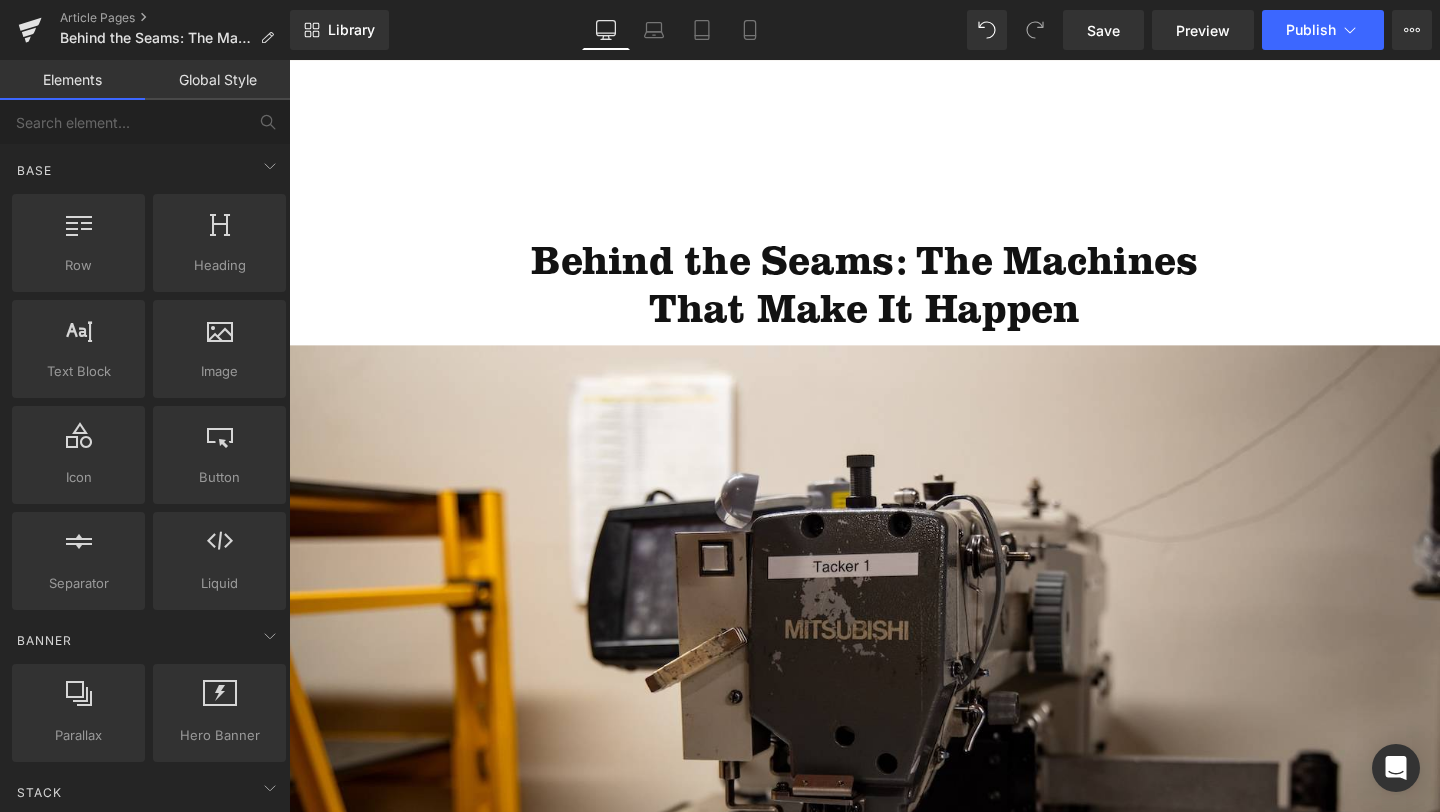 scroll, scrollTop: 5407, scrollLeft: 0, axis: vertical 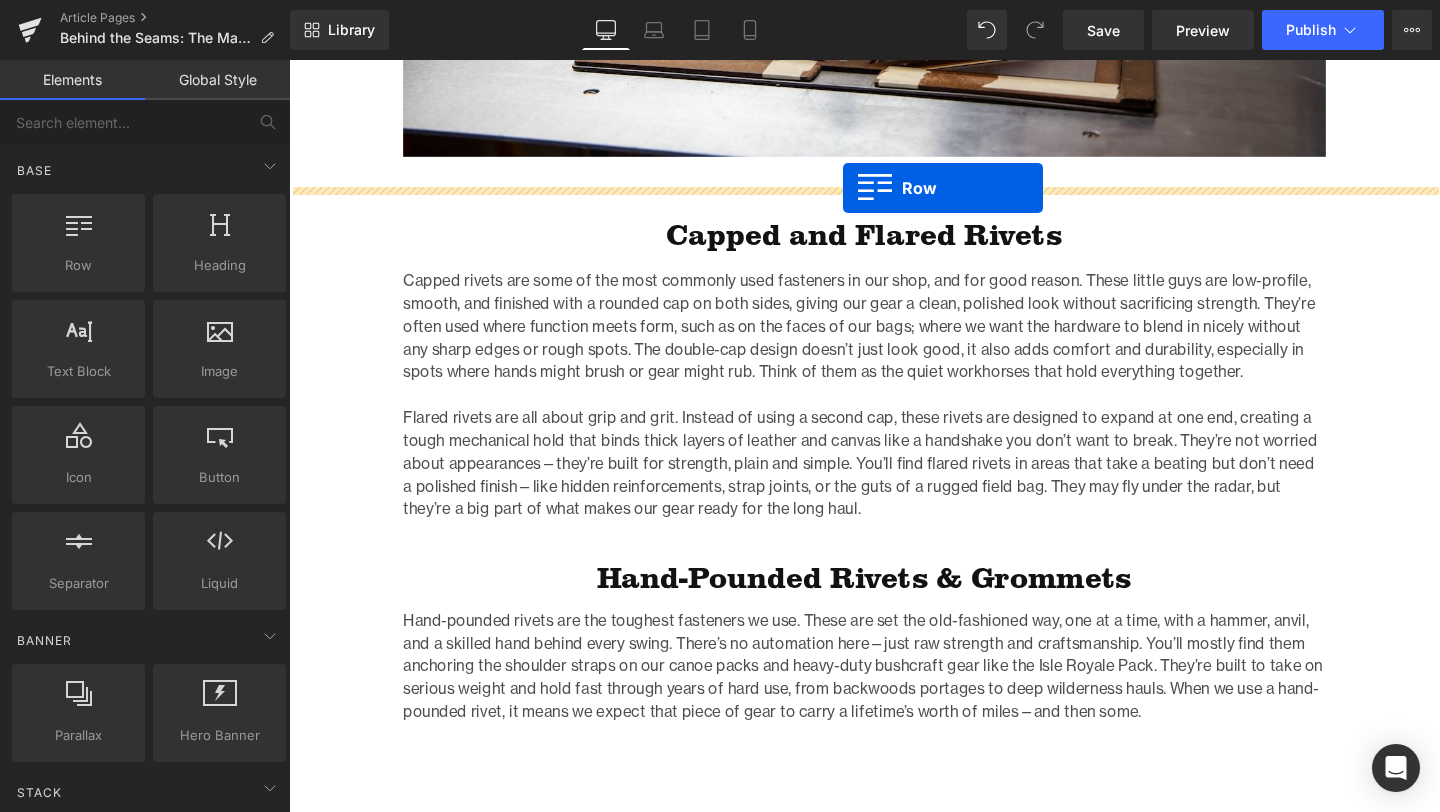 drag, startPoint x: 381, startPoint y: 335, endPoint x: 871, endPoint y: 195, distance: 509.6077 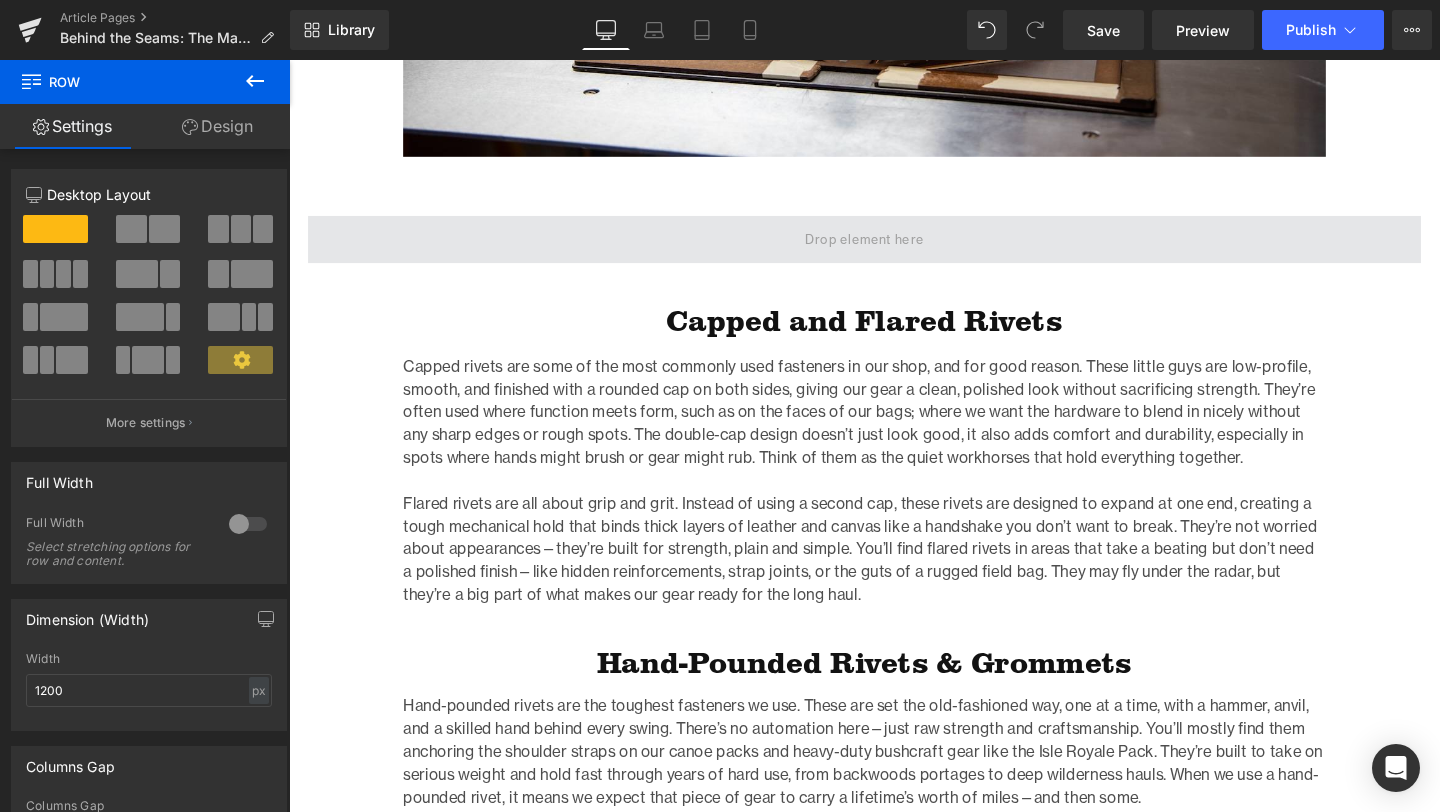 drag, startPoint x: 432, startPoint y: 287, endPoint x: 539, endPoint y: 236, distance: 118.5327 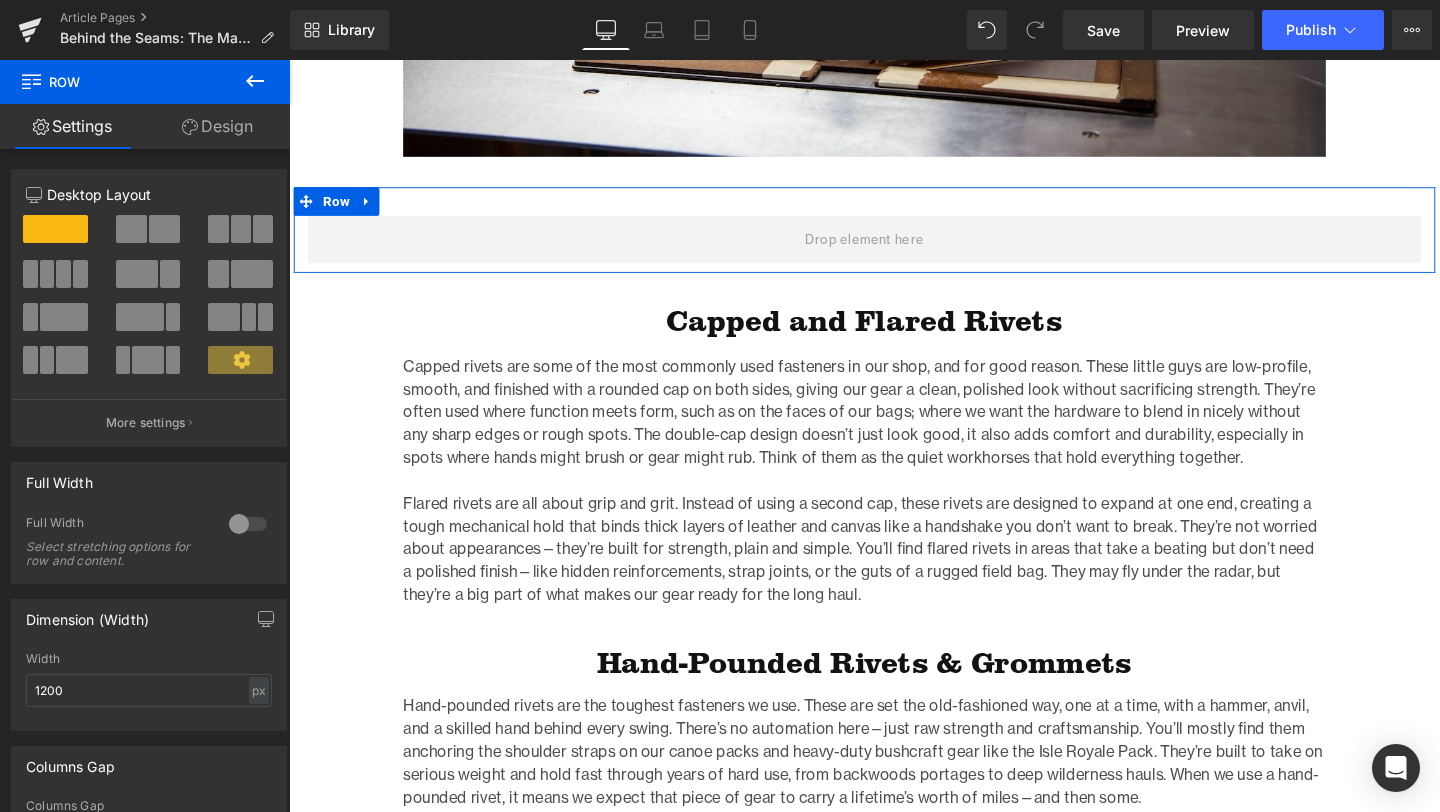 drag, startPoint x: 166, startPoint y: 233, endPoint x: 188, endPoint y: 119, distance: 116.1034 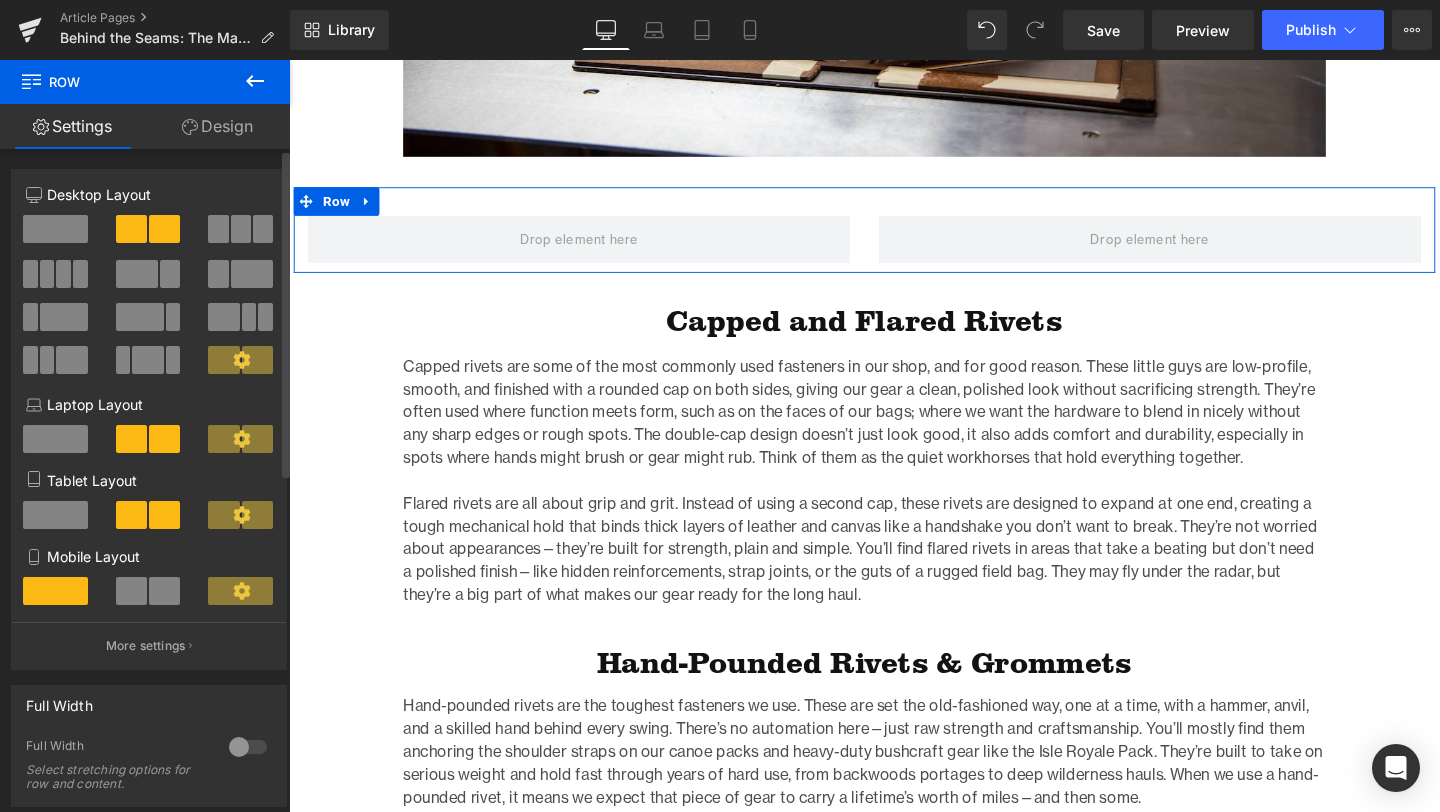 click at bounding box center (164, 591) 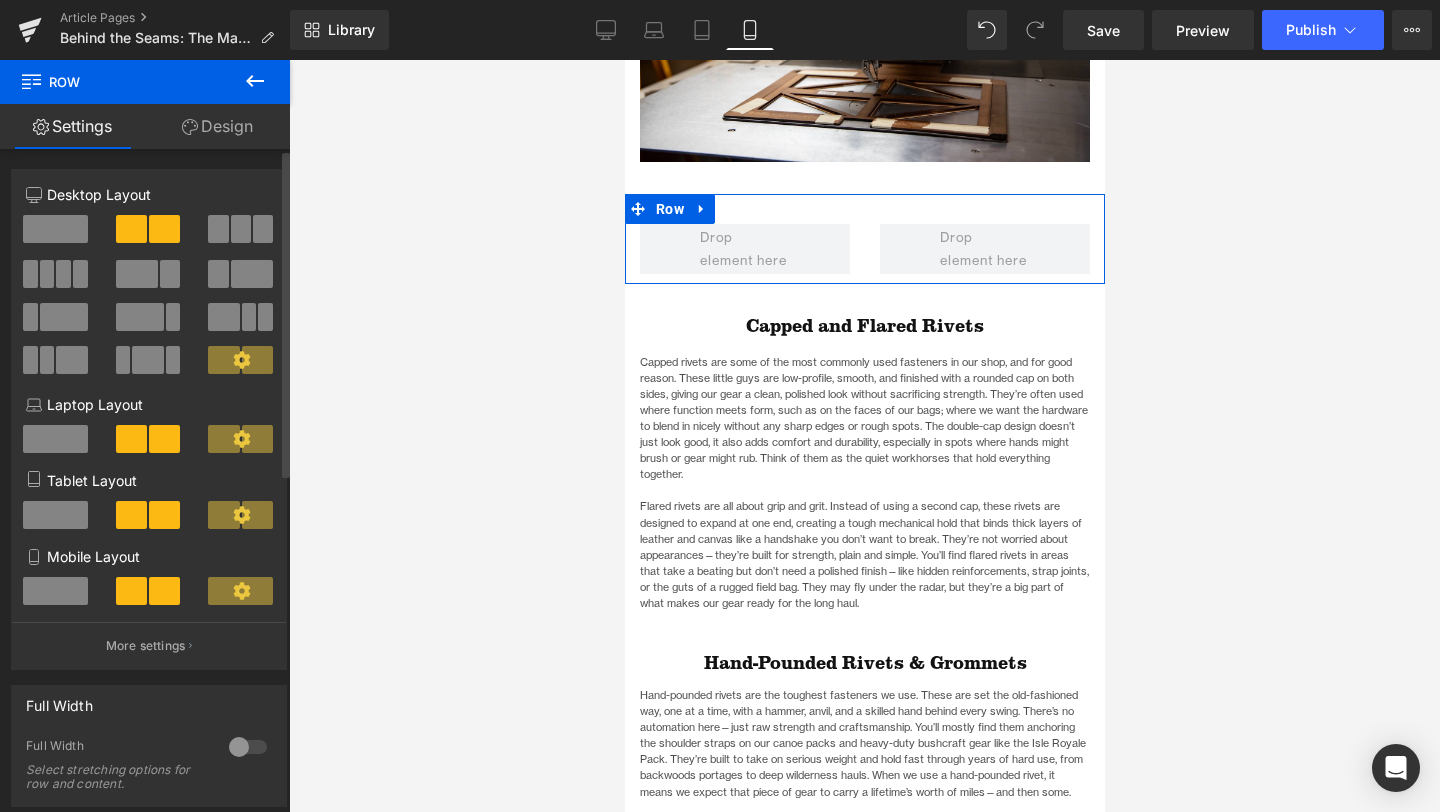click at bounding box center [55, 591] 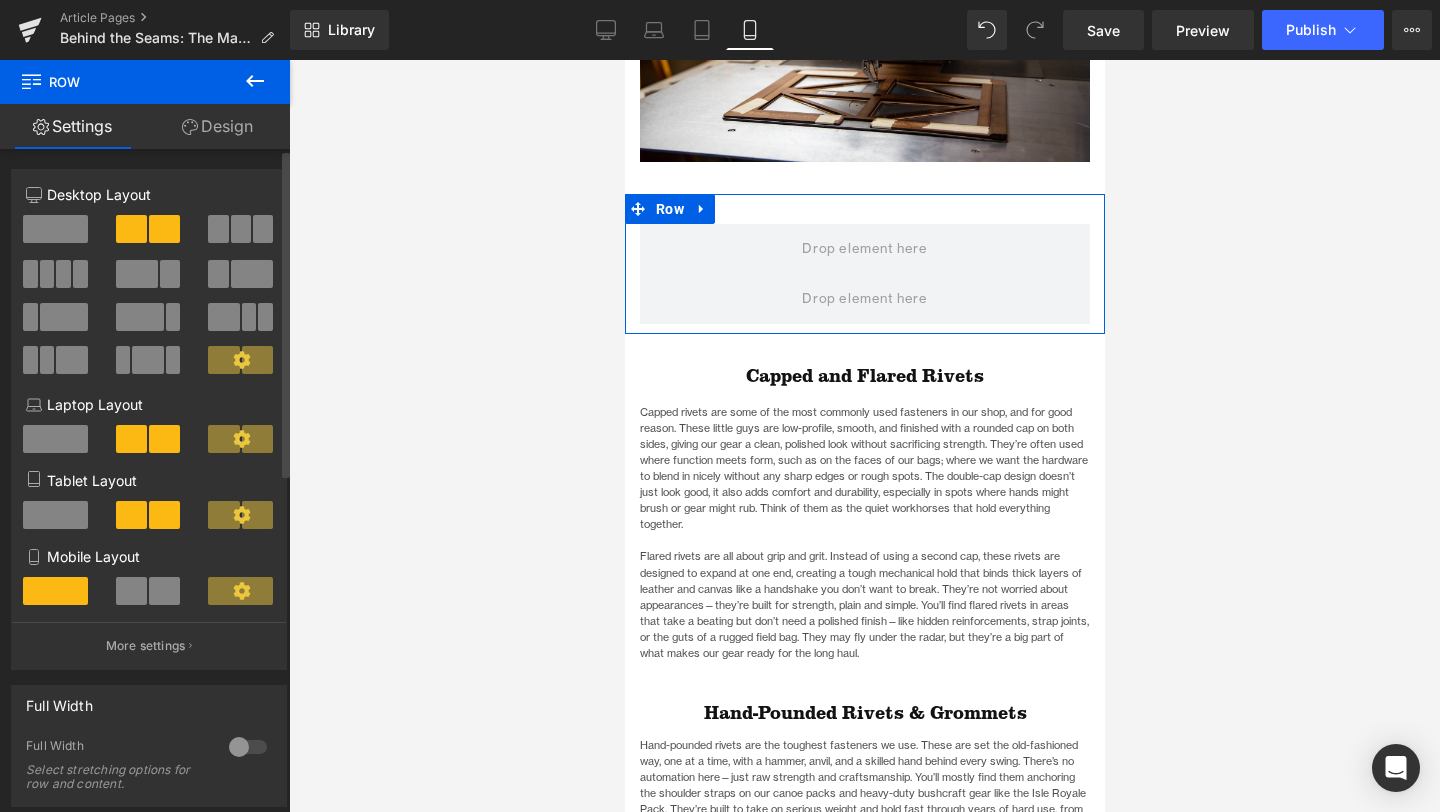 click at bounding box center [164, 591] 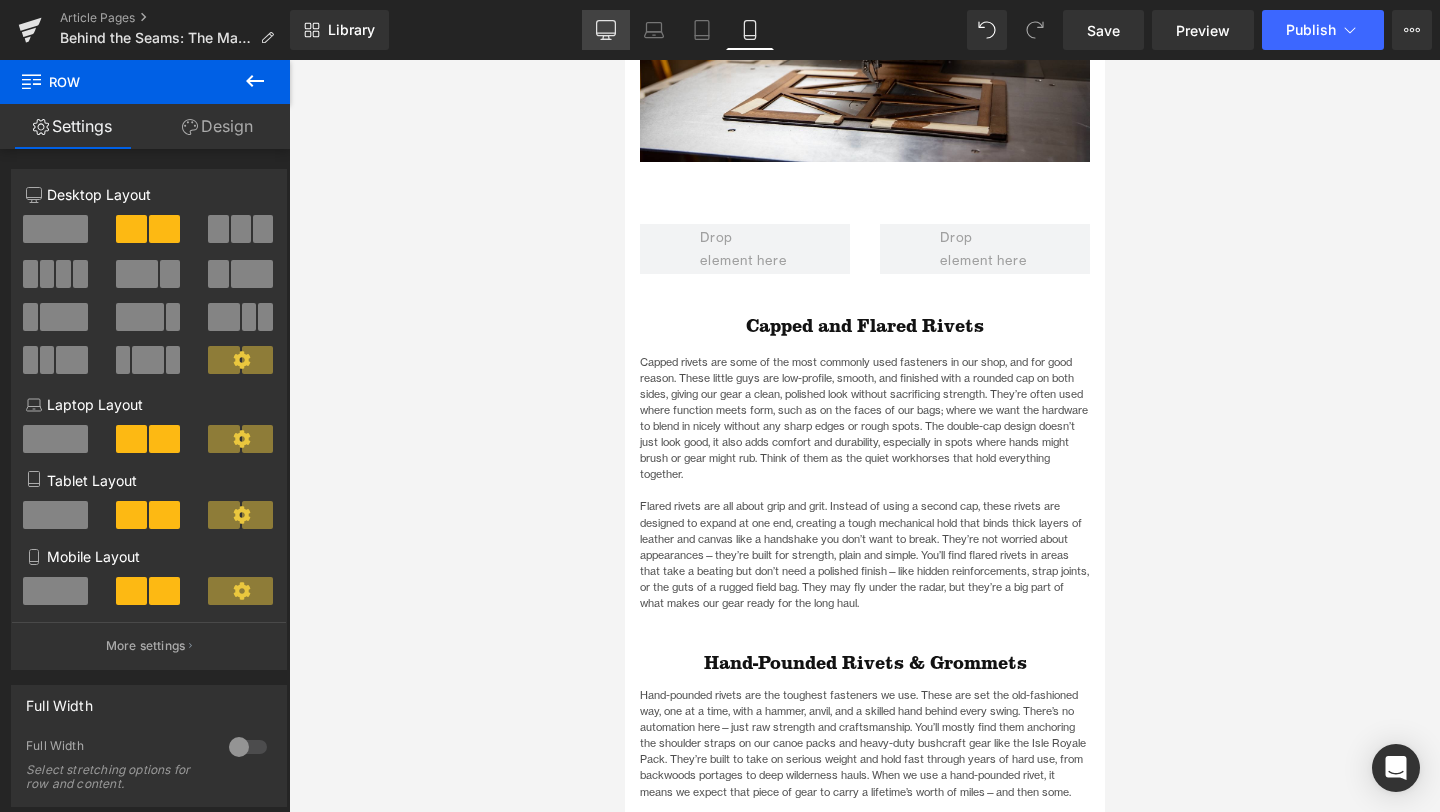 click 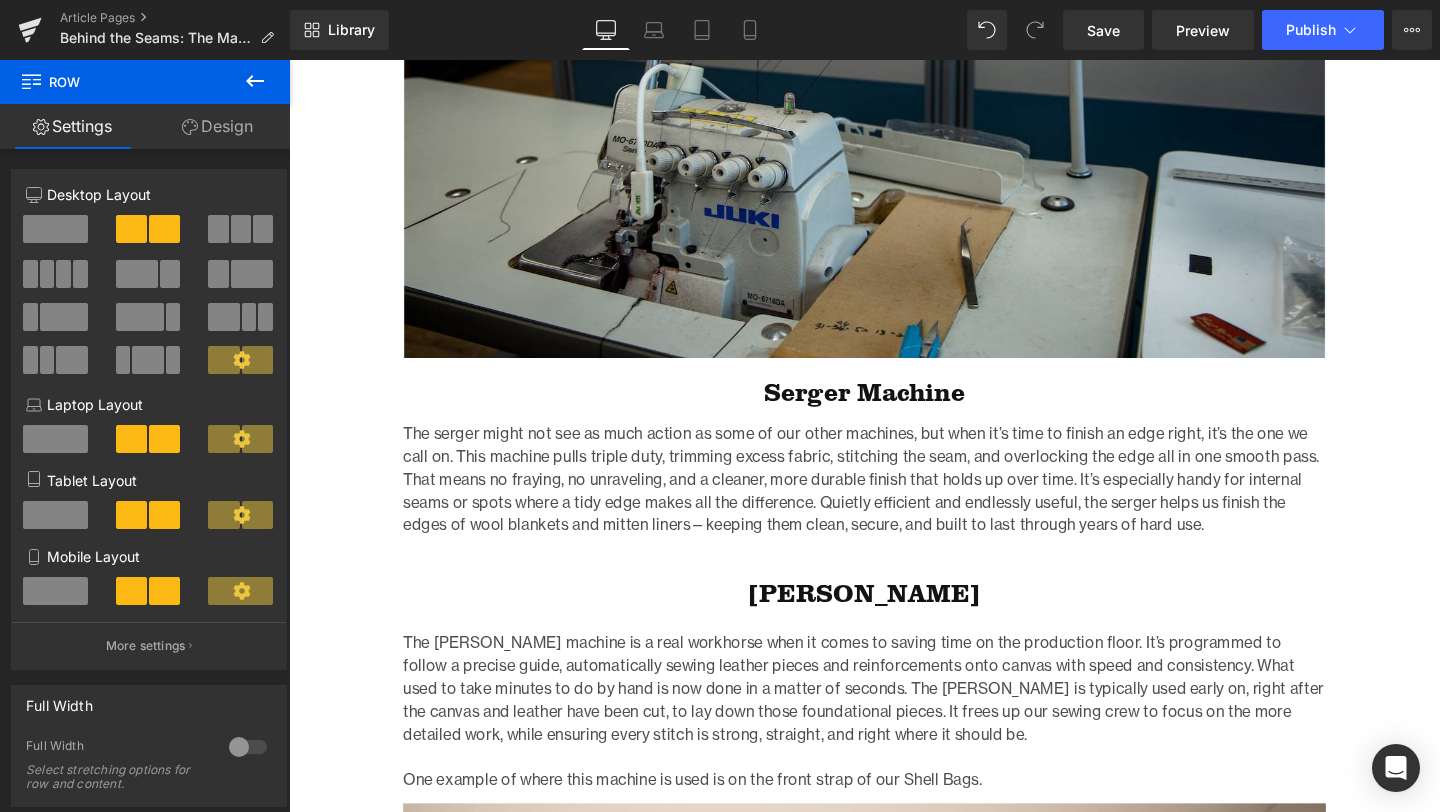 scroll, scrollTop: 4865, scrollLeft: 0, axis: vertical 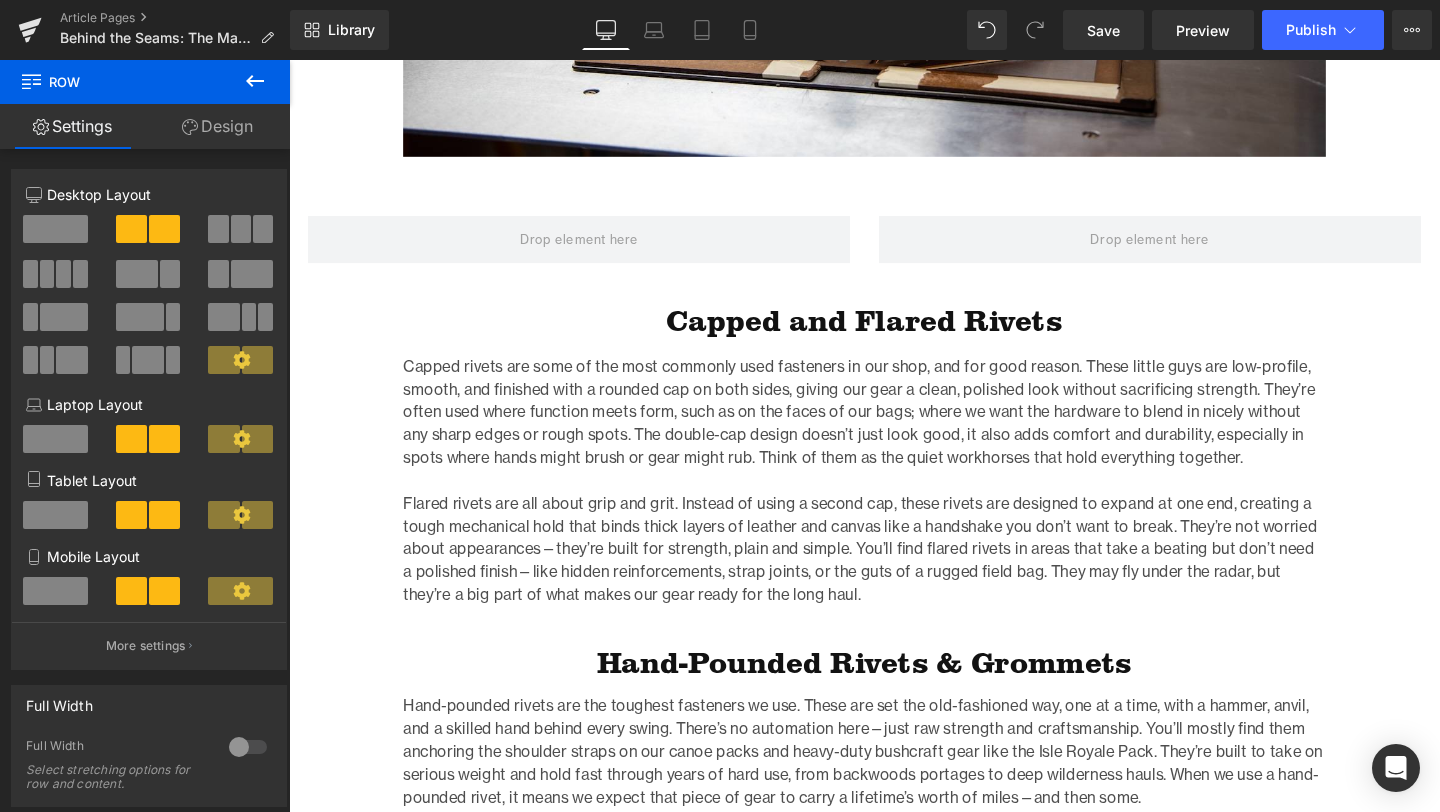 click 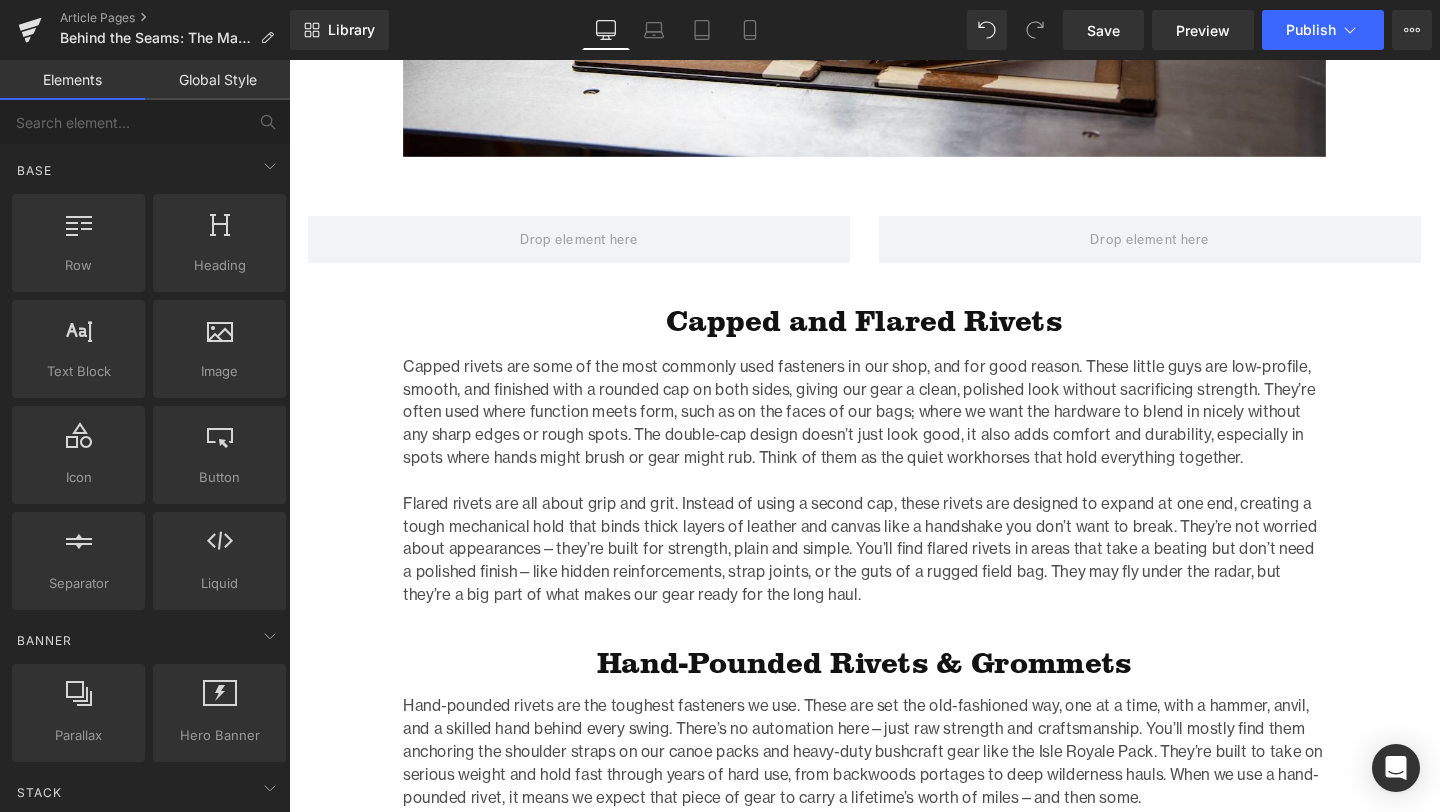 click on "Image  images, photos, alts, uploads" 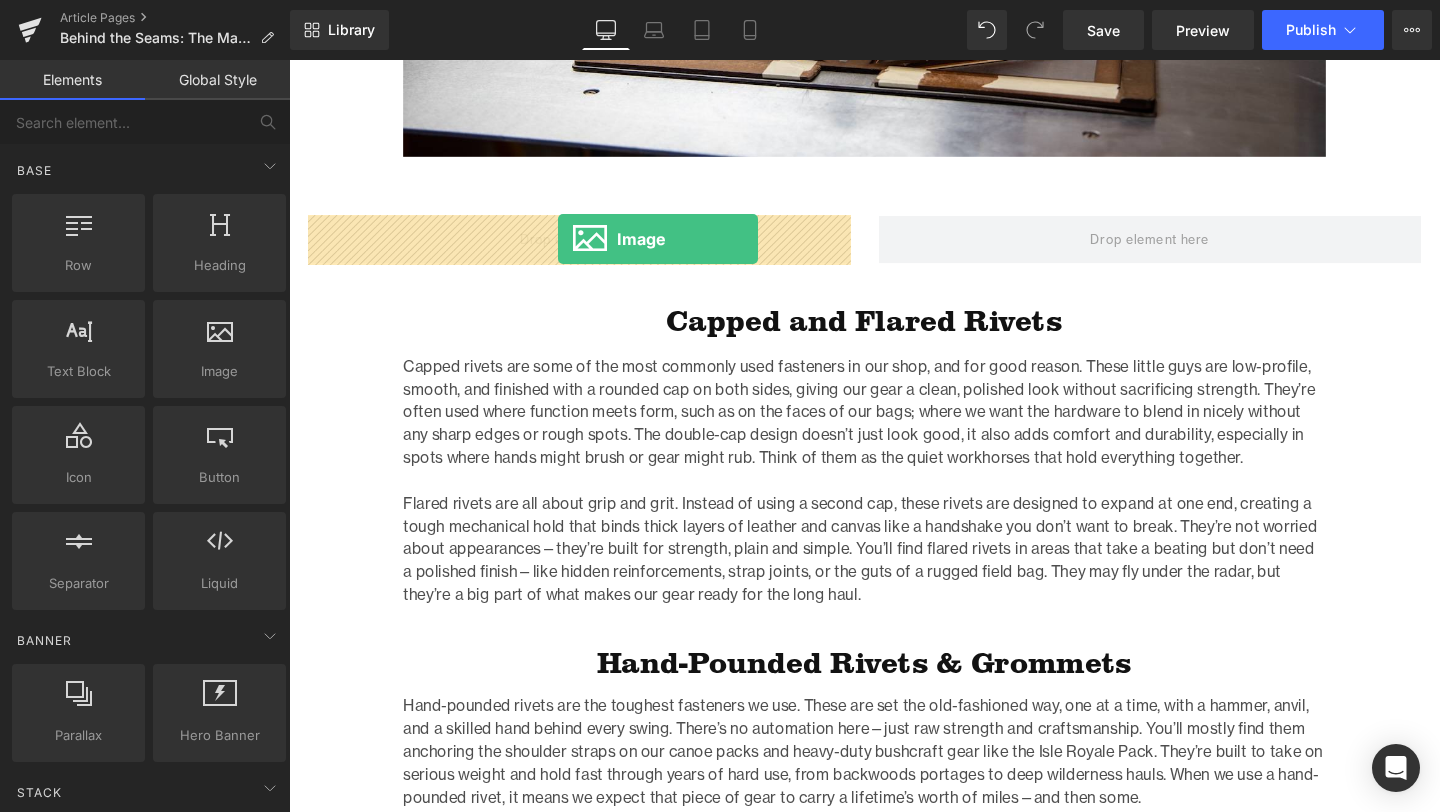 drag, startPoint x: 505, startPoint y: 420, endPoint x: 572, endPoint y: 248, distance: 184.58873 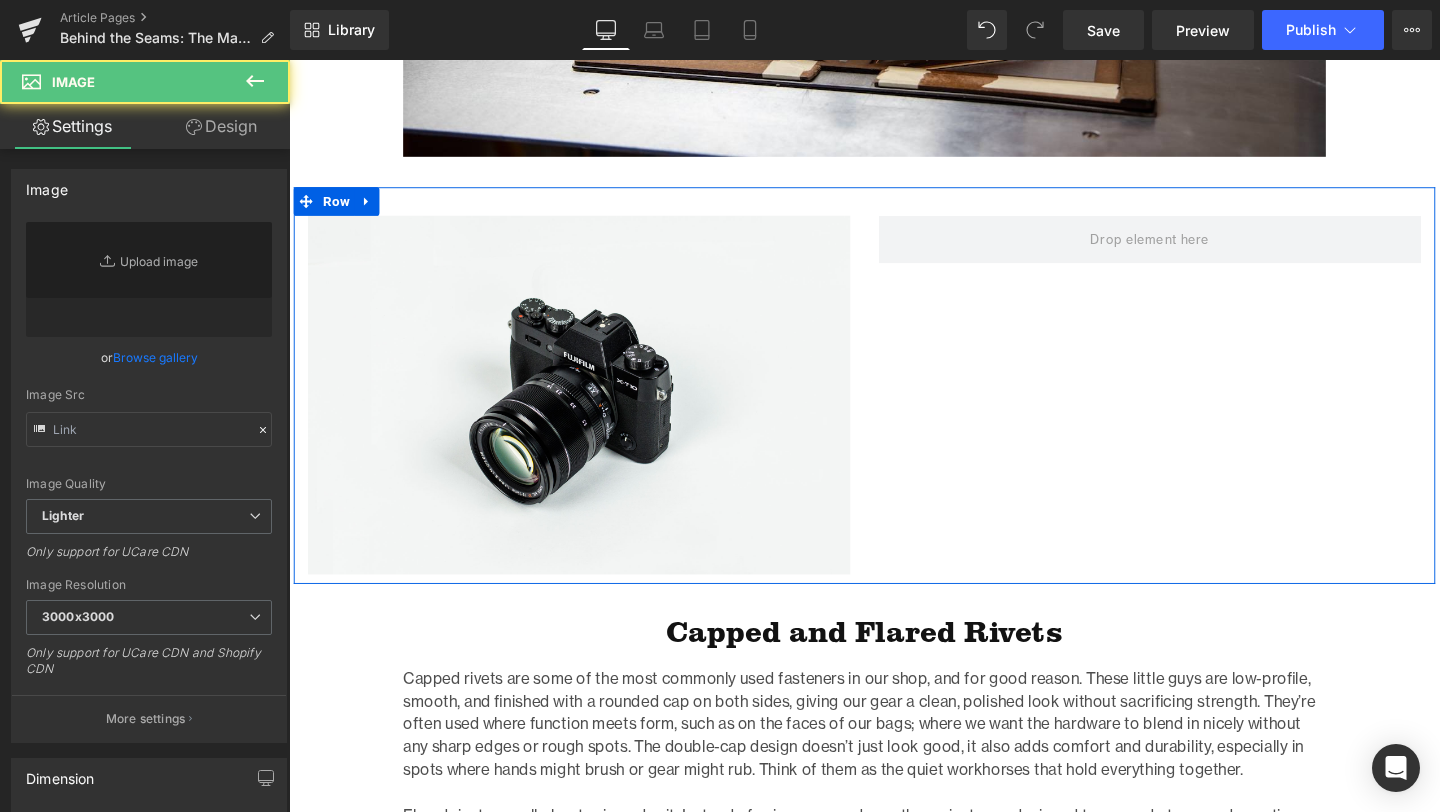 type on "//[DOMAIN_NAME][URL]" 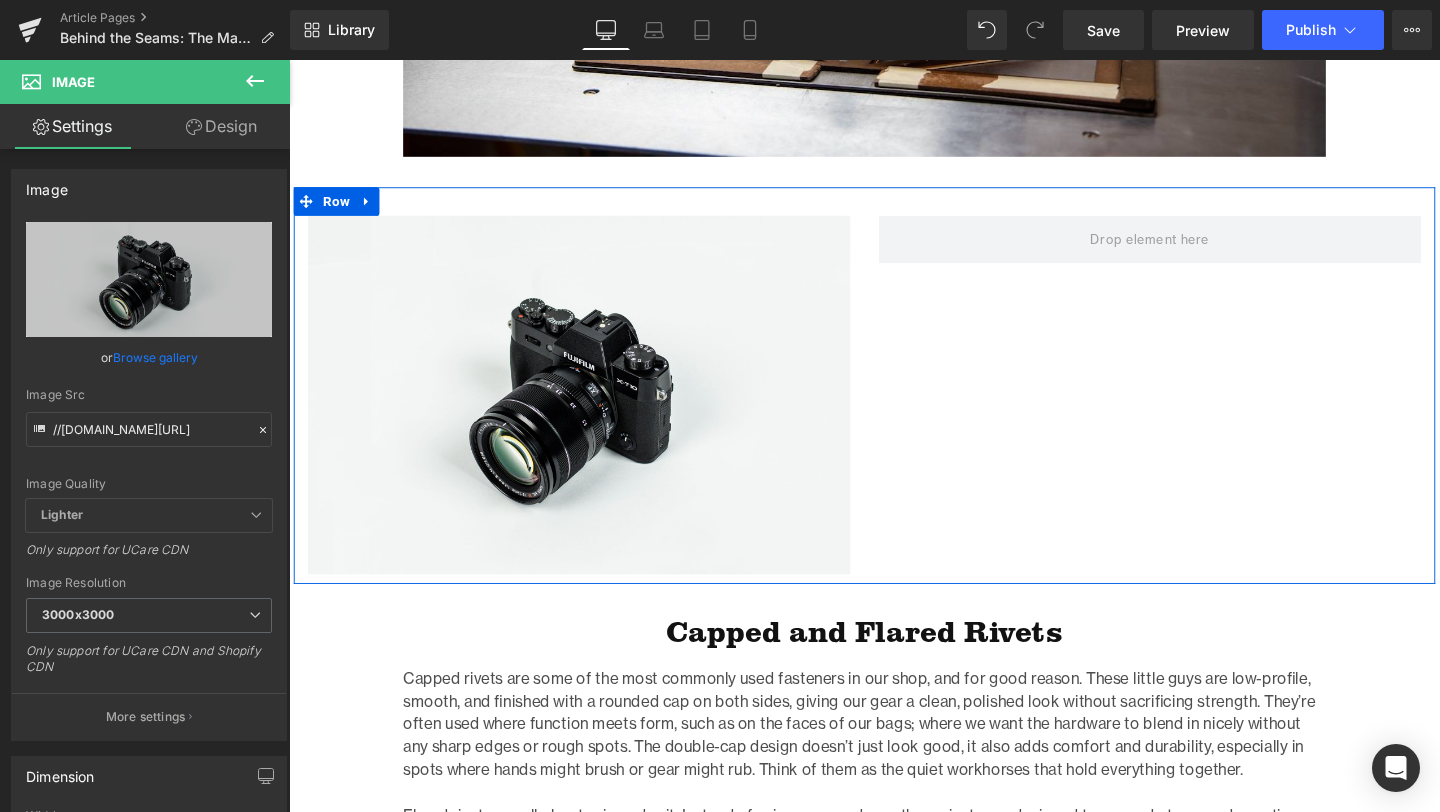 click 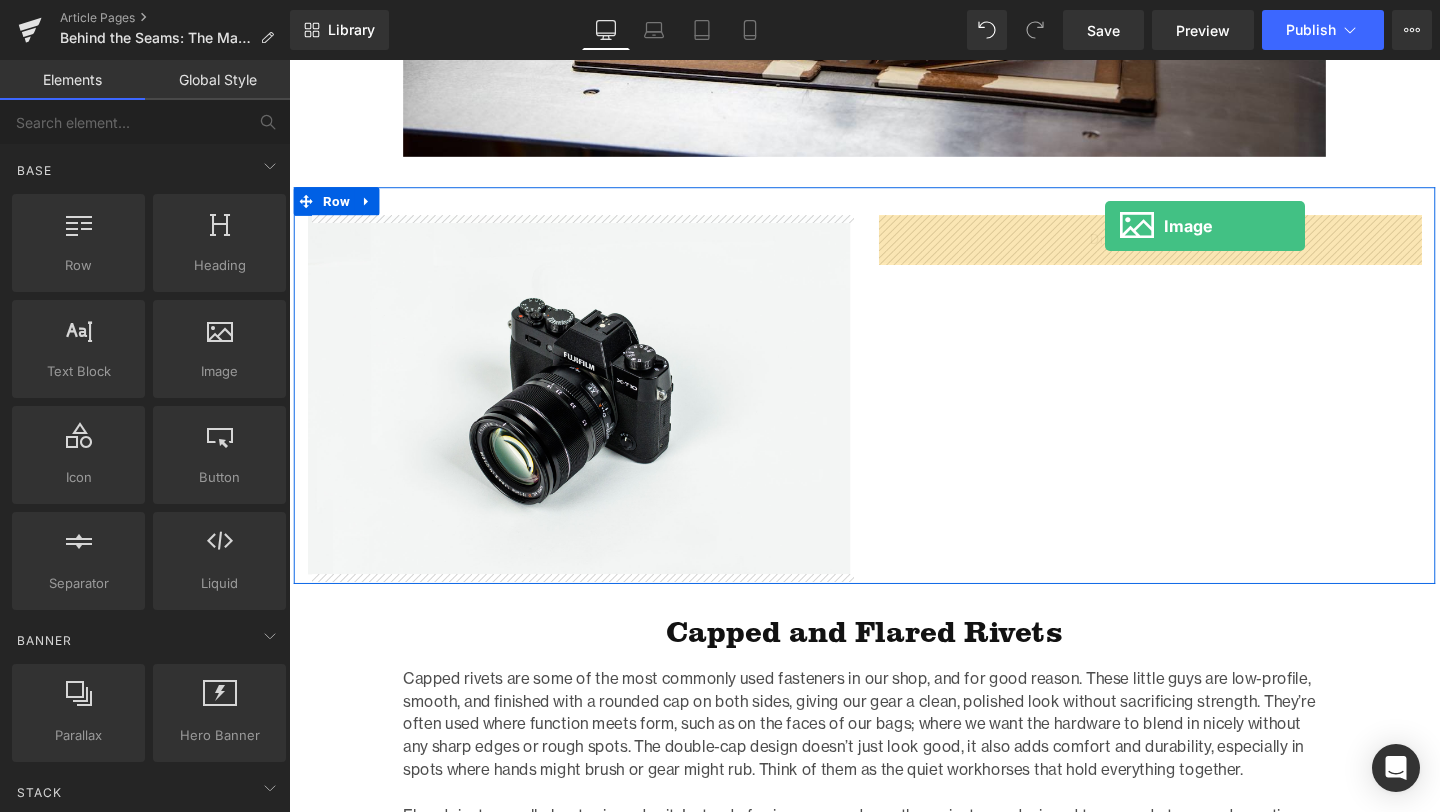 drag, startPoint x: 477, startPoint y: 419, endPoint x: 1147, endPoint y: 234, distance: 695.07196 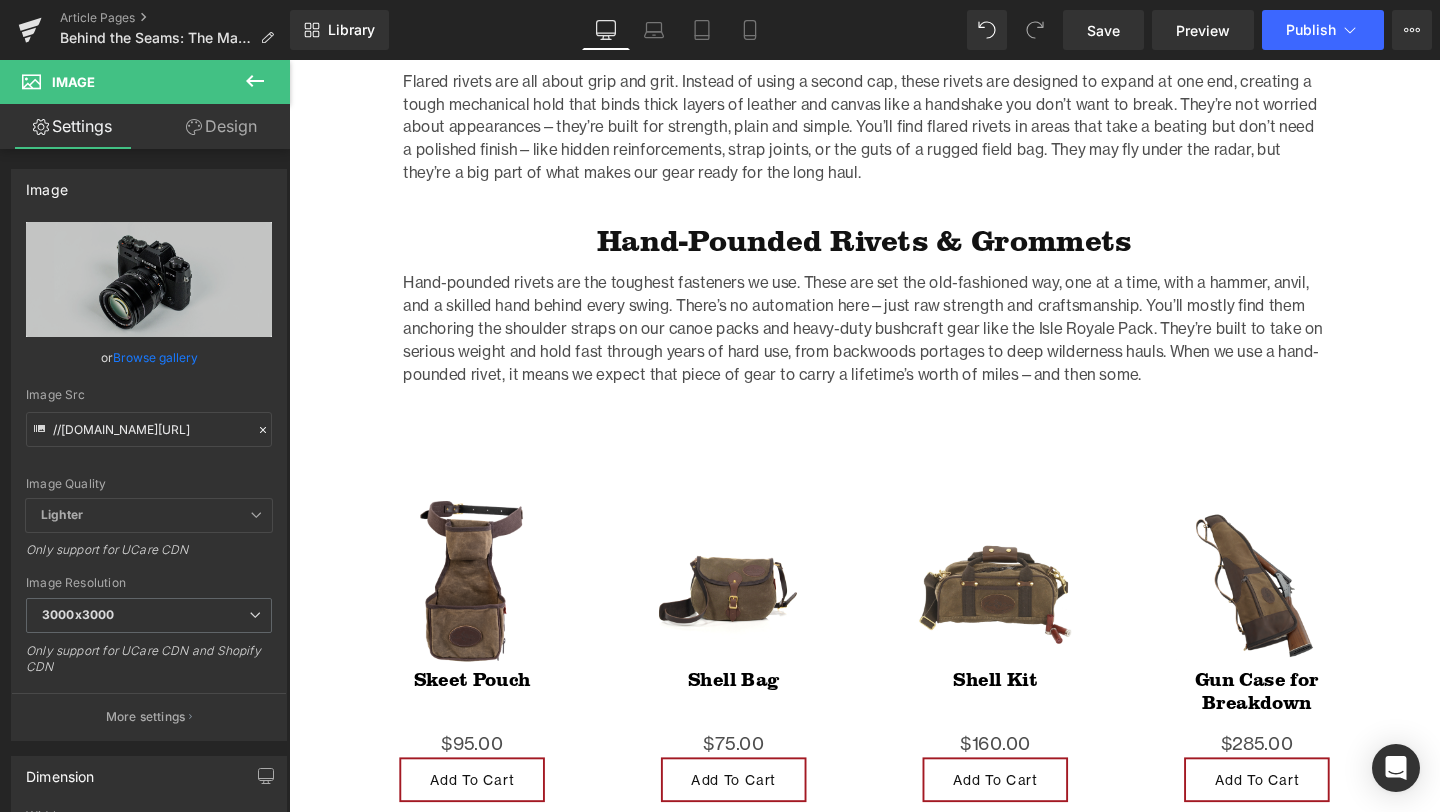 scroll, scrollTop: 5639, scrollLeft: 0, axis: vertical 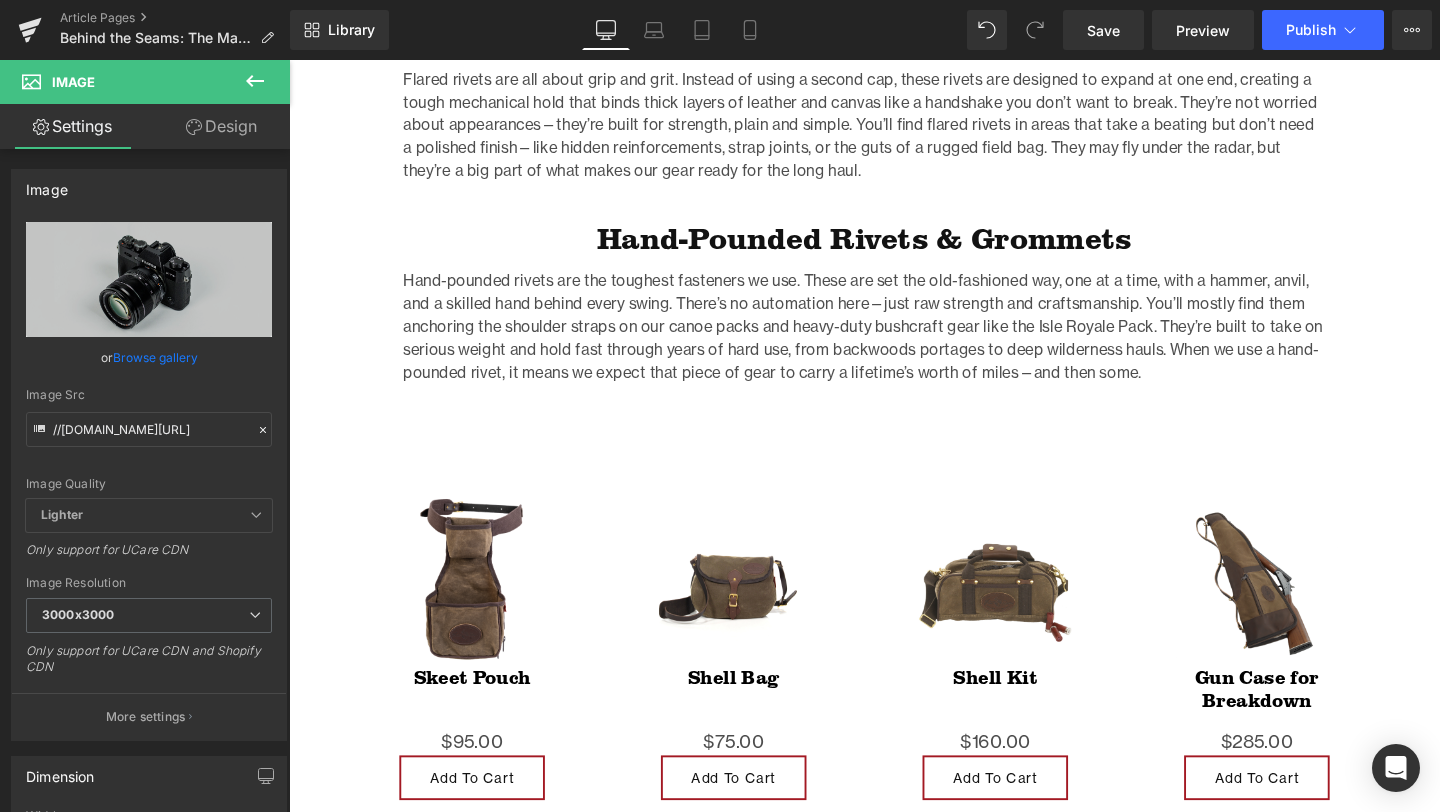 click 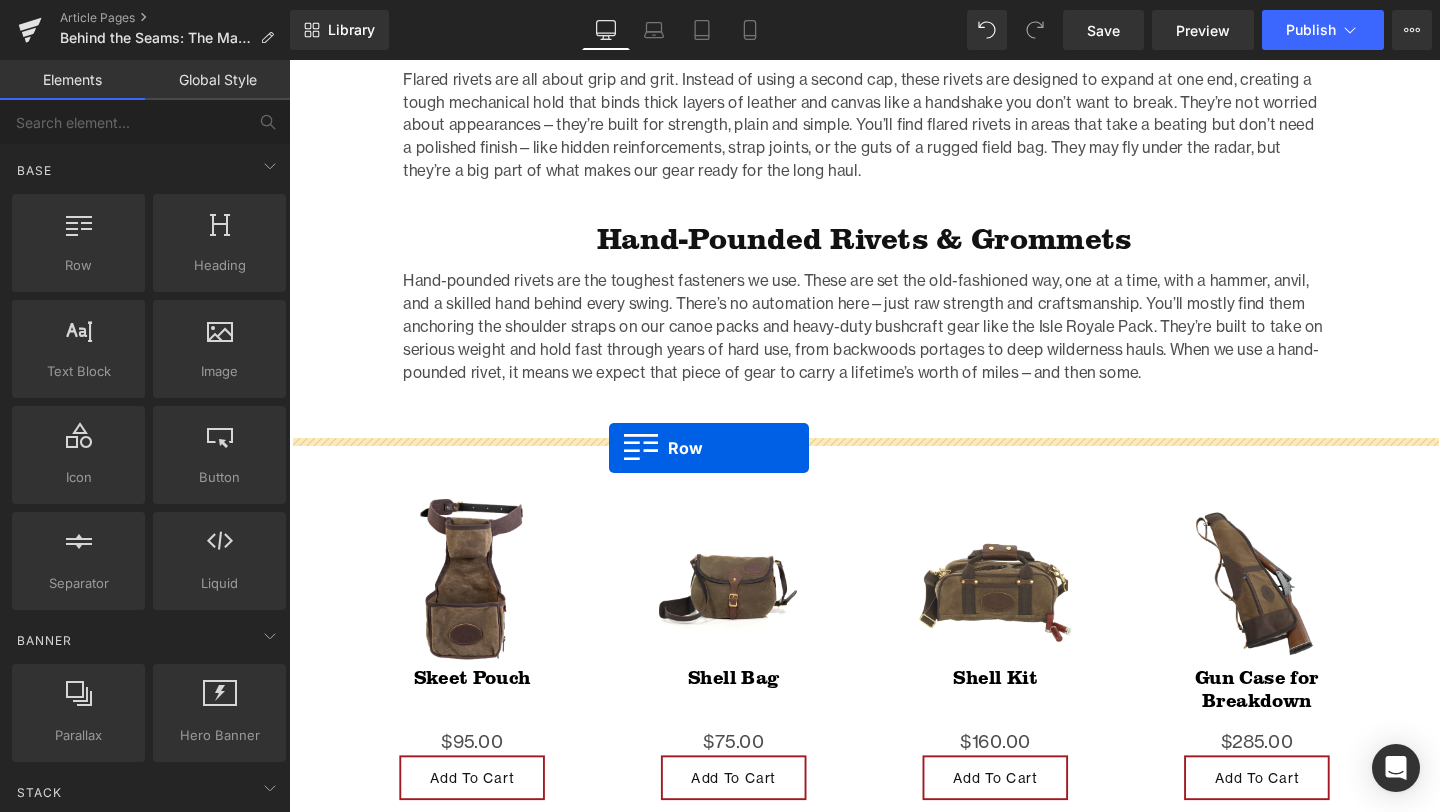 drag, startPoint x: 337, startPoint y: 318, endPoint x: 625, endPoint y: 468, distance: 324.7214 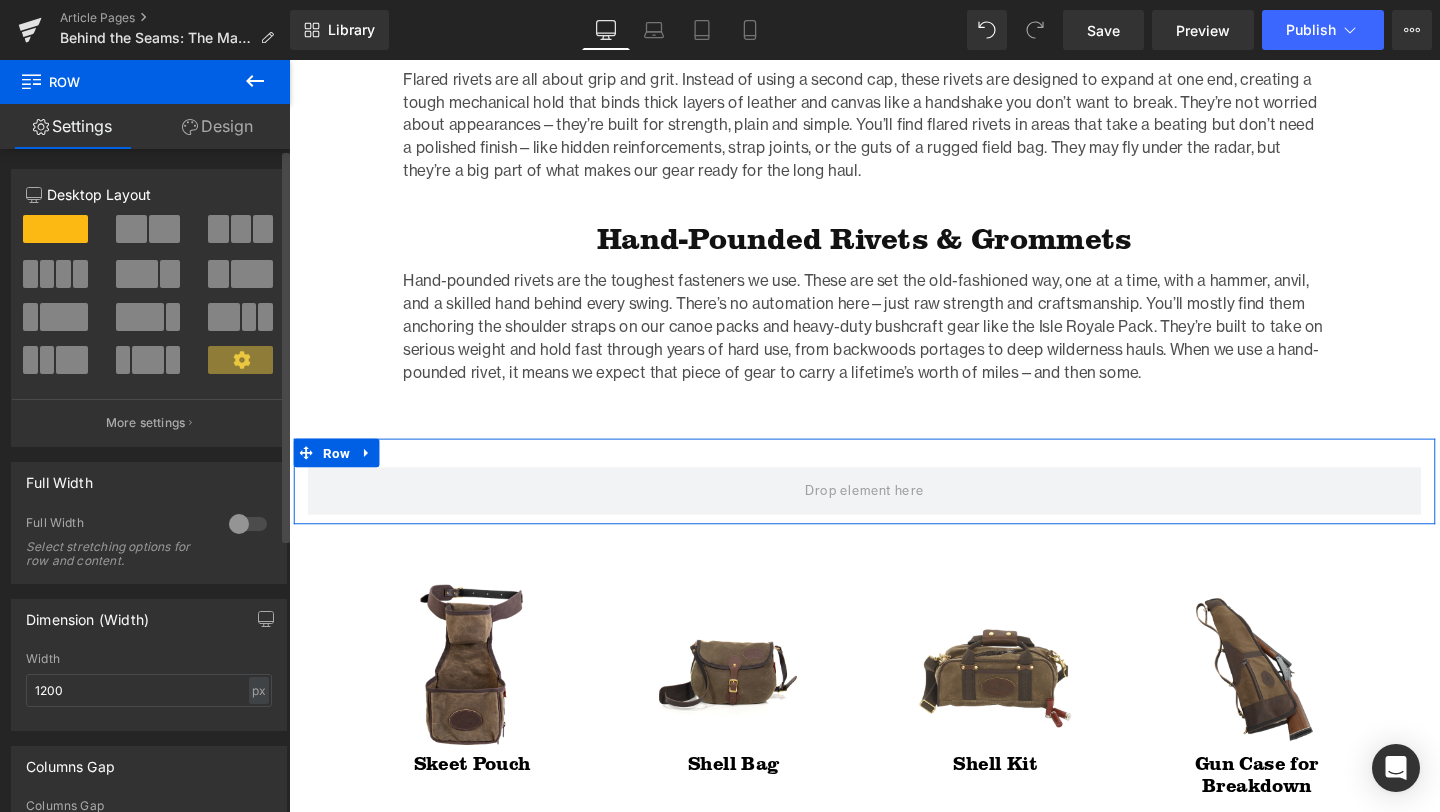 drag, startPoint x: 155, startPoint y: 237, endPoint x: 151, endPoint y: 365, distance: 128.06248 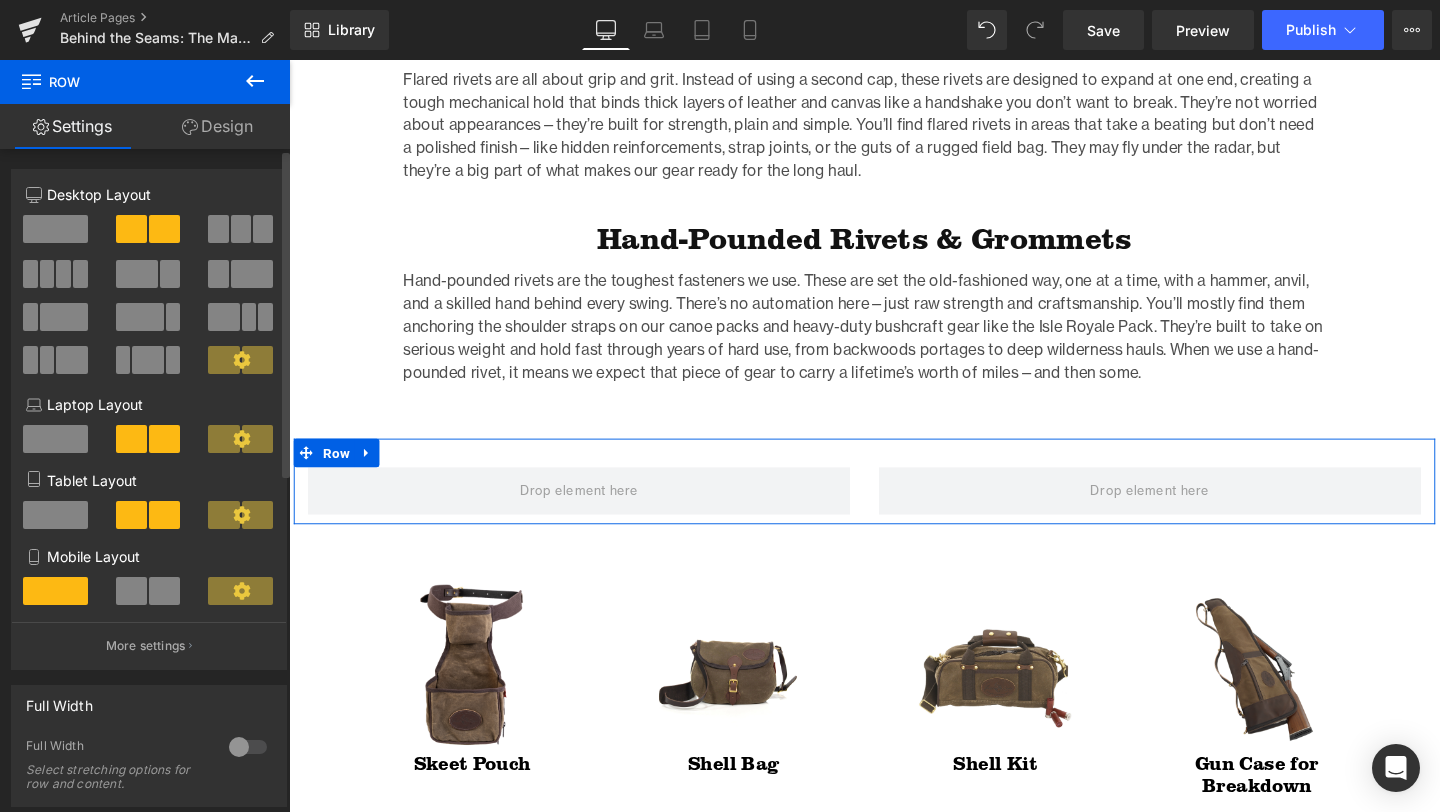 click at bounding box center [164, 591] 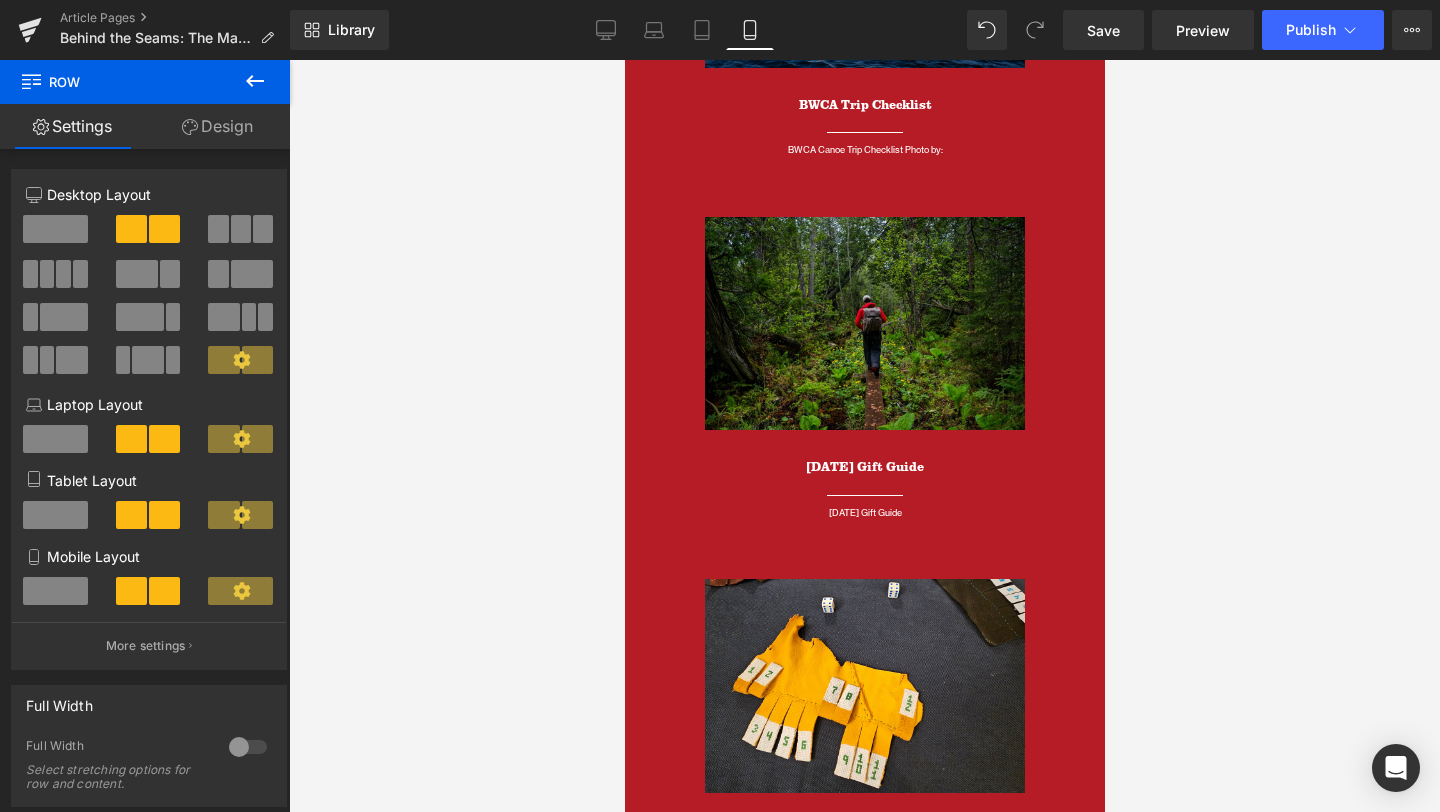 scroll, scrollTop: 4011, scrollLeft: 0, axis: vertical 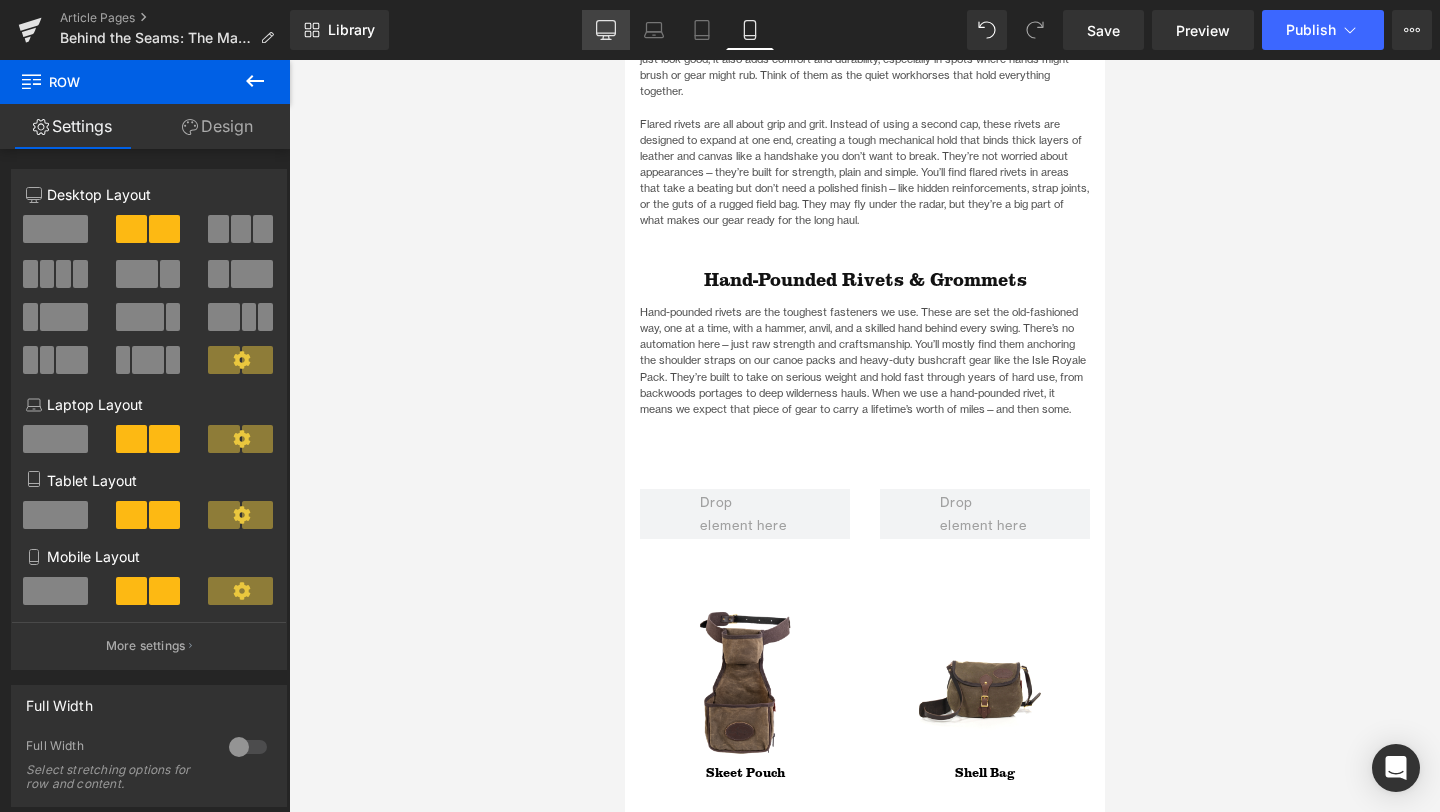 click 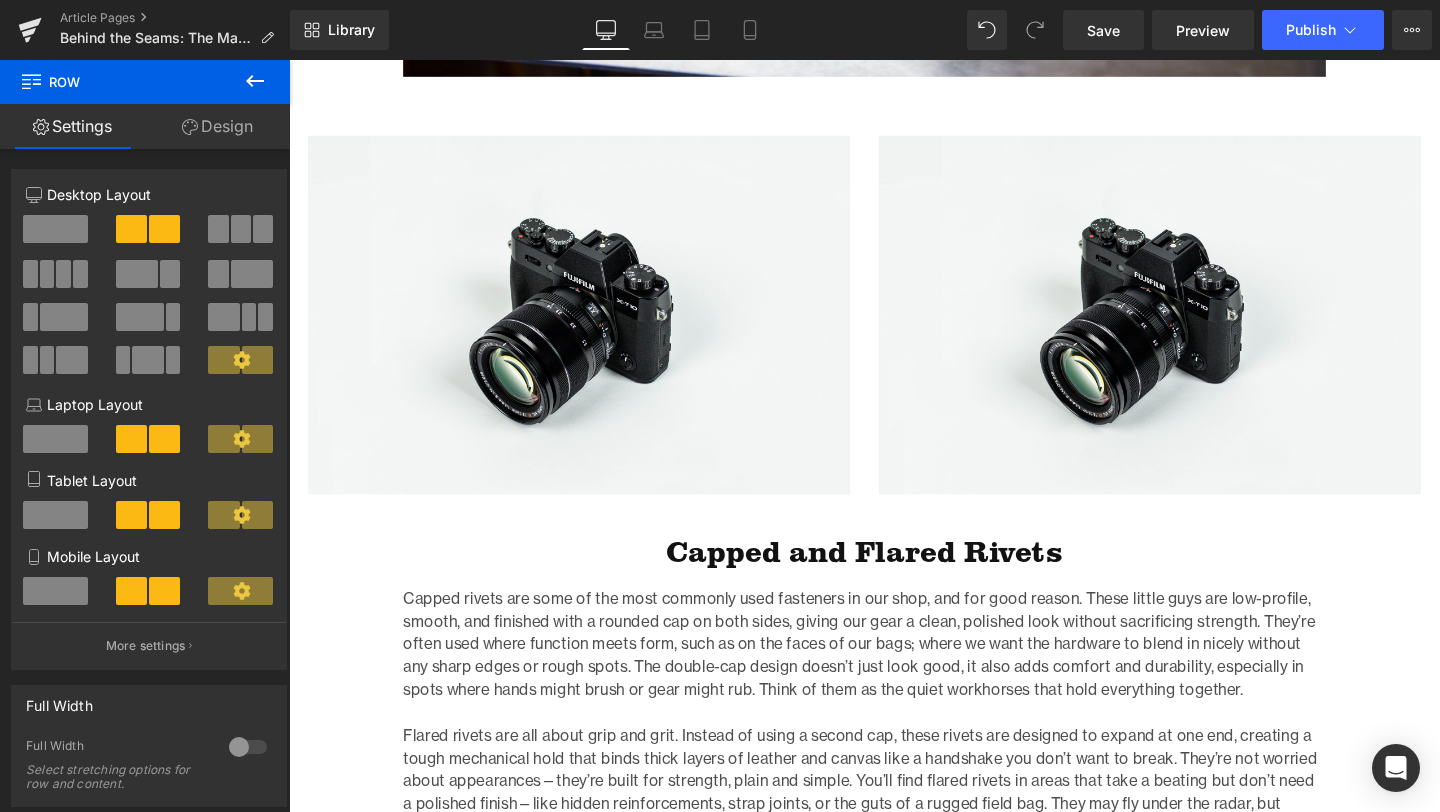 scroll, scrollTop: 4923, scrollLeft: 0, axis: vertical 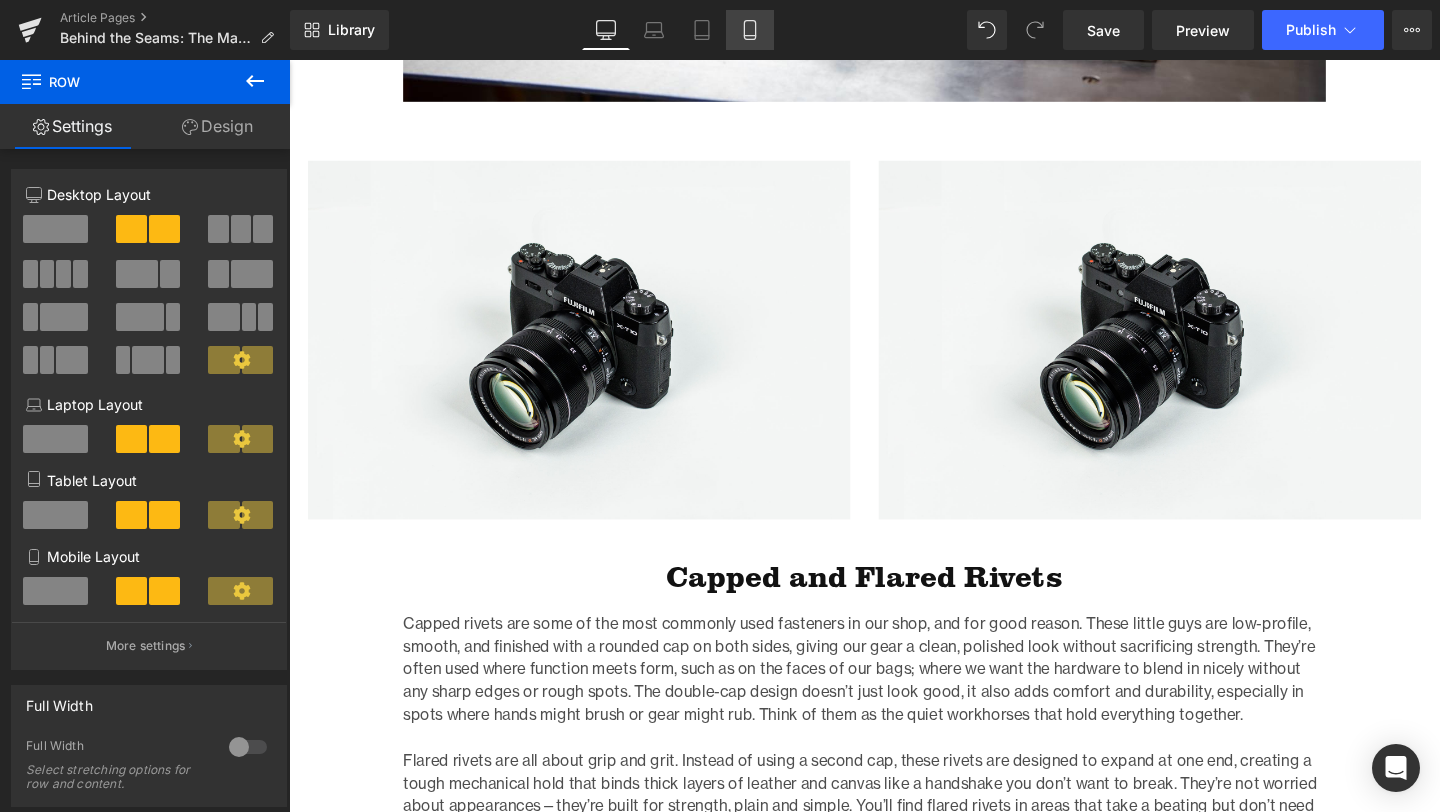 click on "Mobile" at bounding box center (750, 30) 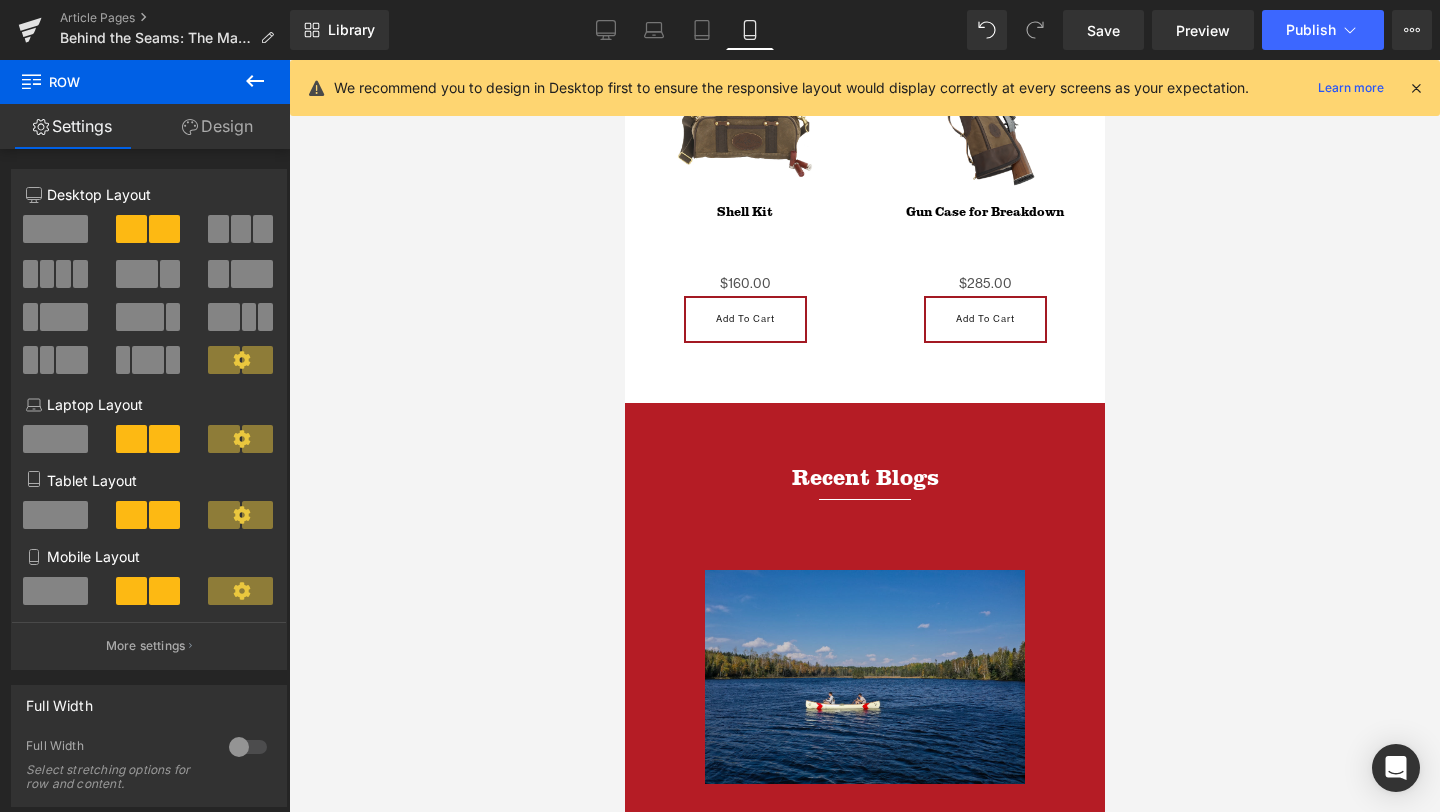 scroll, scrollTop: 3295, scrollLeft: 0, axis: vertical 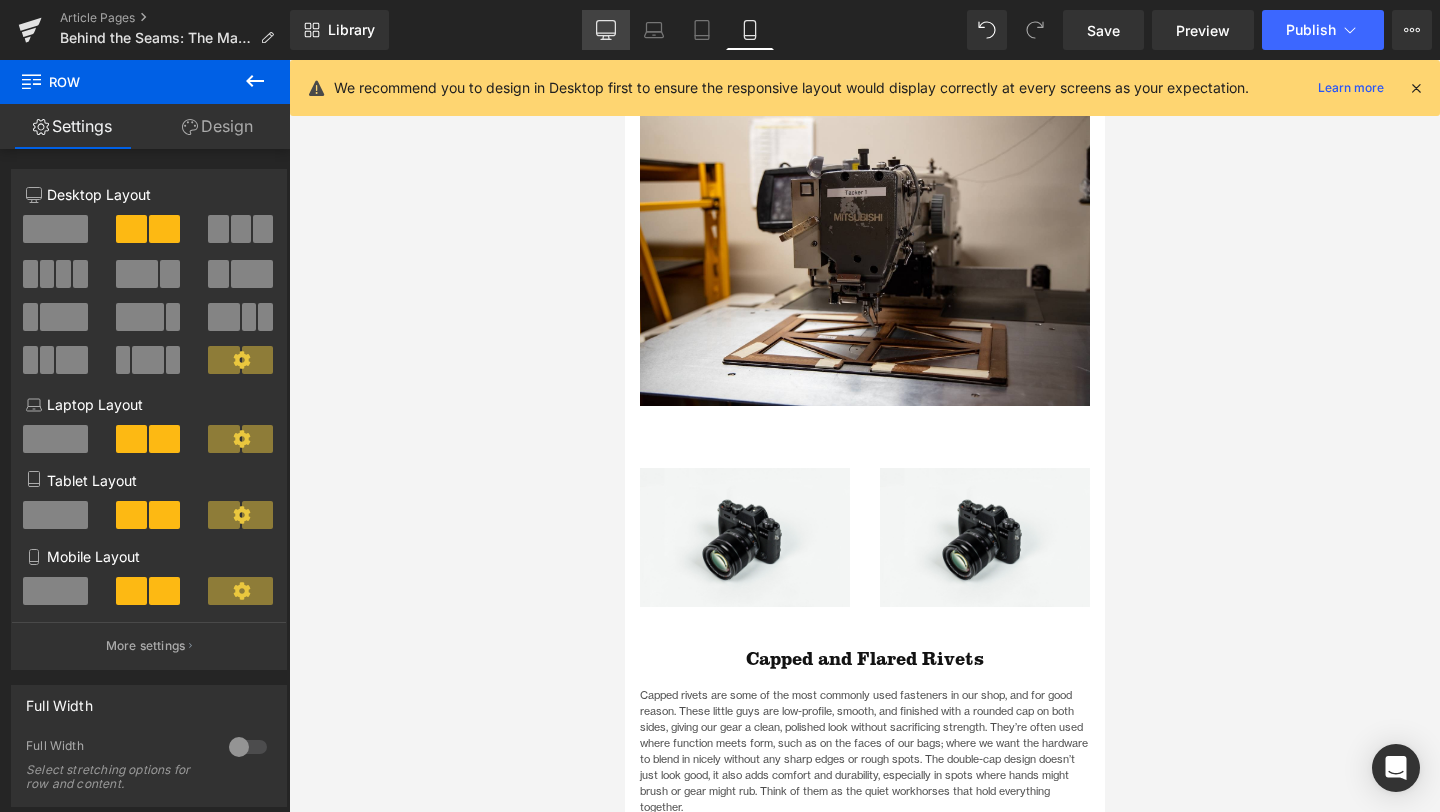 click 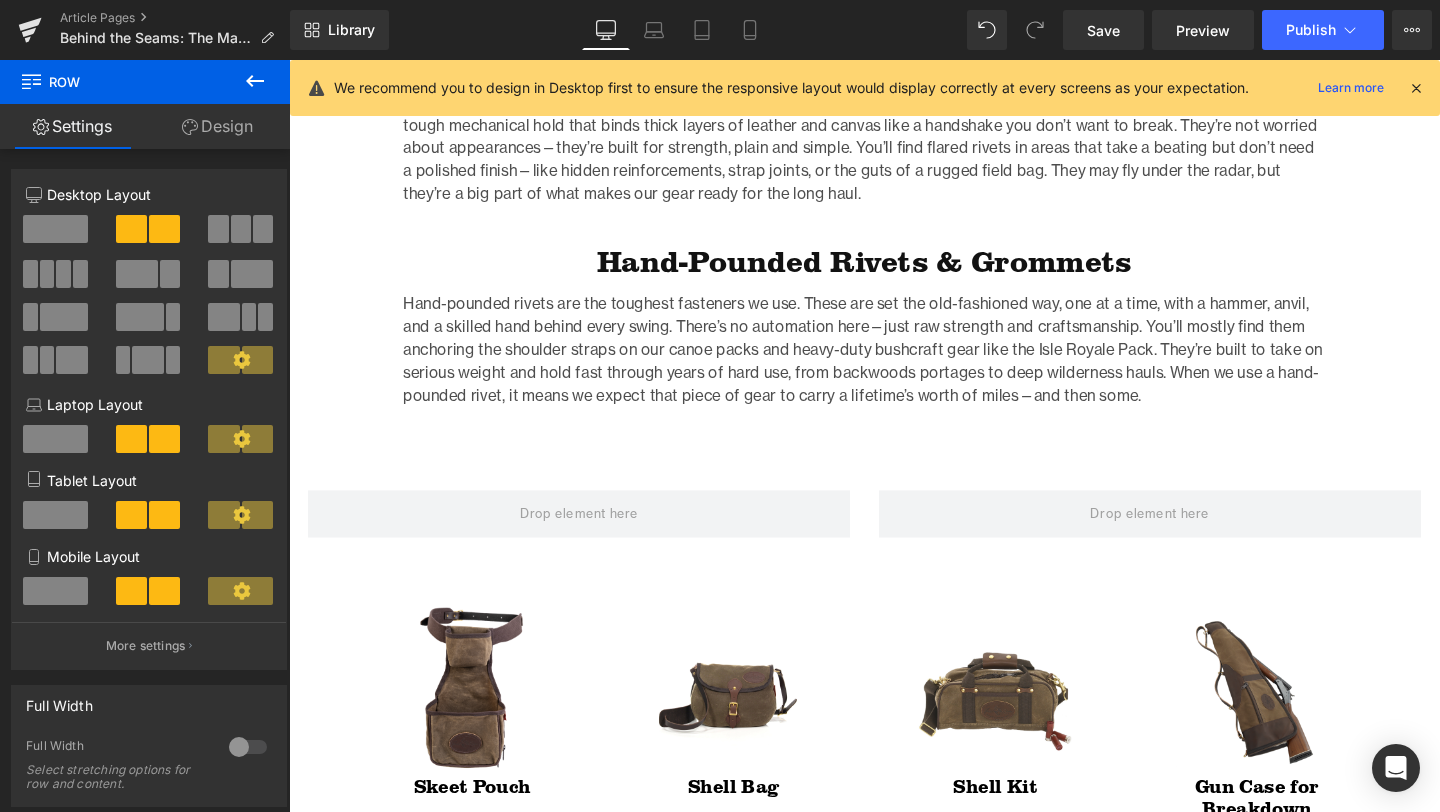 scroll, scrollTop: 5663, scrollLeft: 0, axis: vertical 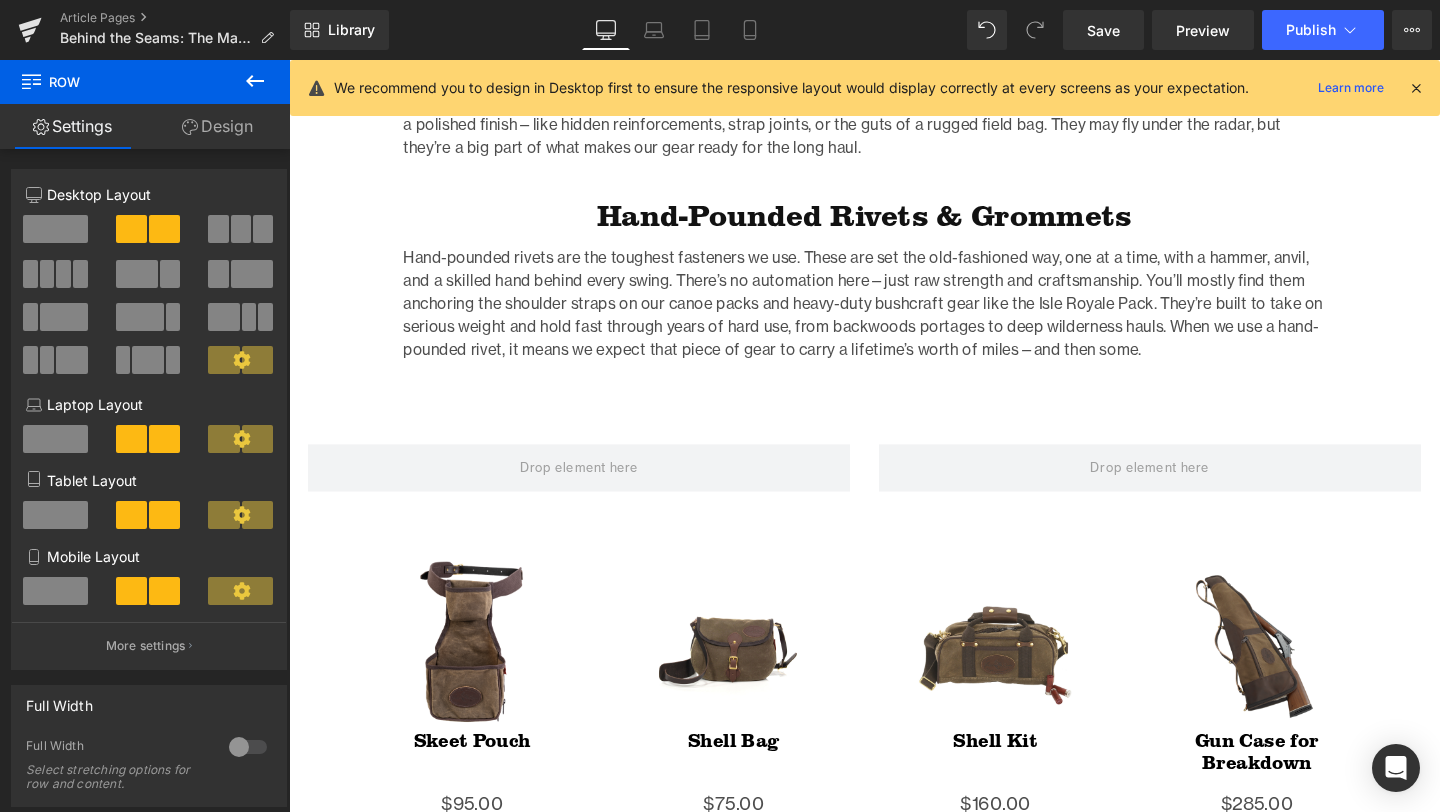 click at bounding box center [255, 82] 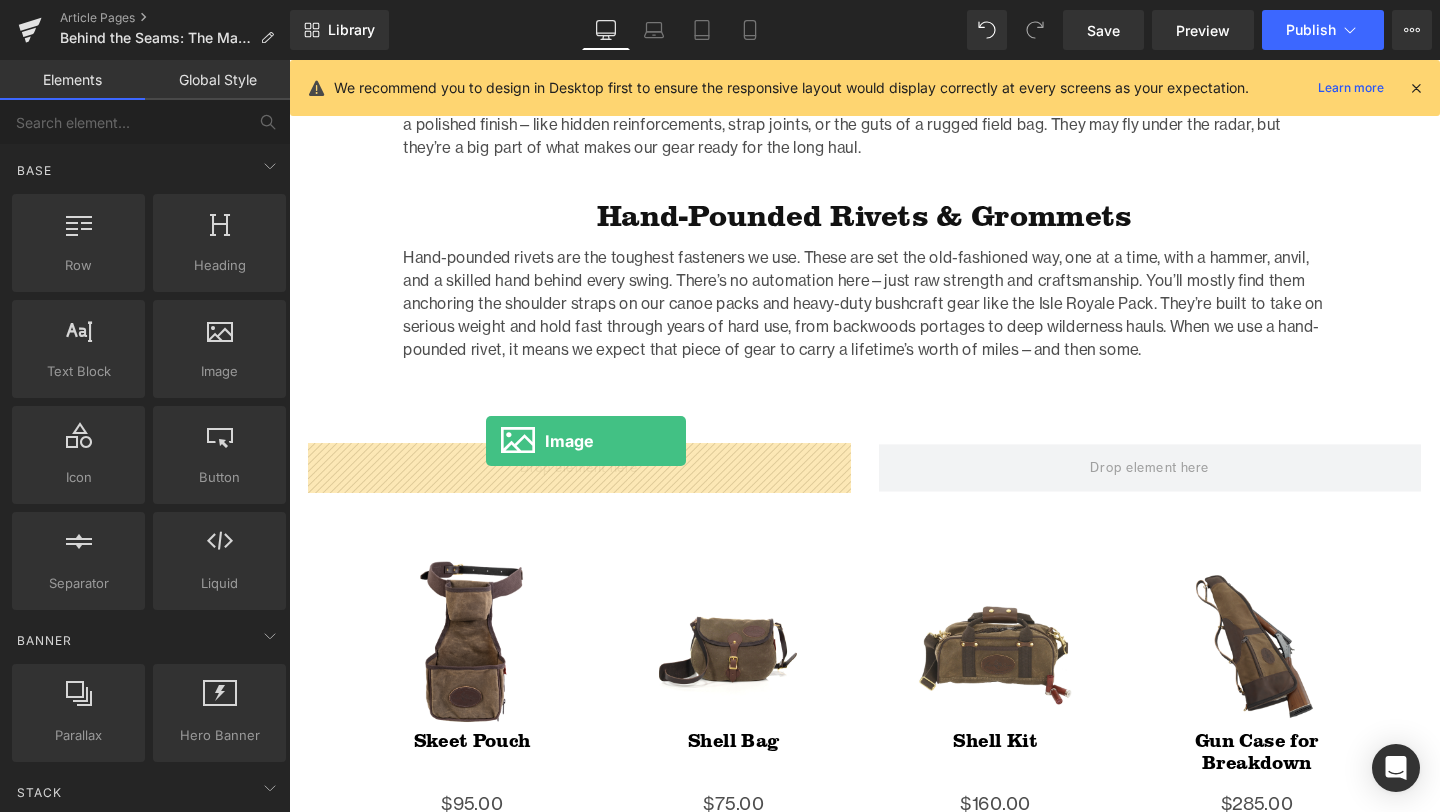 drag, startPoint x: 495, startPoint y: 416, endPoint x: 498, endPoint y: 462, distance: 46.09772 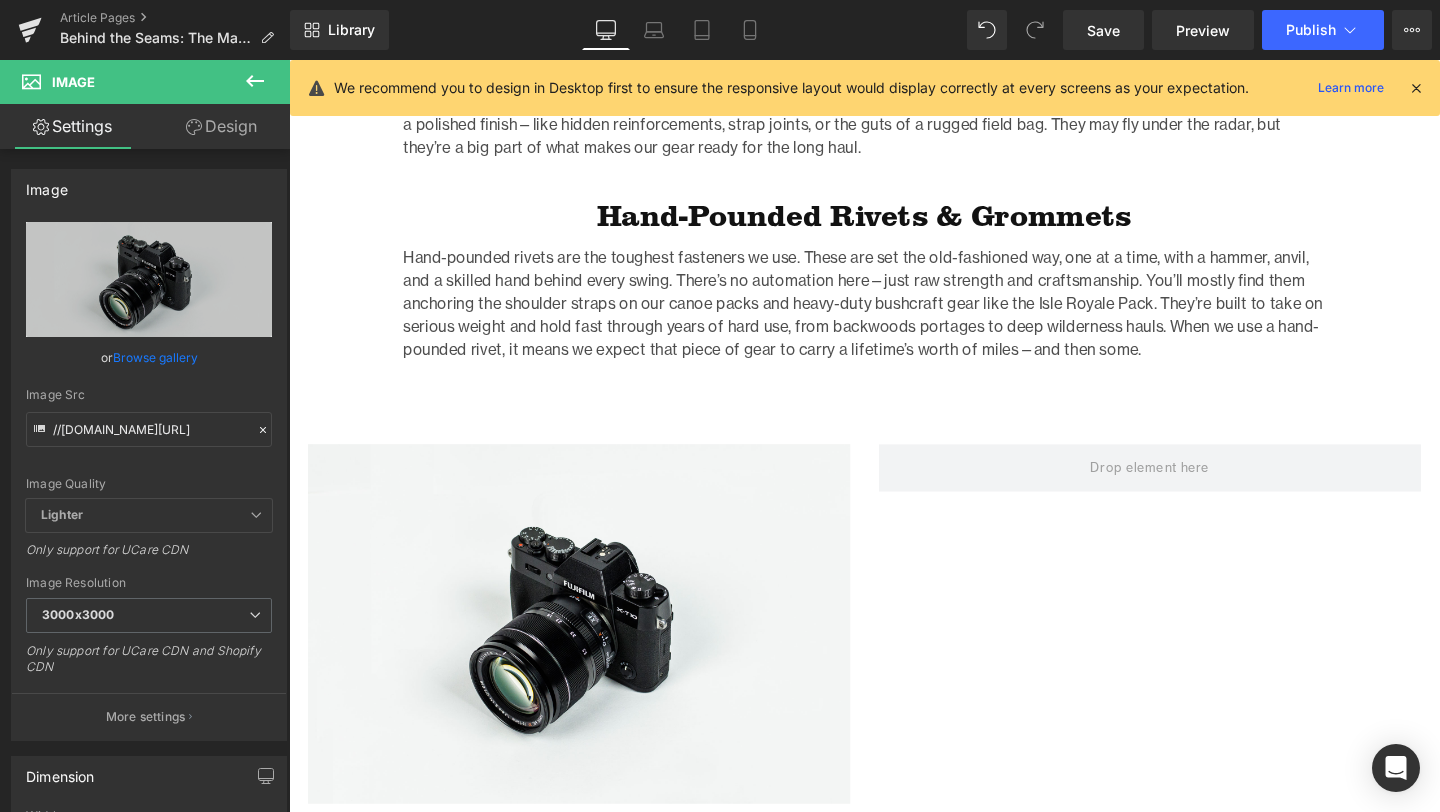 click 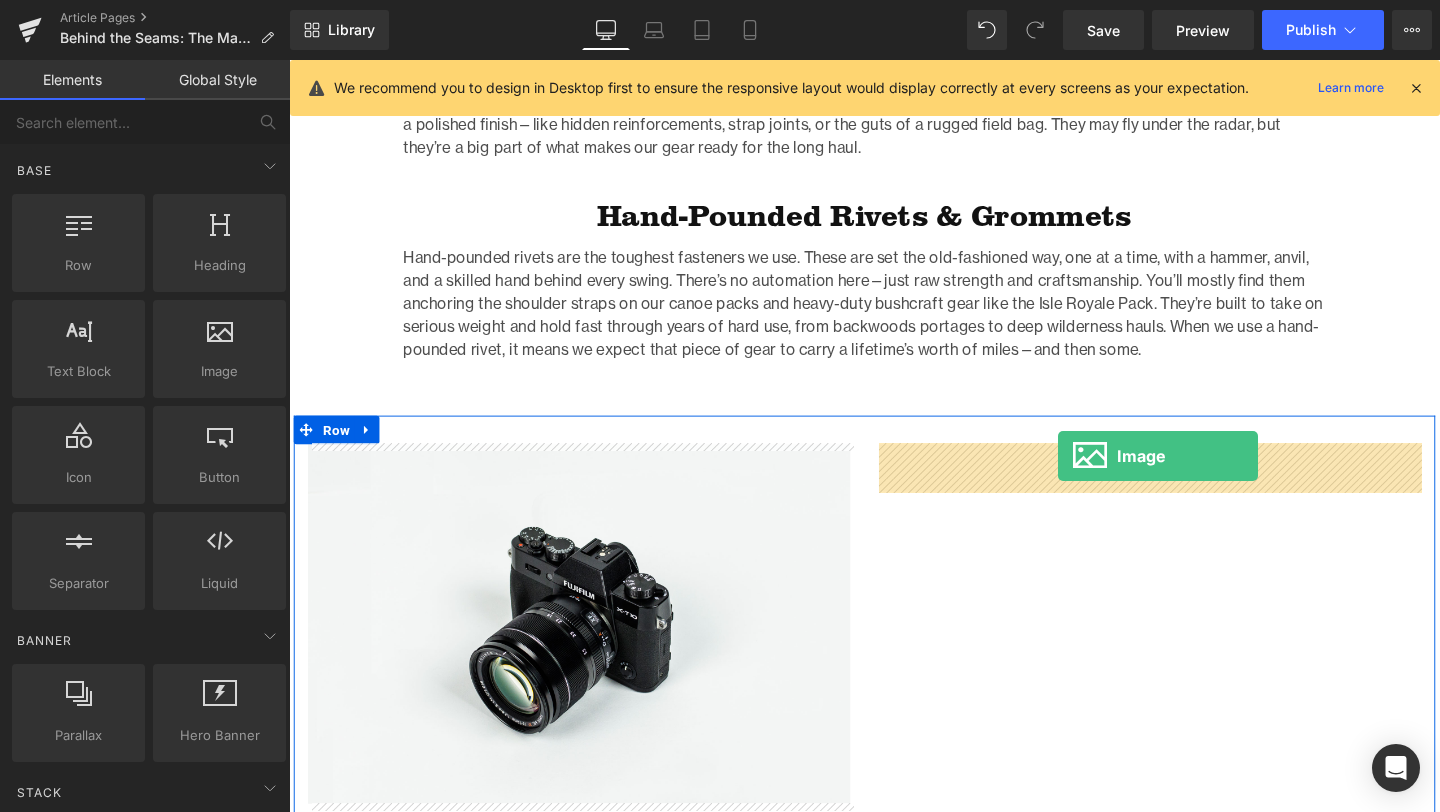 drag, startPoint x: 503, startPoint y: 421, endPoint x: 1097, endPoint y: 476, distance: 596.54083 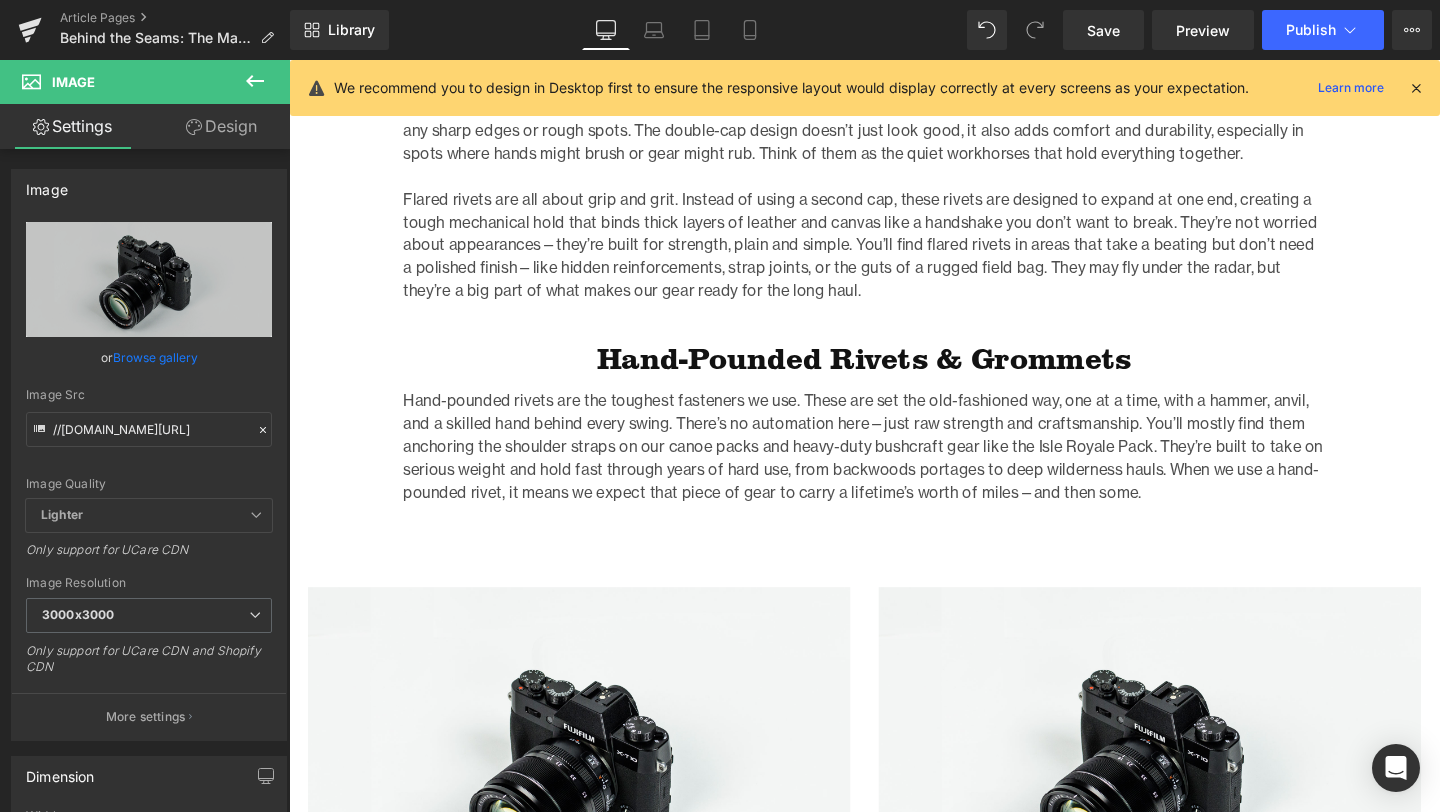 scroll, scrollTop: 5506, scrollLeft: 0, axis: vertical 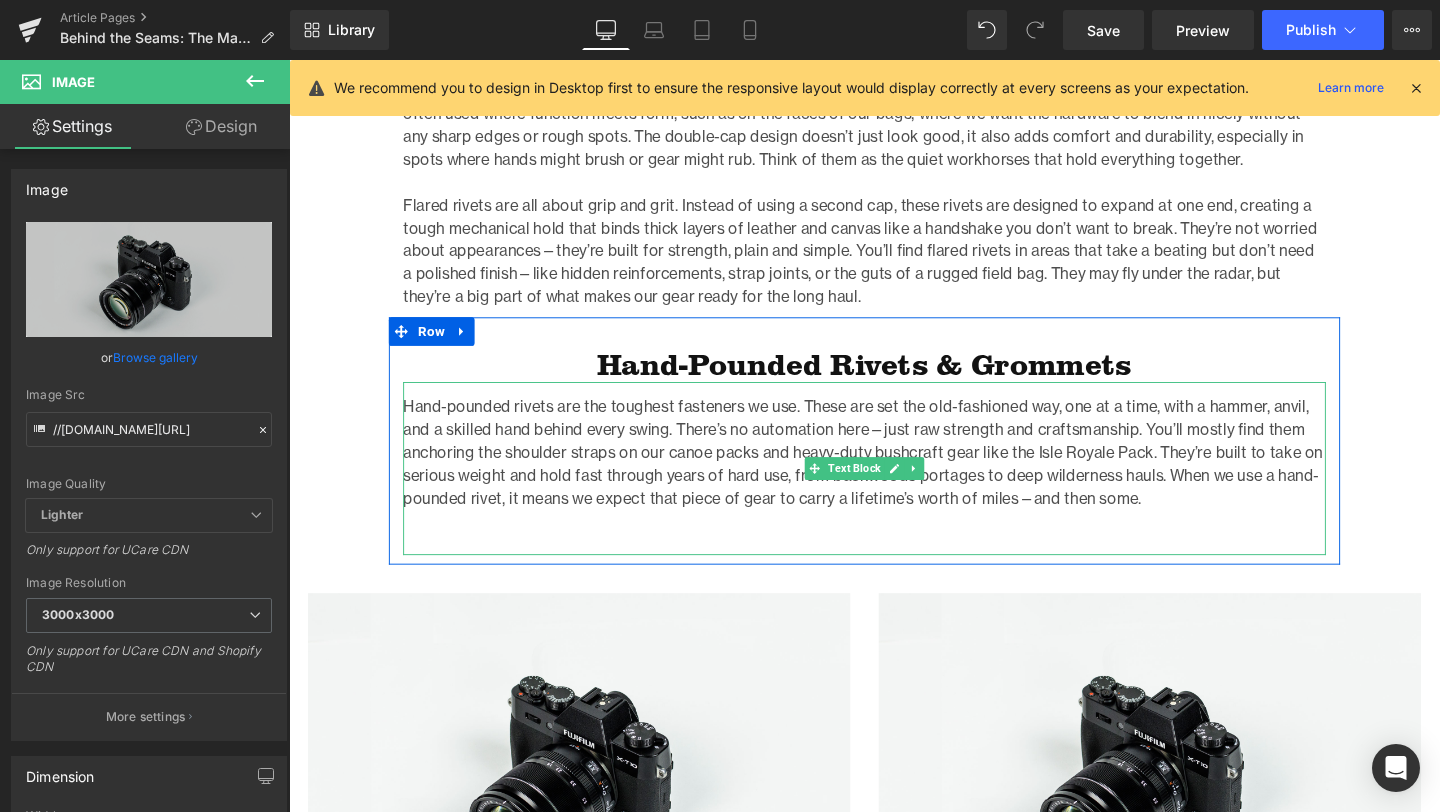 click at bounding box center (894, 569) 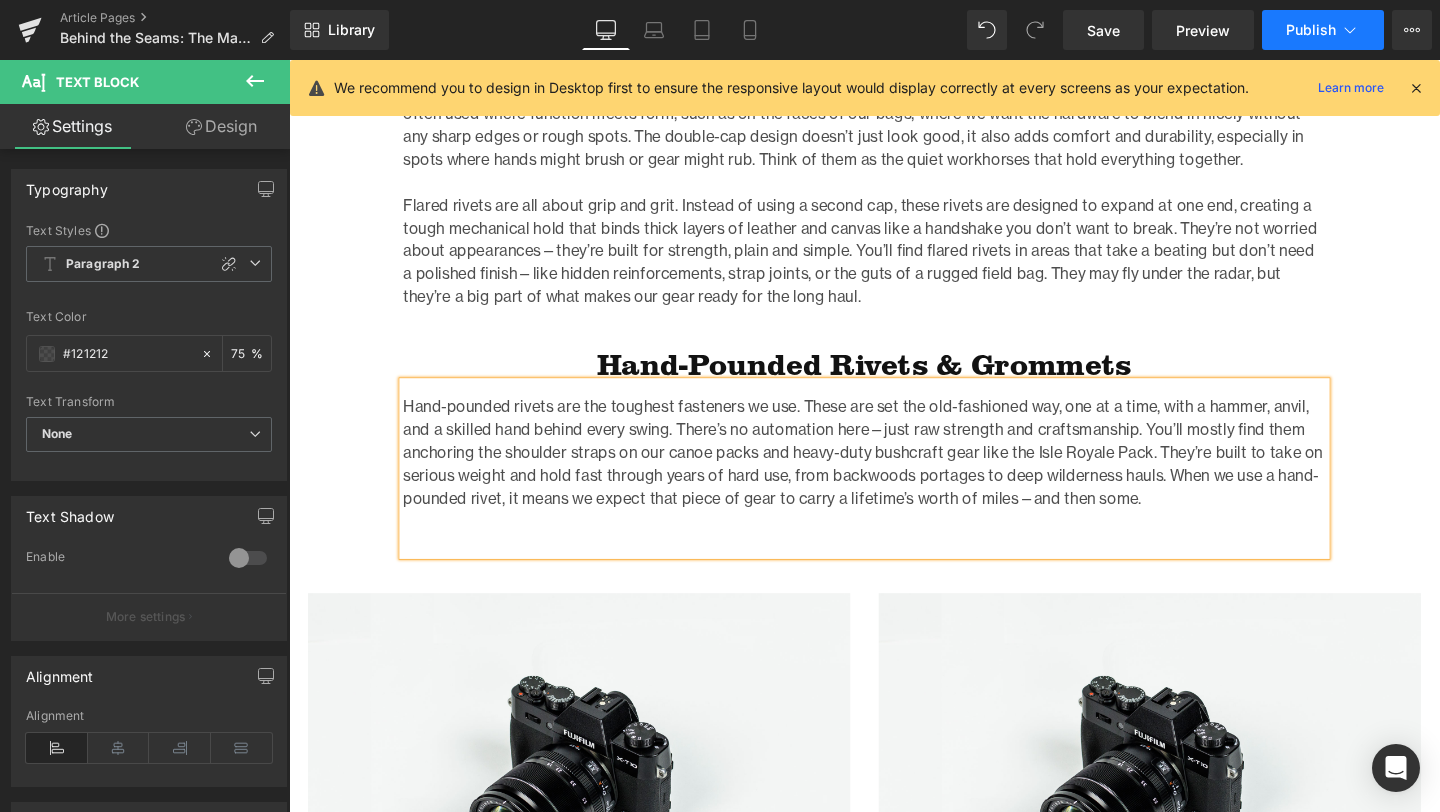paste 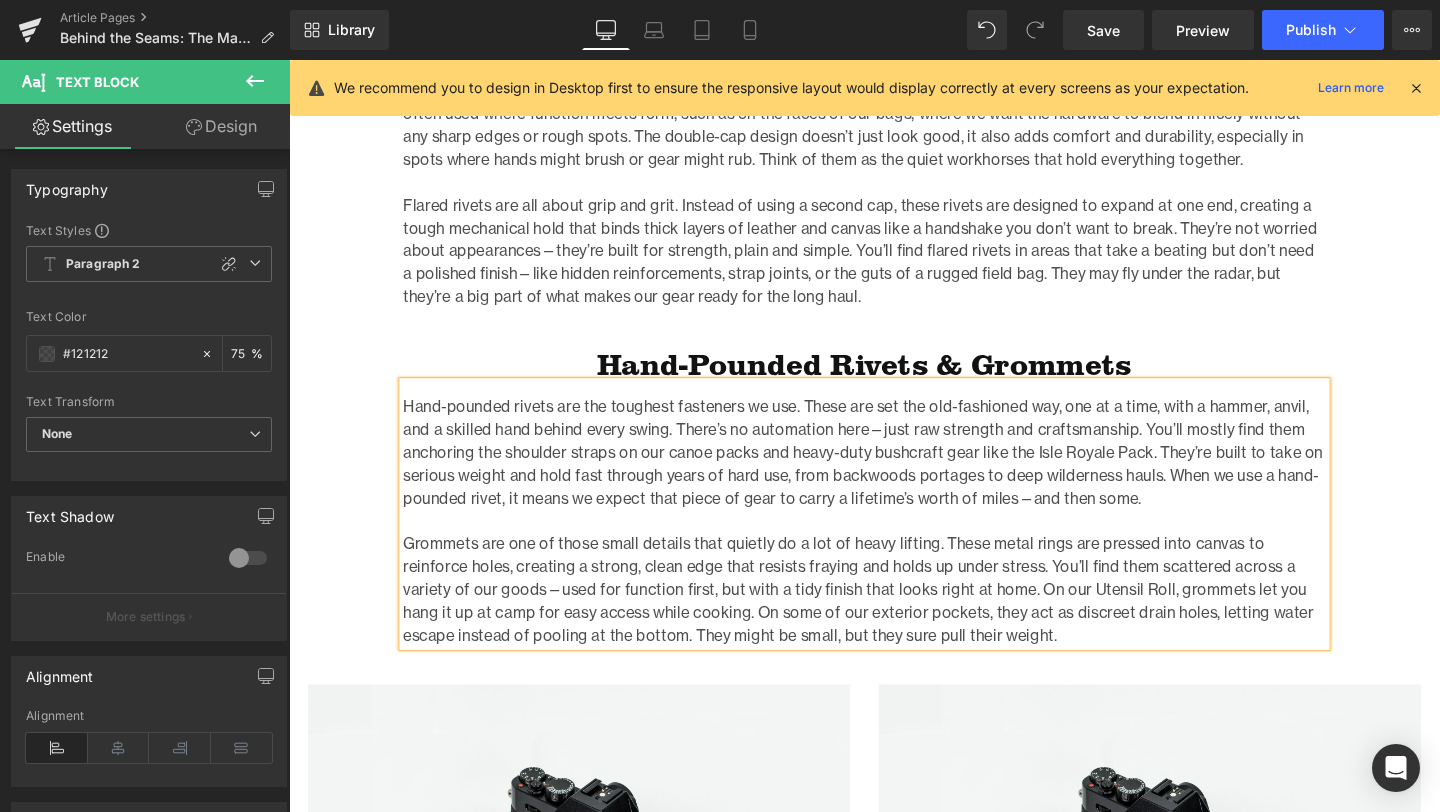 click on "Behind the Seams: The Machines  That Make It Happen Heading         Row         Image         Photo by [PERSON_NAME] Text Block         Home / Sewing & Finishing Machines Breadcrumbs         Row         Row         Every Frost River pack starts in [GEOGRAPHIC_DATA], [US_STATE]—cut, stitched, and built by hand with a blend of old-school know-how and heavy-duty machines that earn their keep. From the first cut of waxed canvas to the final stitch of leather, each tool in our workshop pulls its weight. Want to see where the magic happens? Here’s a look at the machines that help bring our gear to life and the marks they leave behind. Text Block         Standard Heavy-Duty Sewing Machine Heading         Text Block         Image         Double Needle Sewing Machine Heading         Text Block
Double Needle
Text Block         Image         Post Machine Text Block         Image
Row         Post Machine Heading         Text Block         Row         Image         Row         Heading" at bounding box center (894, -1462) 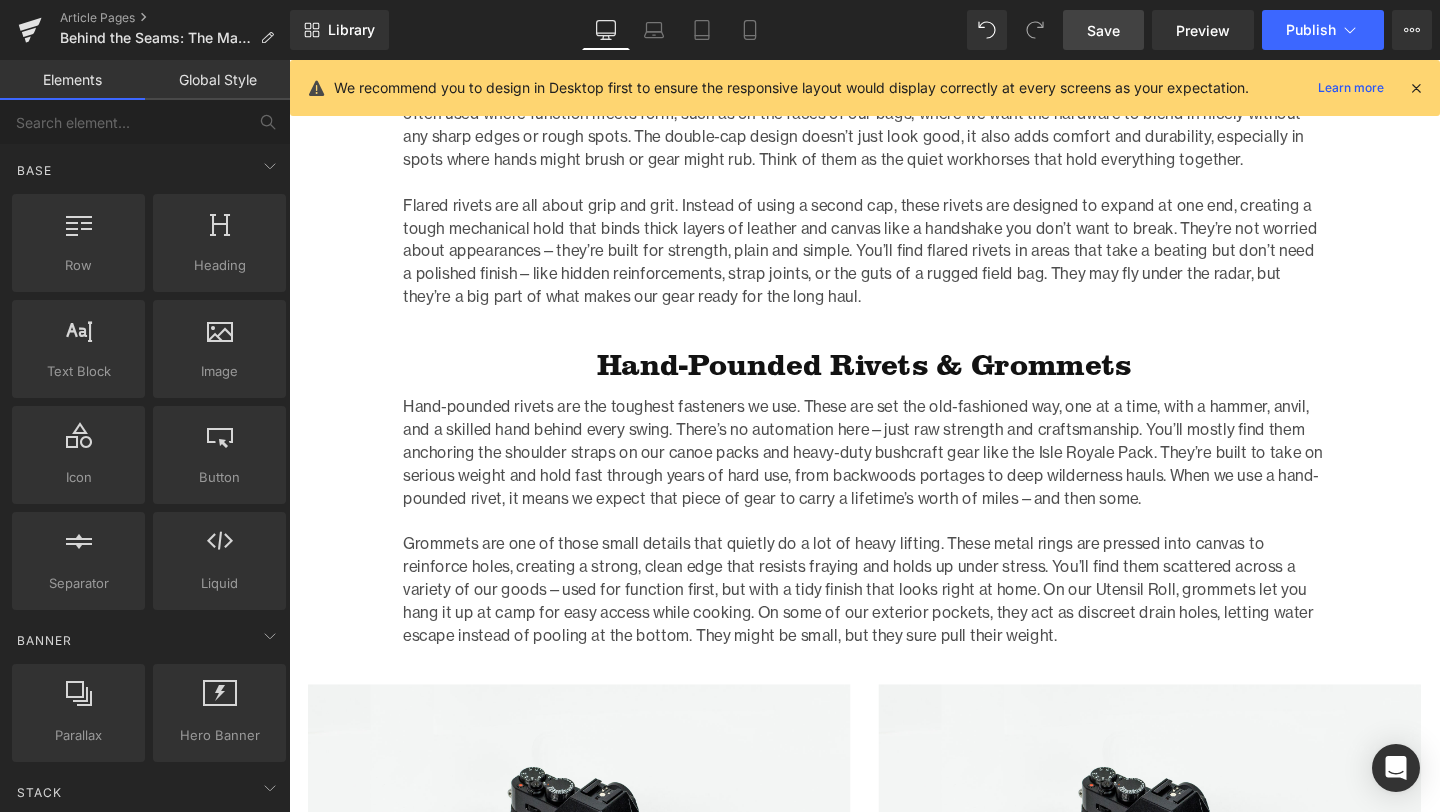 click on "Save" at bounding box center [1103, 30] 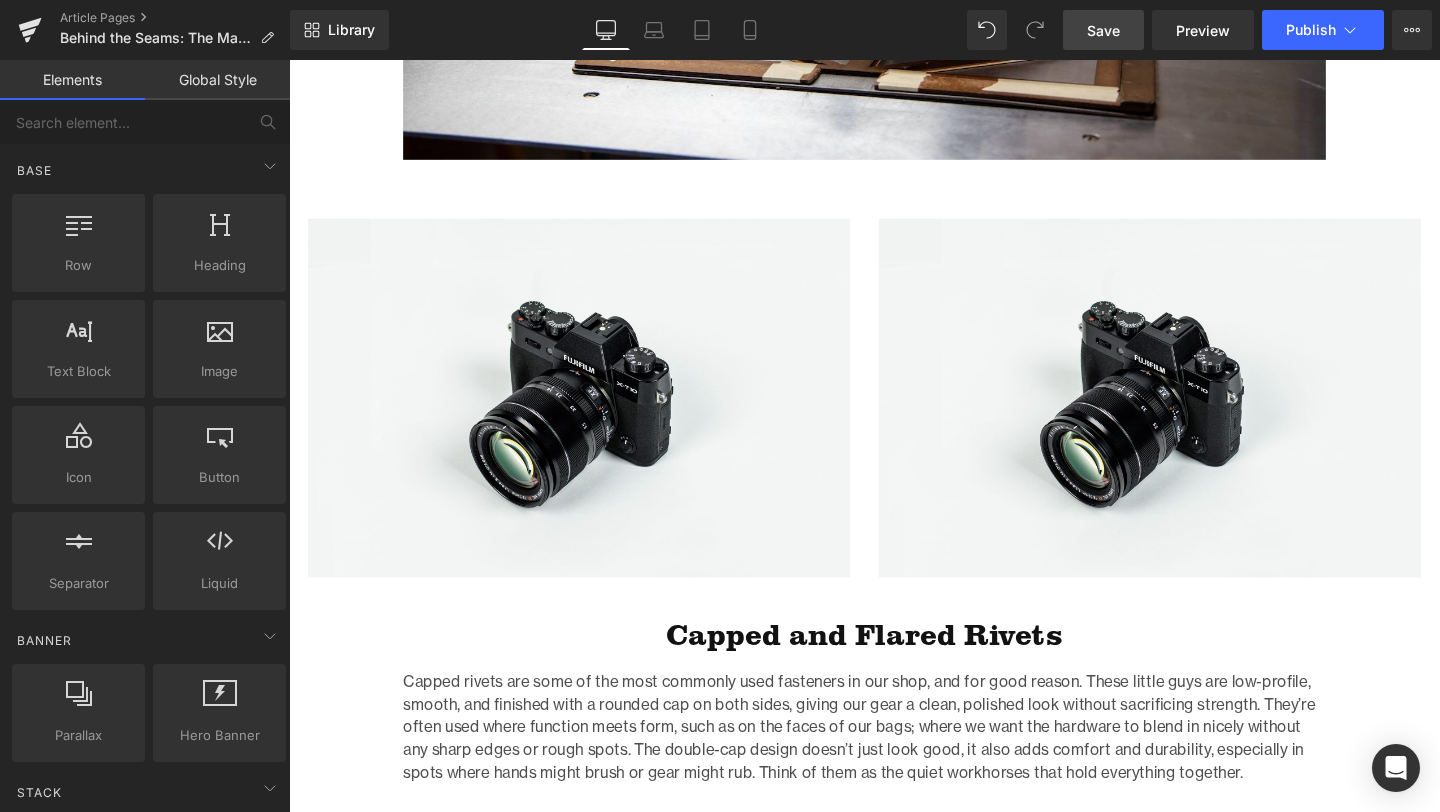 scroll, scrollTop: 4863, scrollLeft: 0, axis: vertical 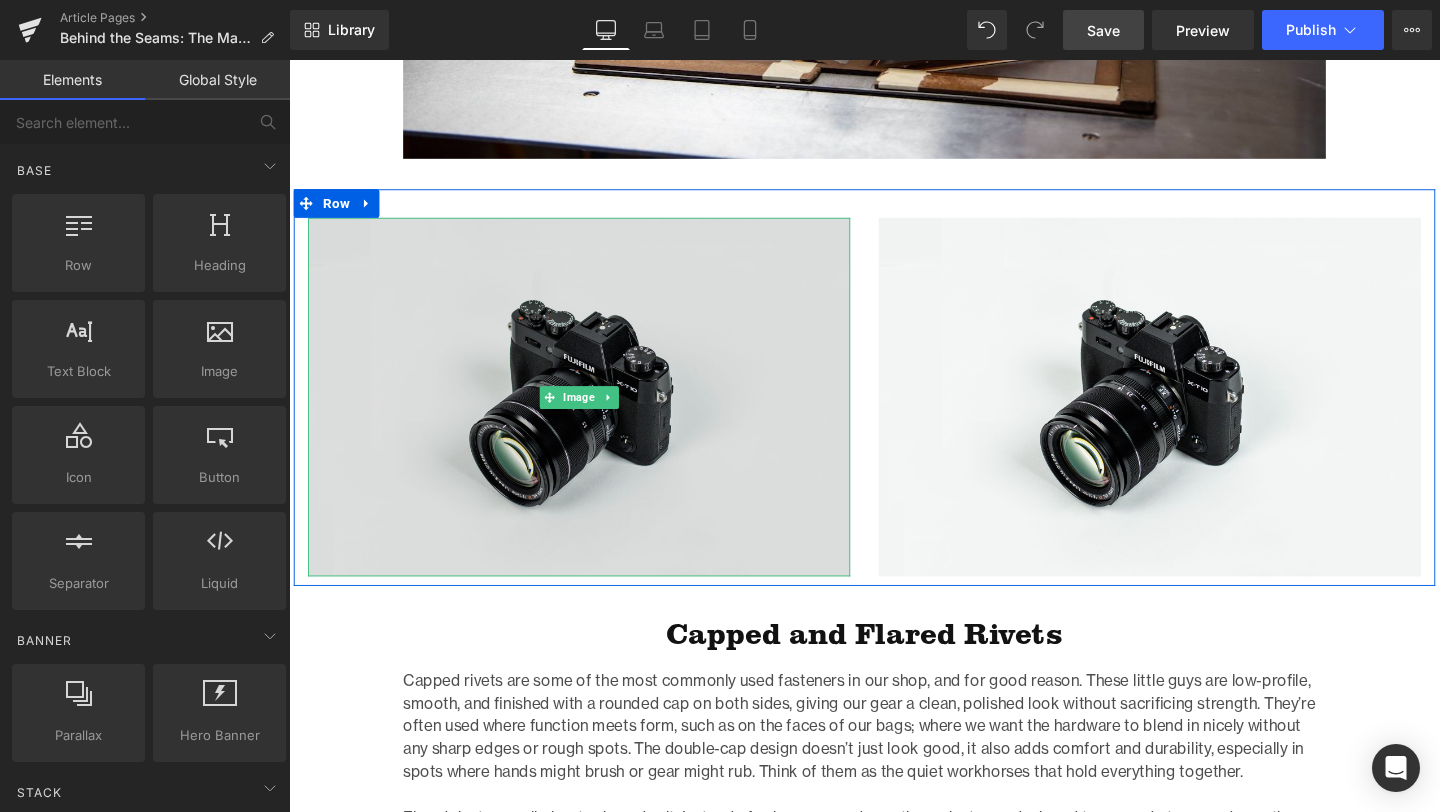 click at bounding box center (625, 415) 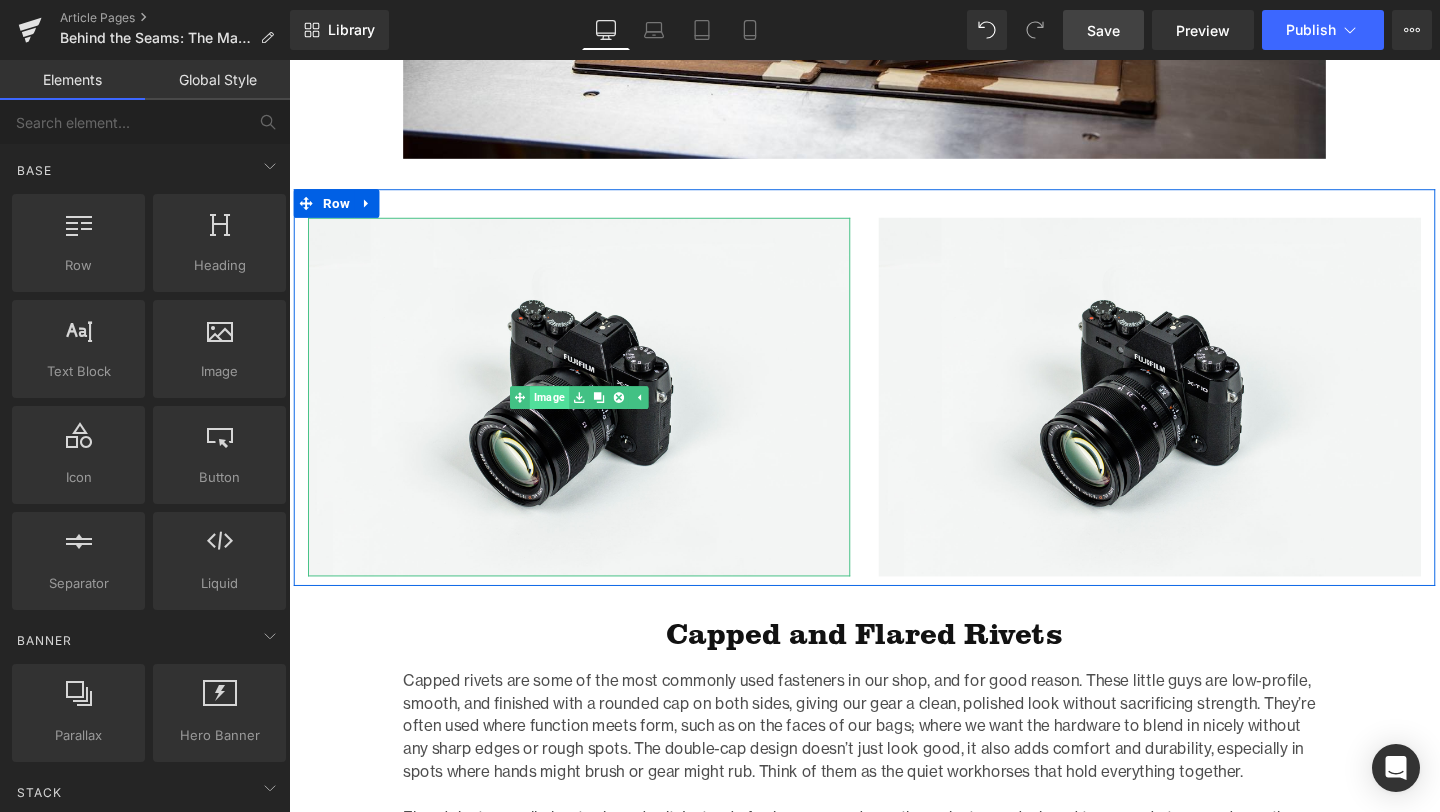 click on "Image" at bounding box center (562, 415) 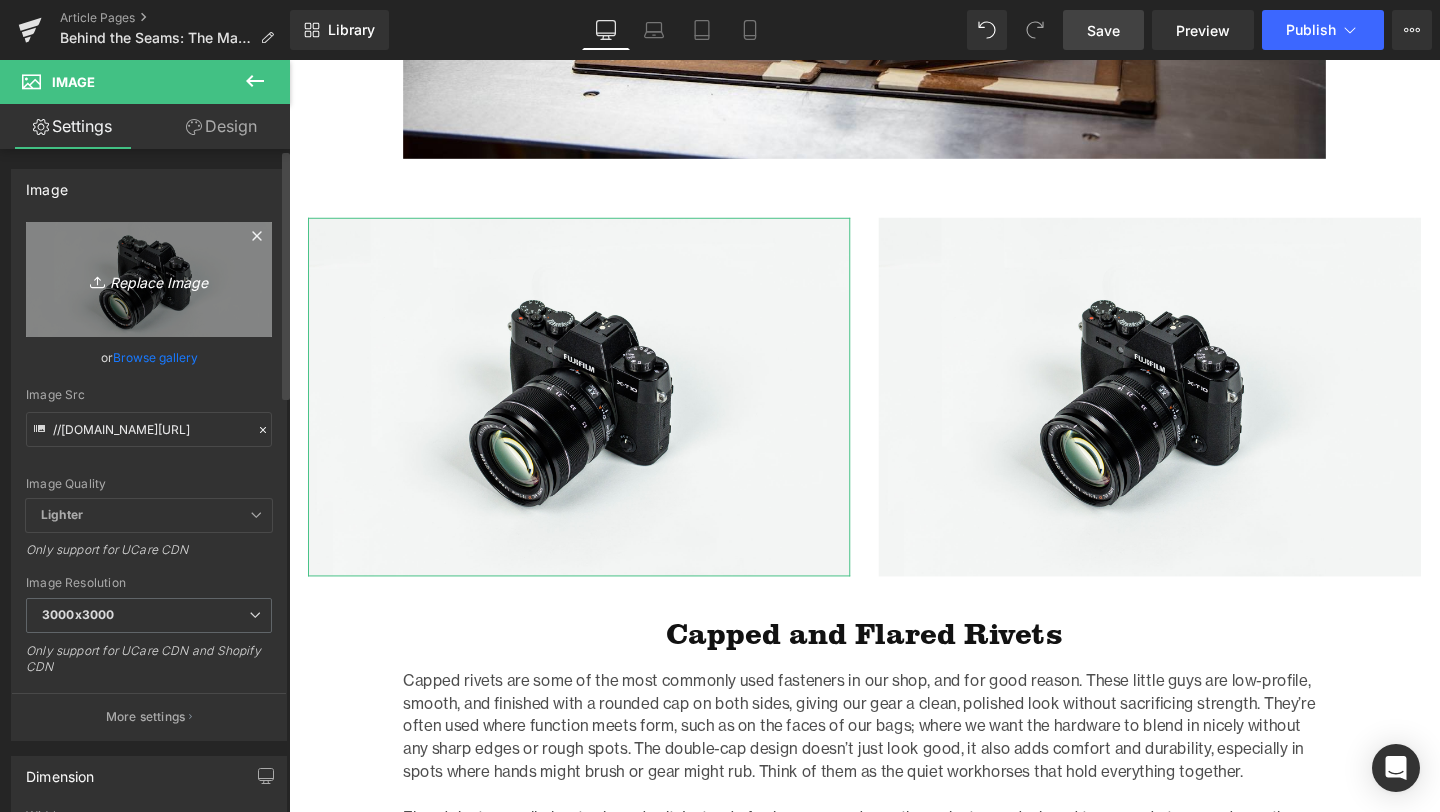 click on "Replace Image" at bounding box center (149, 279) 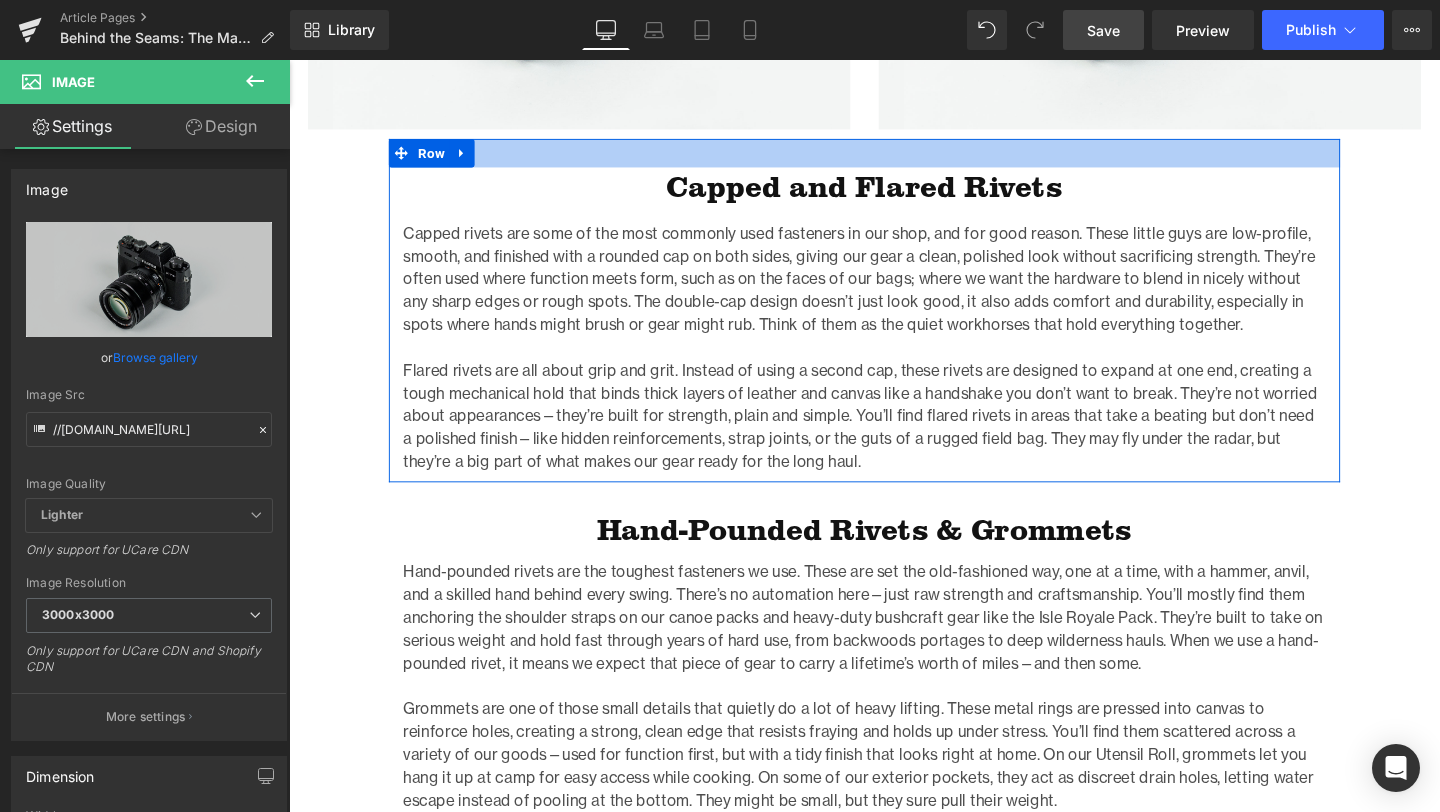 scroll, scrollTop: 5565, scrollLeft: 0, axis: vertical 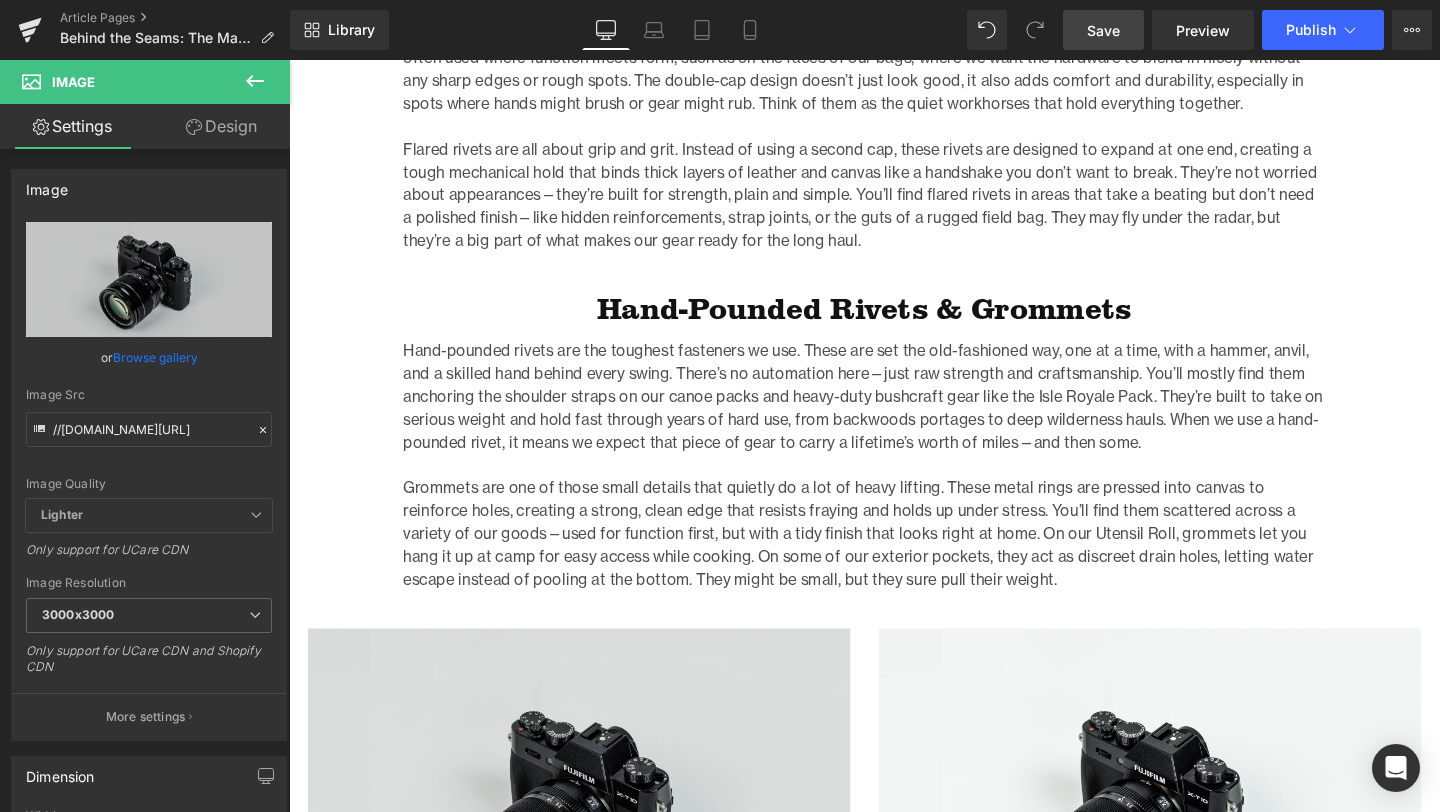 click at bounding box center [594, 847] 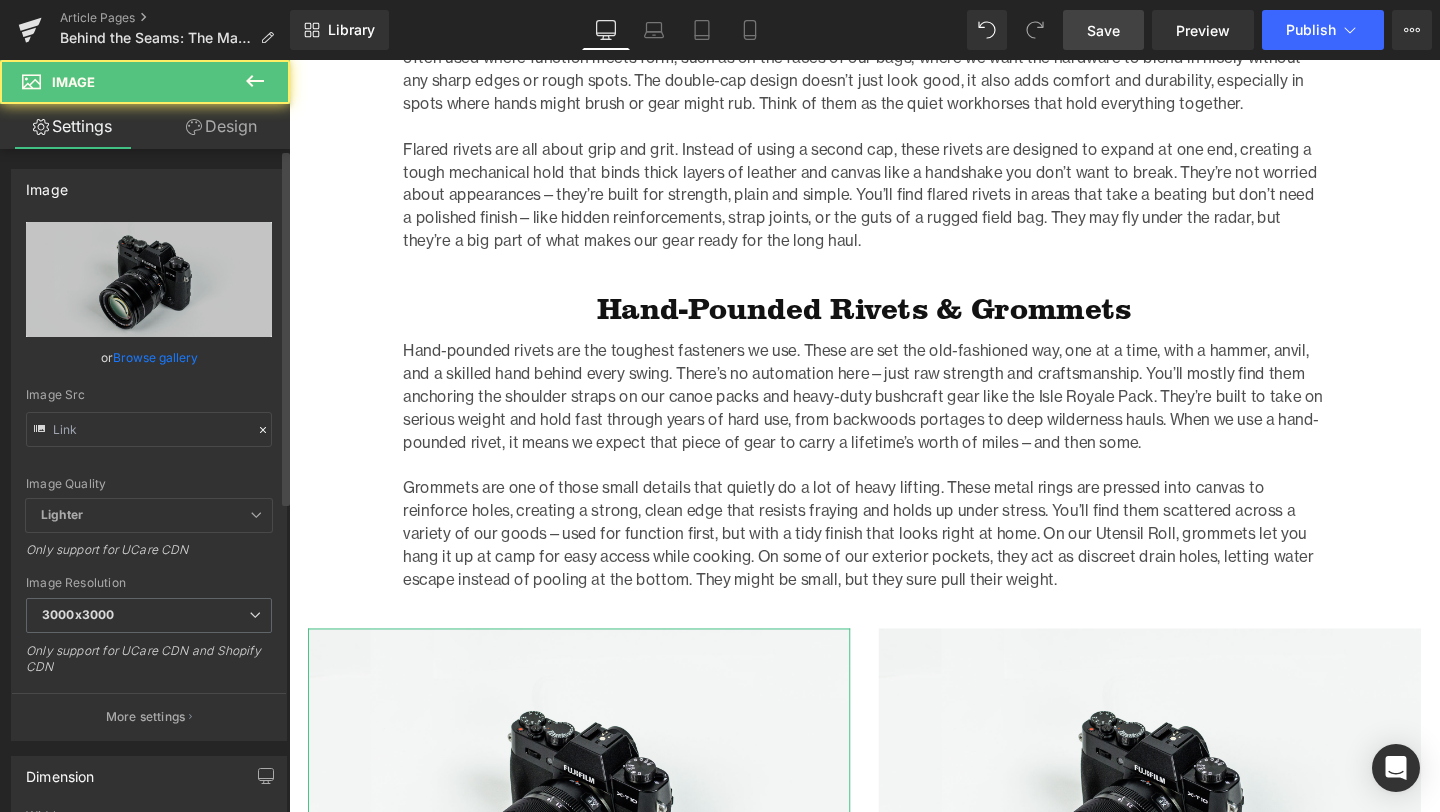 type on "//[DOMAIN_NAME][URL]" 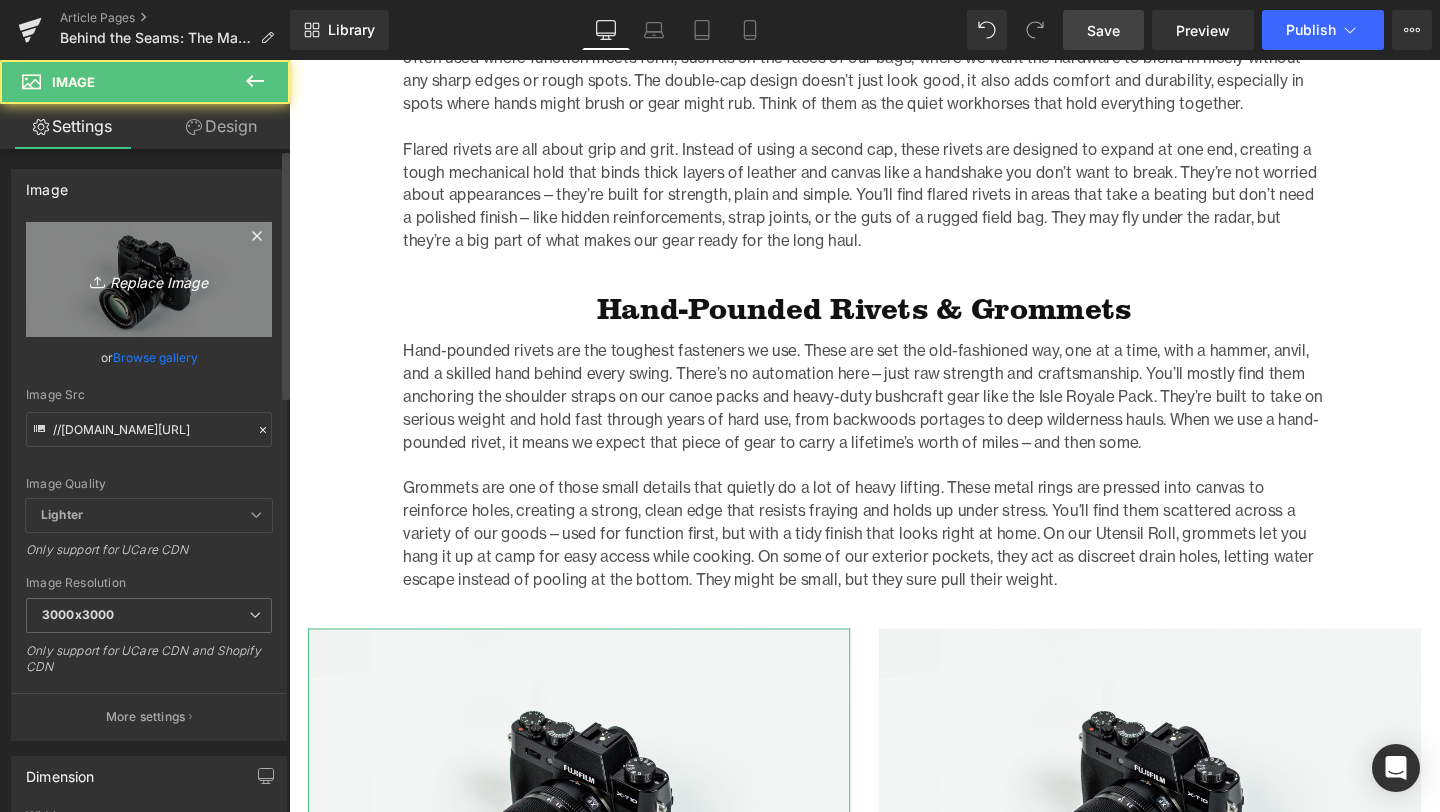 click on "Replace Image" at bounding box center [149, 279] 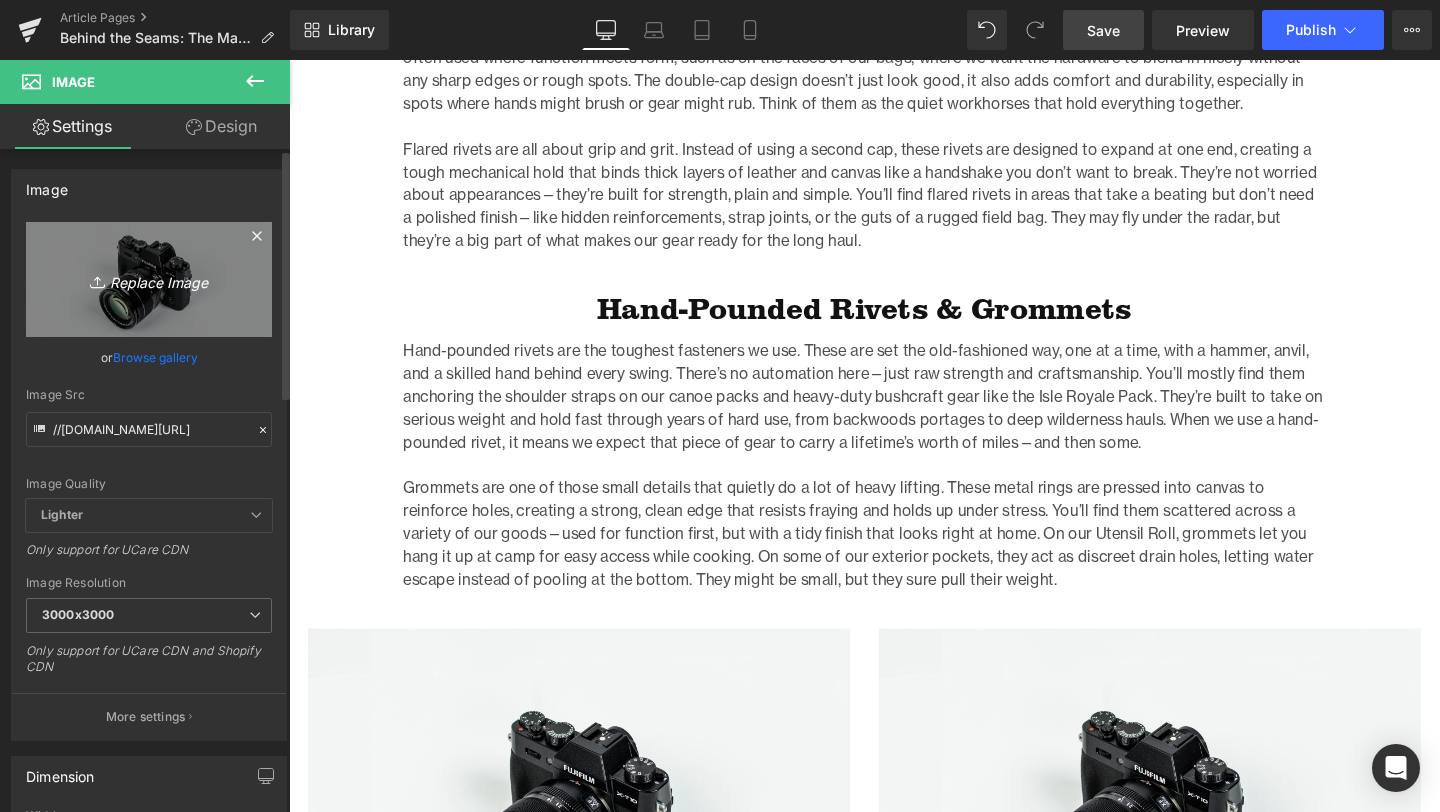 type on "C:\fakepath\HandPoundRivets_Manufacturing-3.jpg" 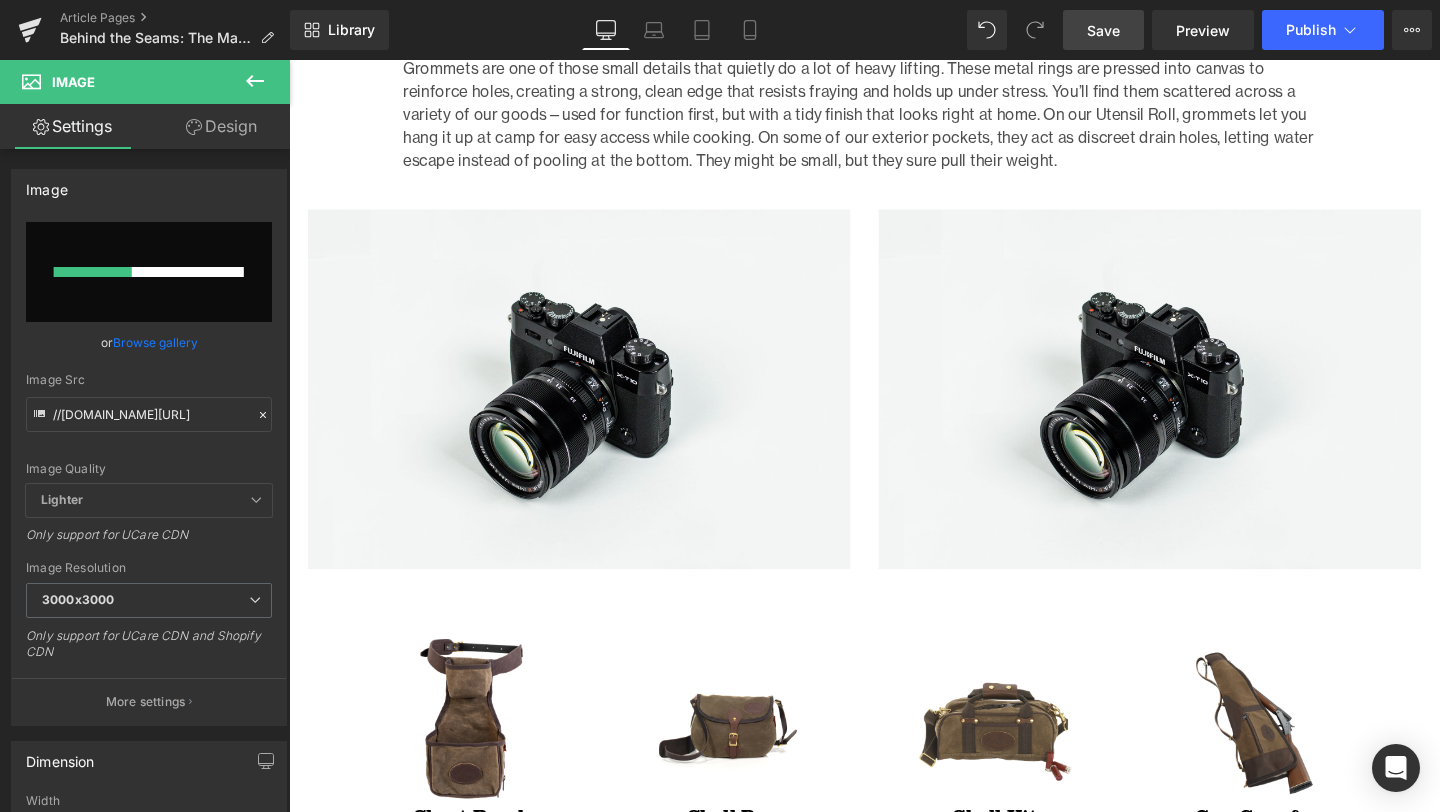 scroll, scrollTop: 6016, scrollLeft: 0, axis: vertical 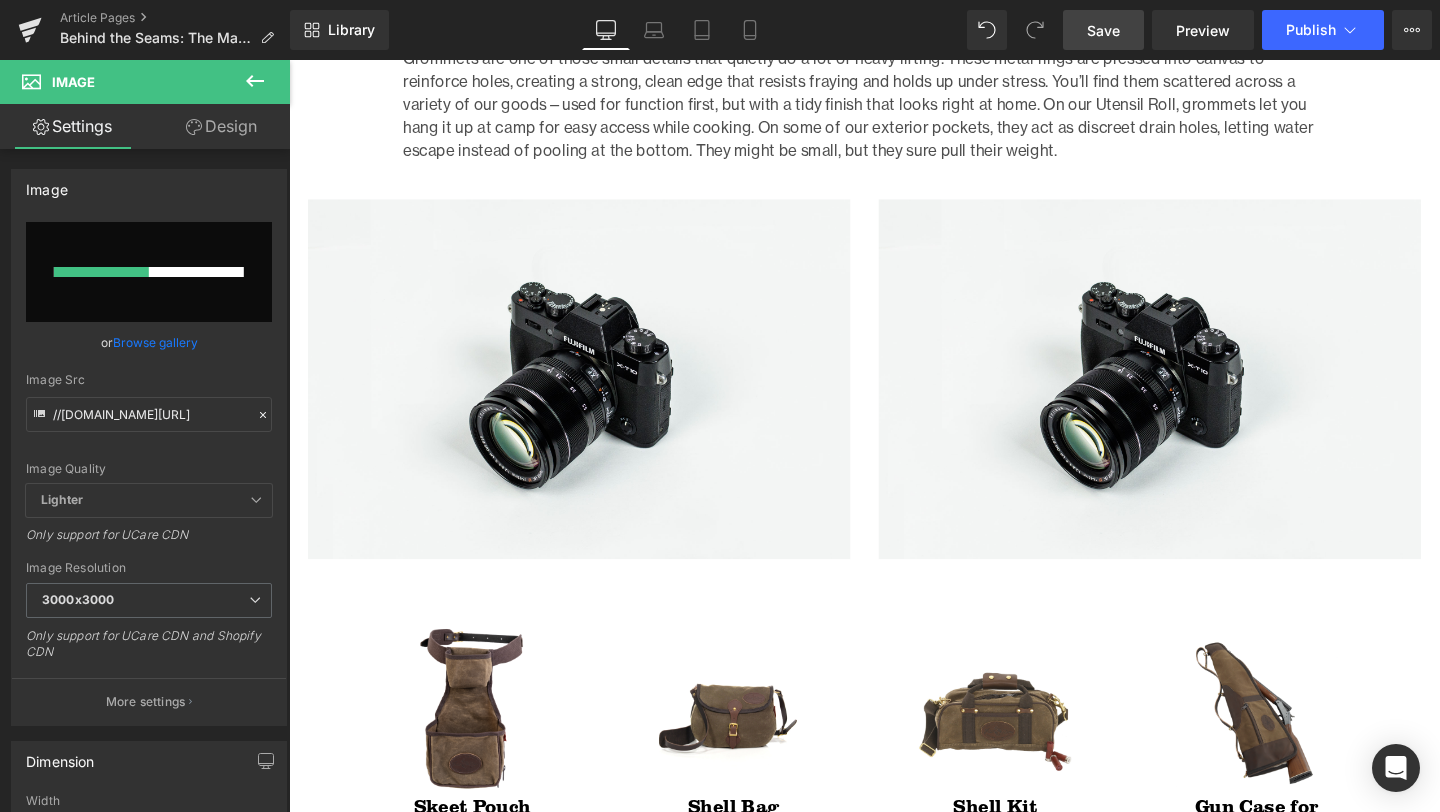 type 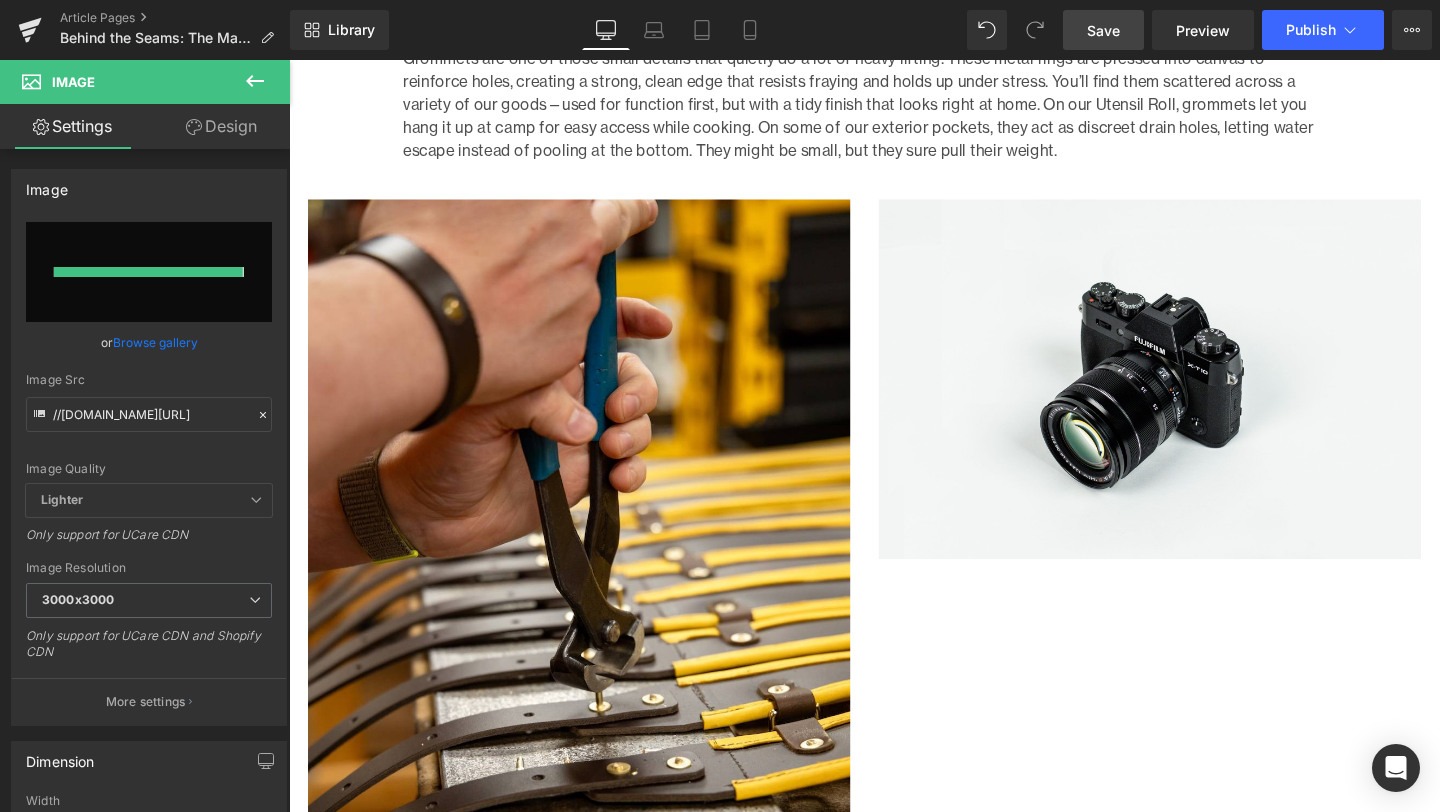 type on "[URL][DOMAIN_NAME]" 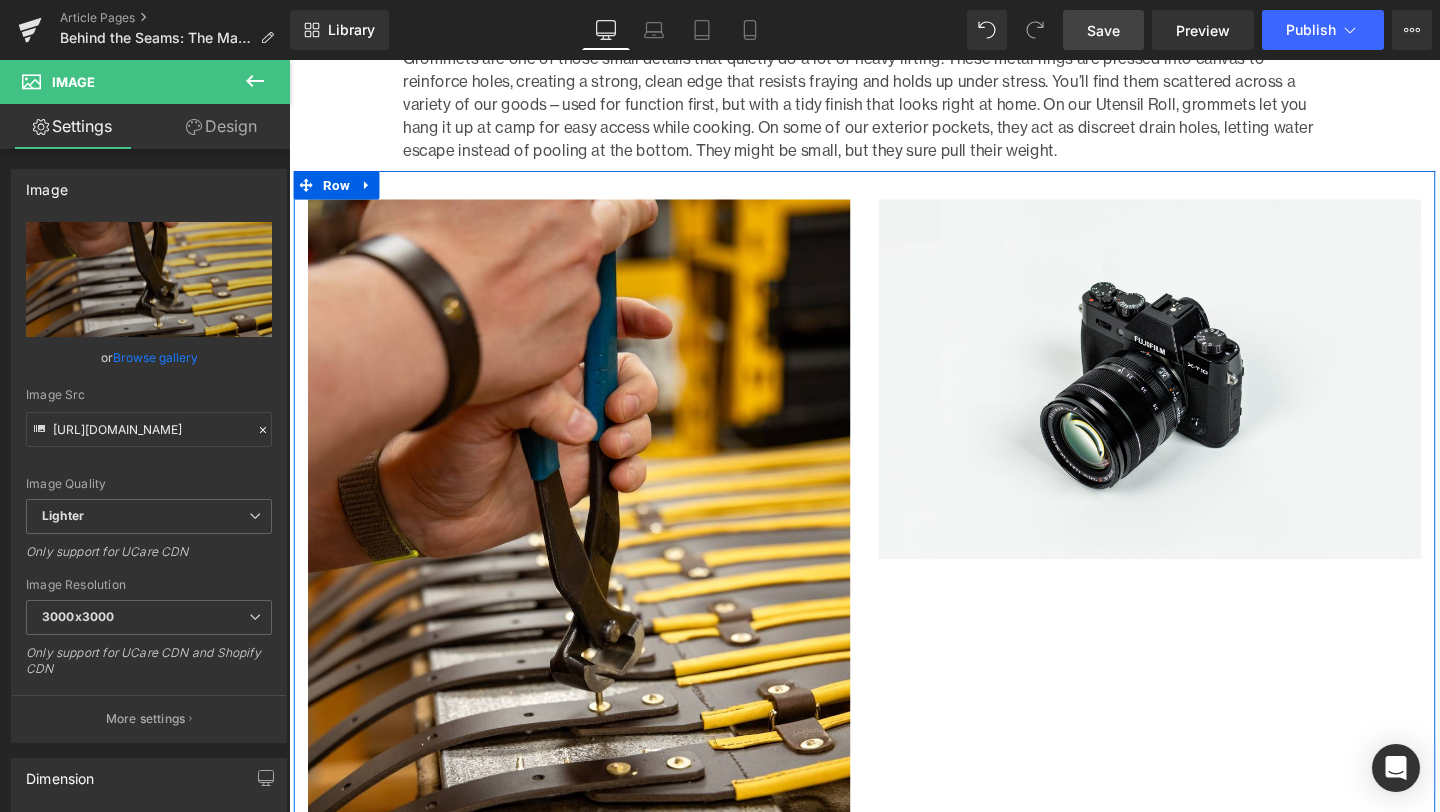 click on "Image
Image
Row" at bounding box center [894, 624] 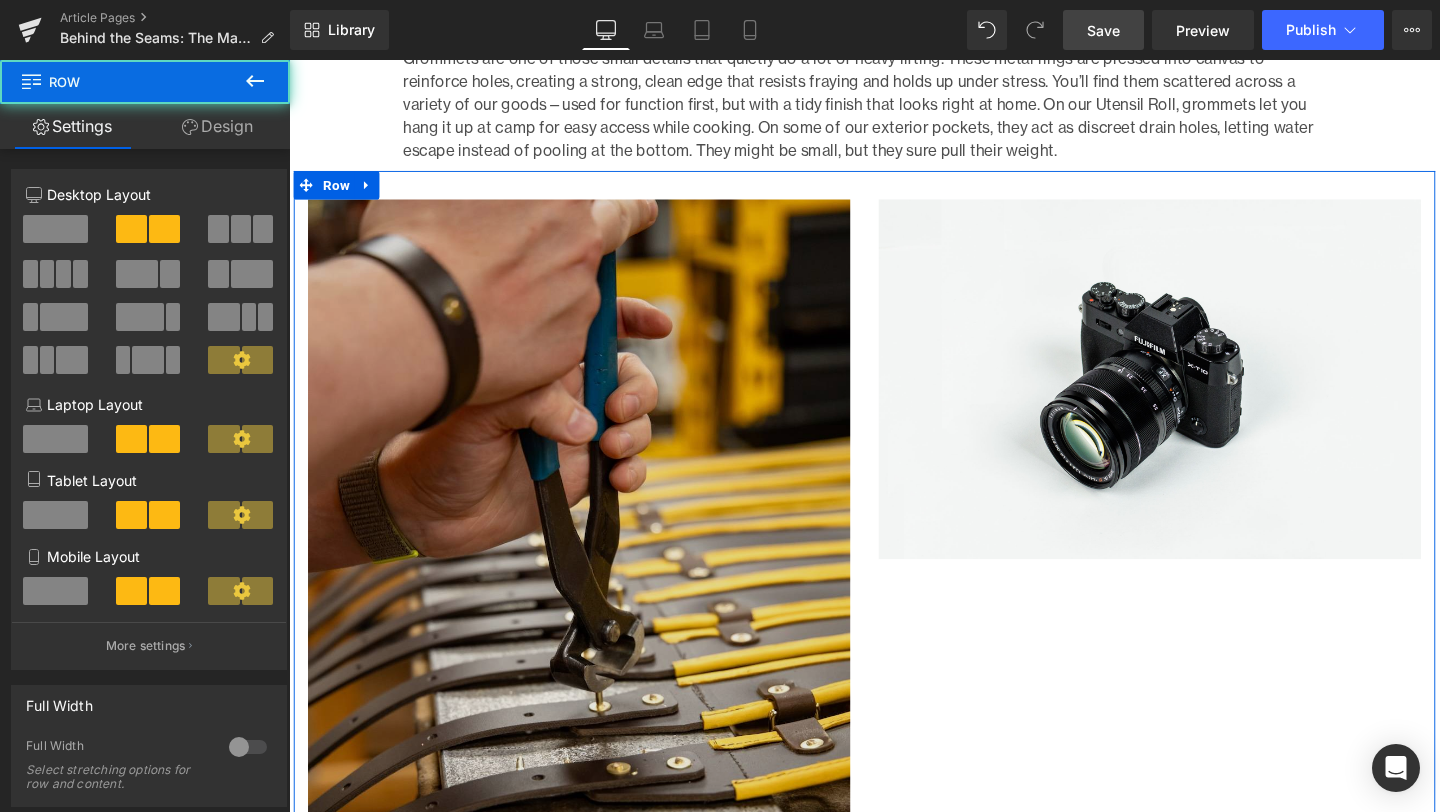 click at bounding box center [1194, 396] 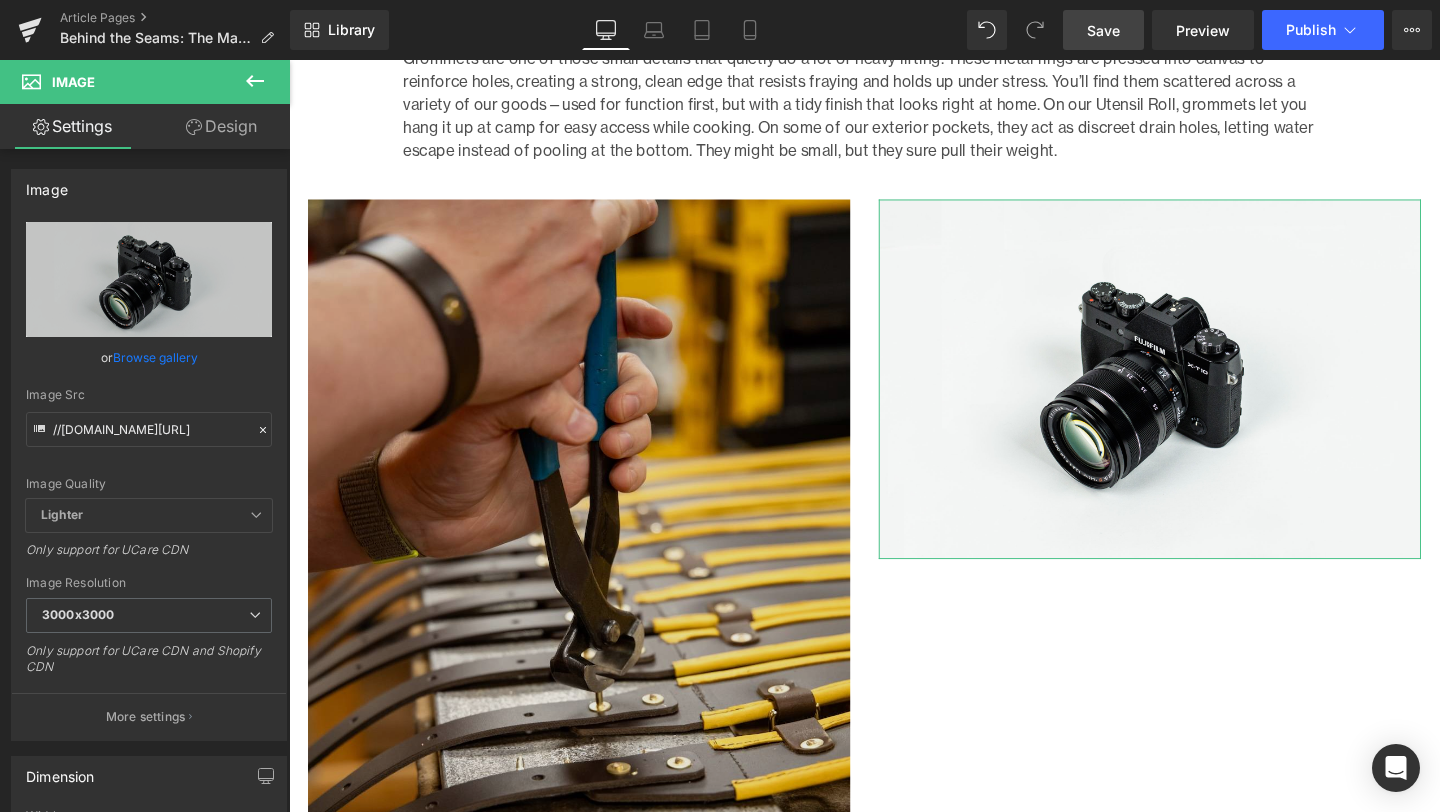 click on "Replace Image" at bounding box center (149, 279) 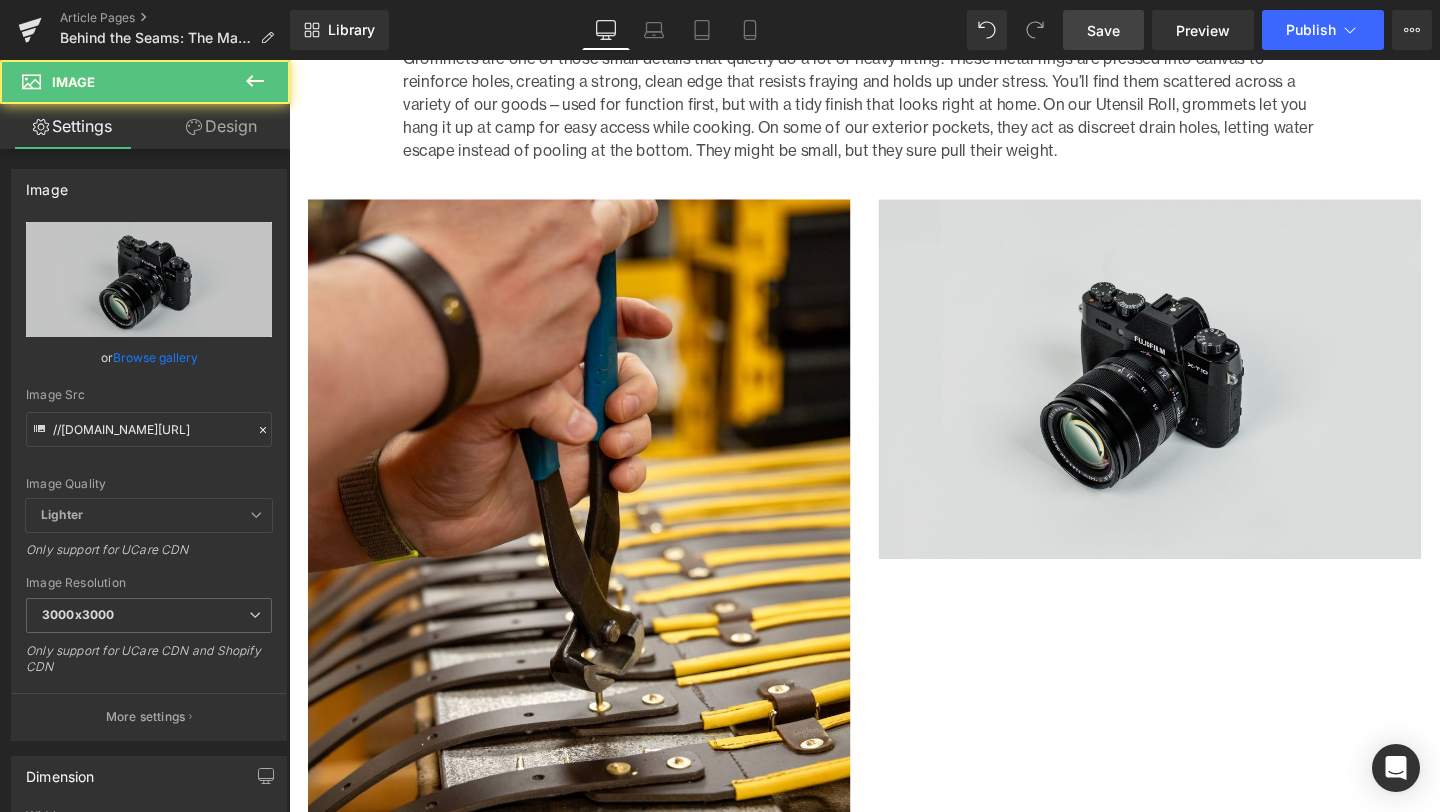 click at bounding box center [1194, 396] 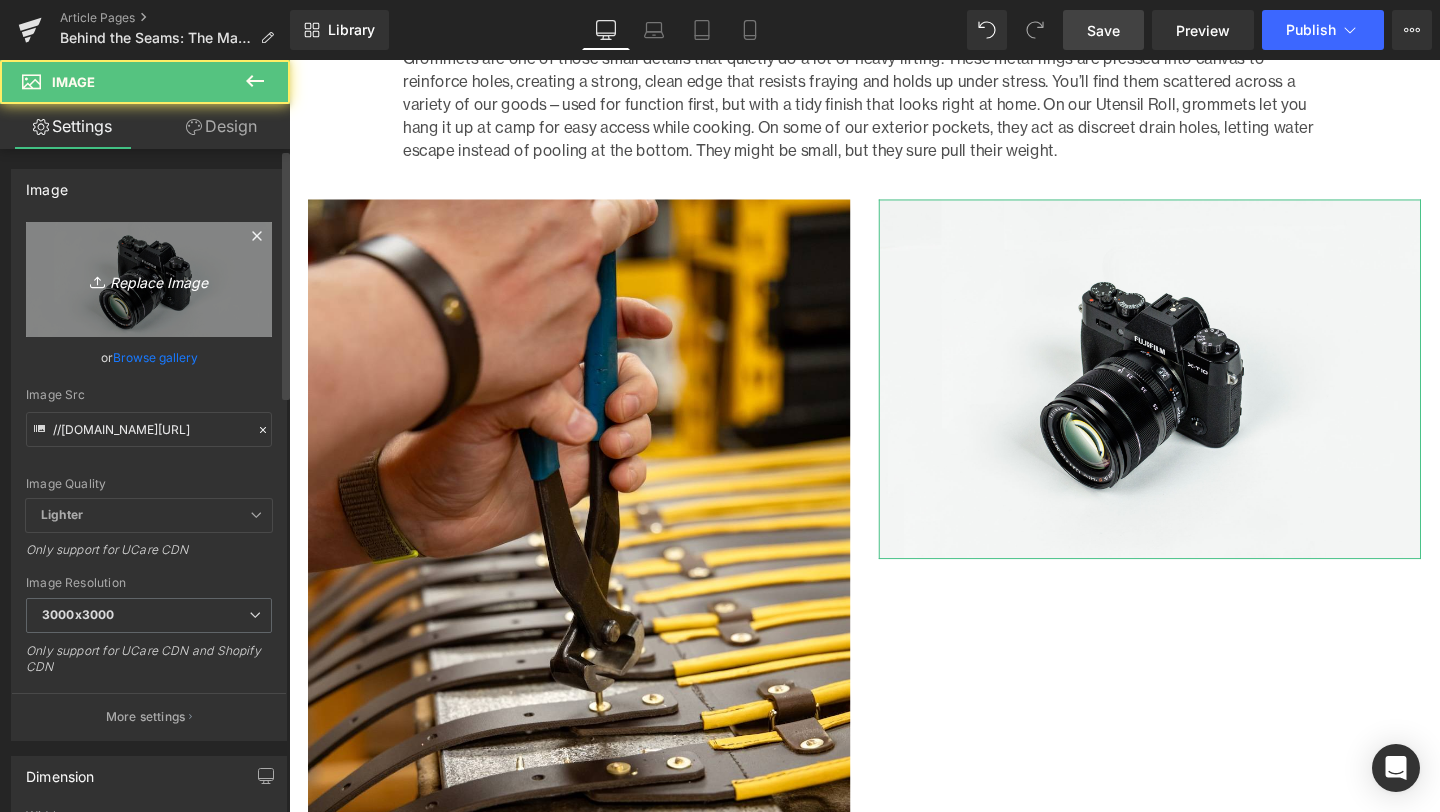 click on "Replace Image" at bounding box center (149, 279) 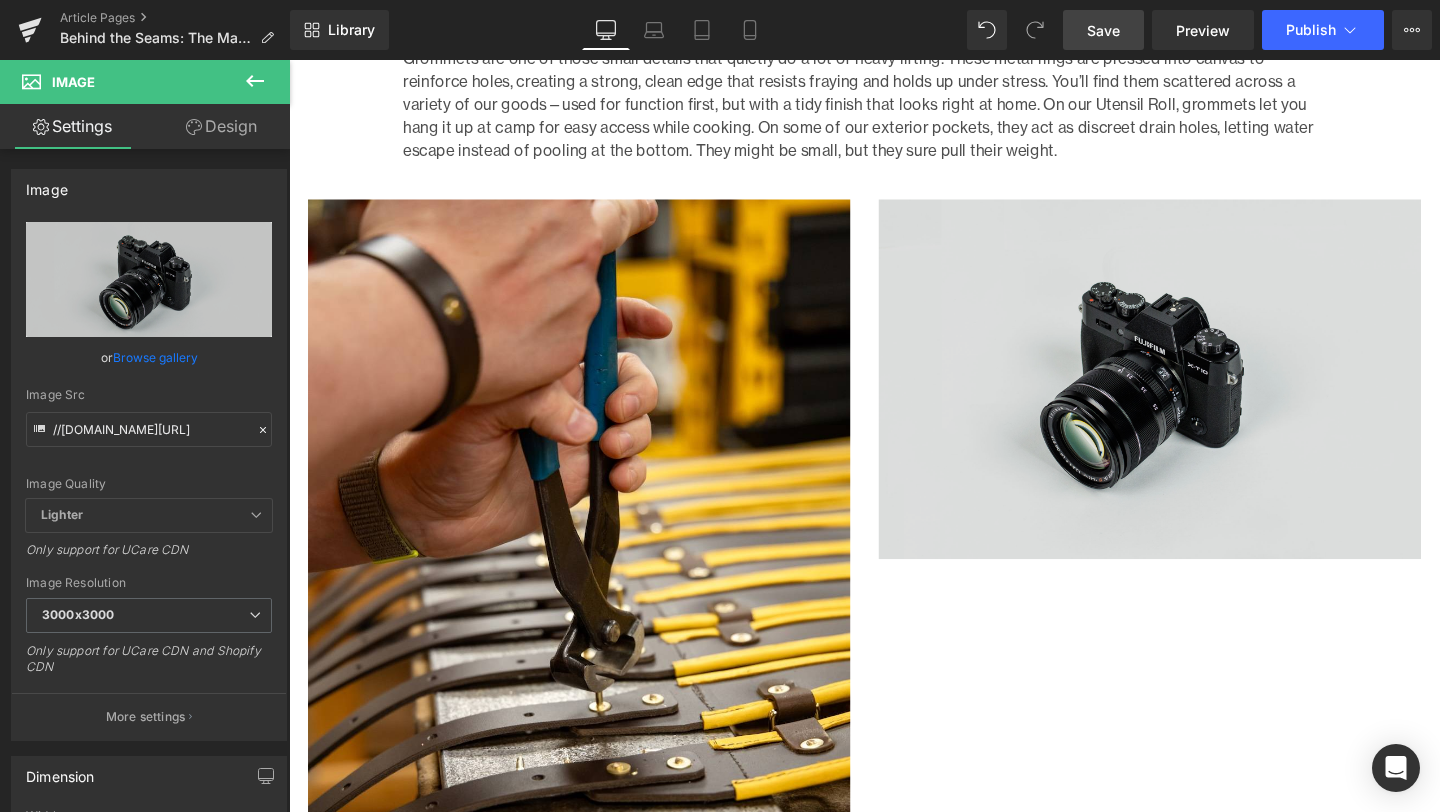 type on "C:\fakepath\Grommets_Manufacturing-3.jpg" 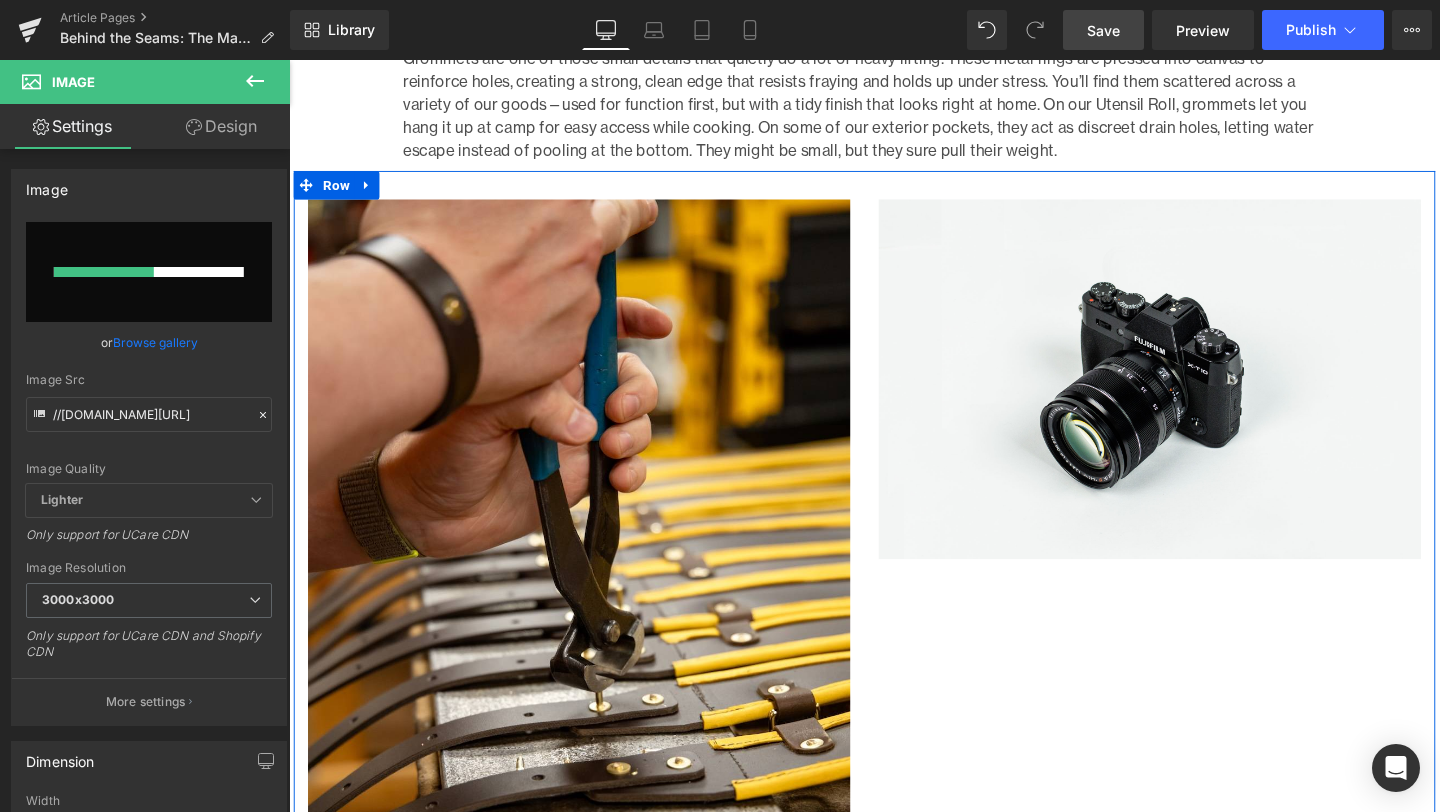 type 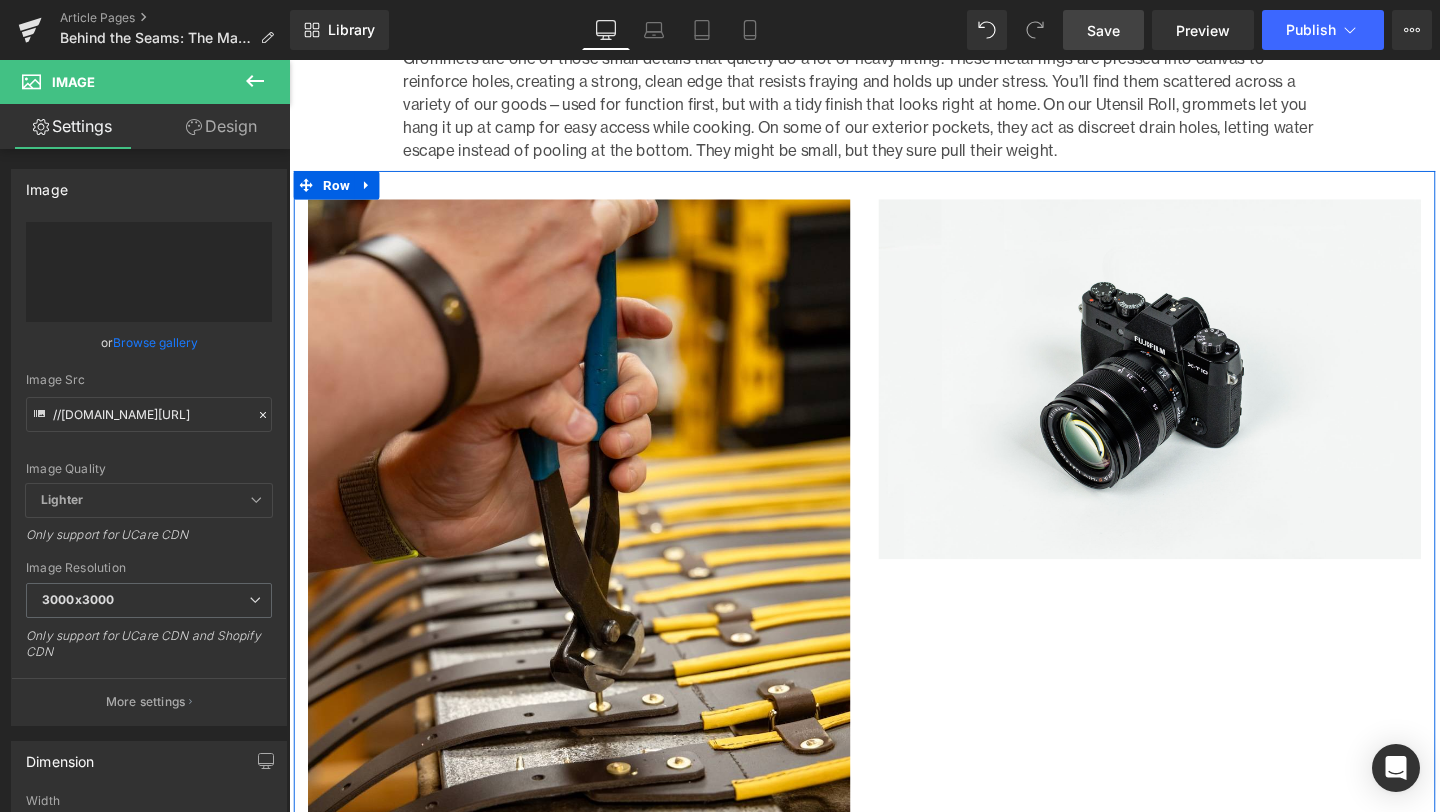 type on "[URL][DOMAIN_NAME]" 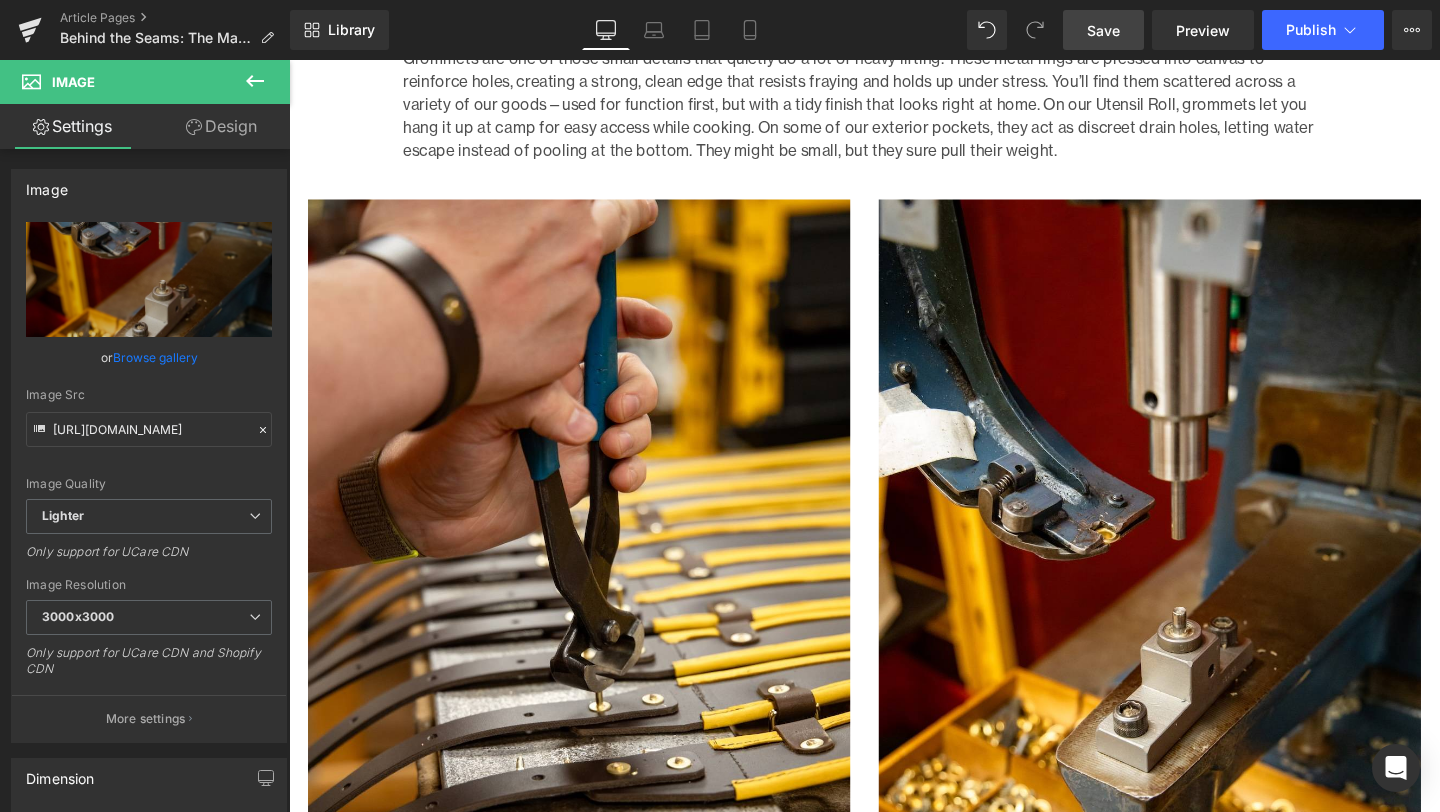 drag, startPoint x: 1115, startPoint y: 17, endPoint x: 360, endPoint y: 513, distance: 903.34985 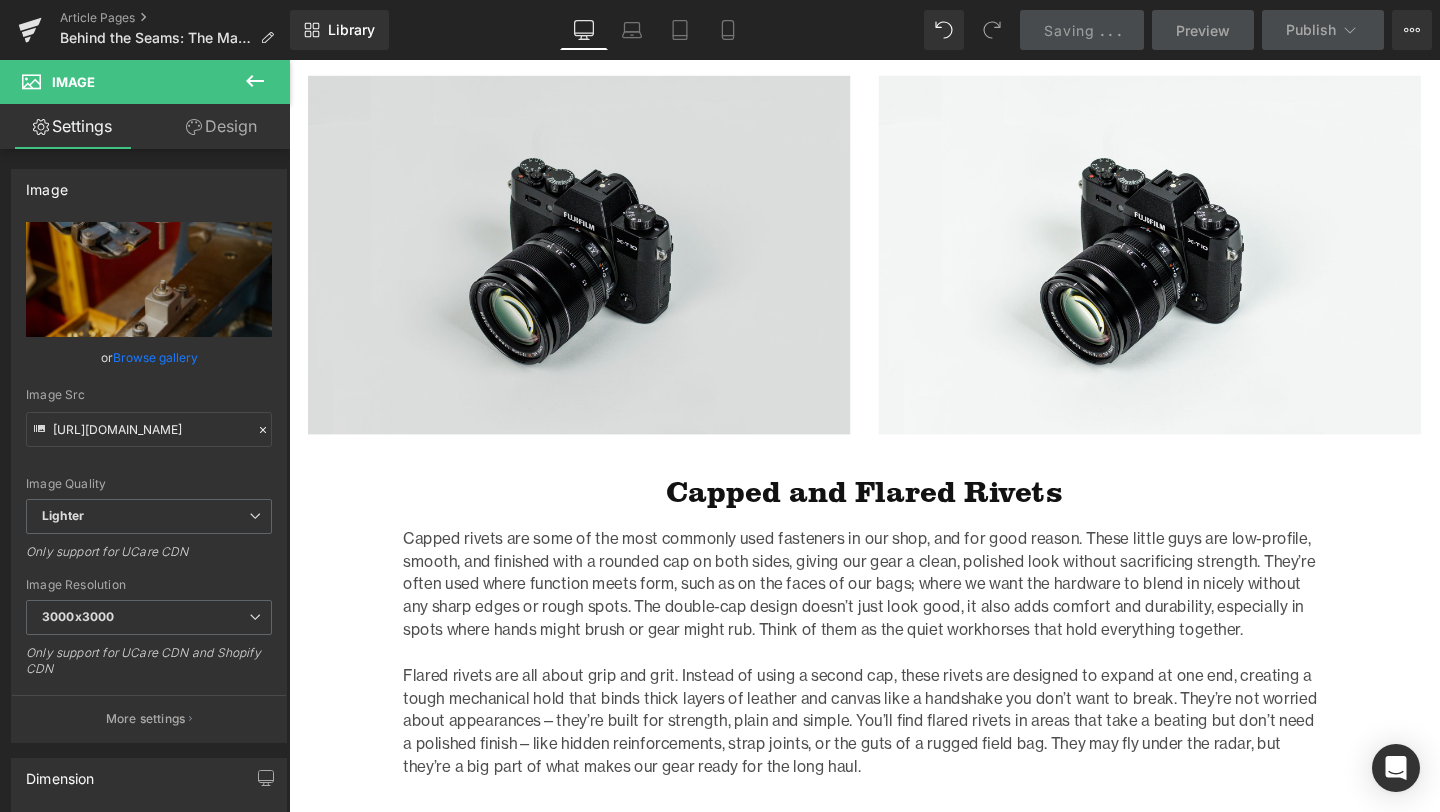 scroll, scrollTop: 5006, scrollLeft: 0, axis: vertical 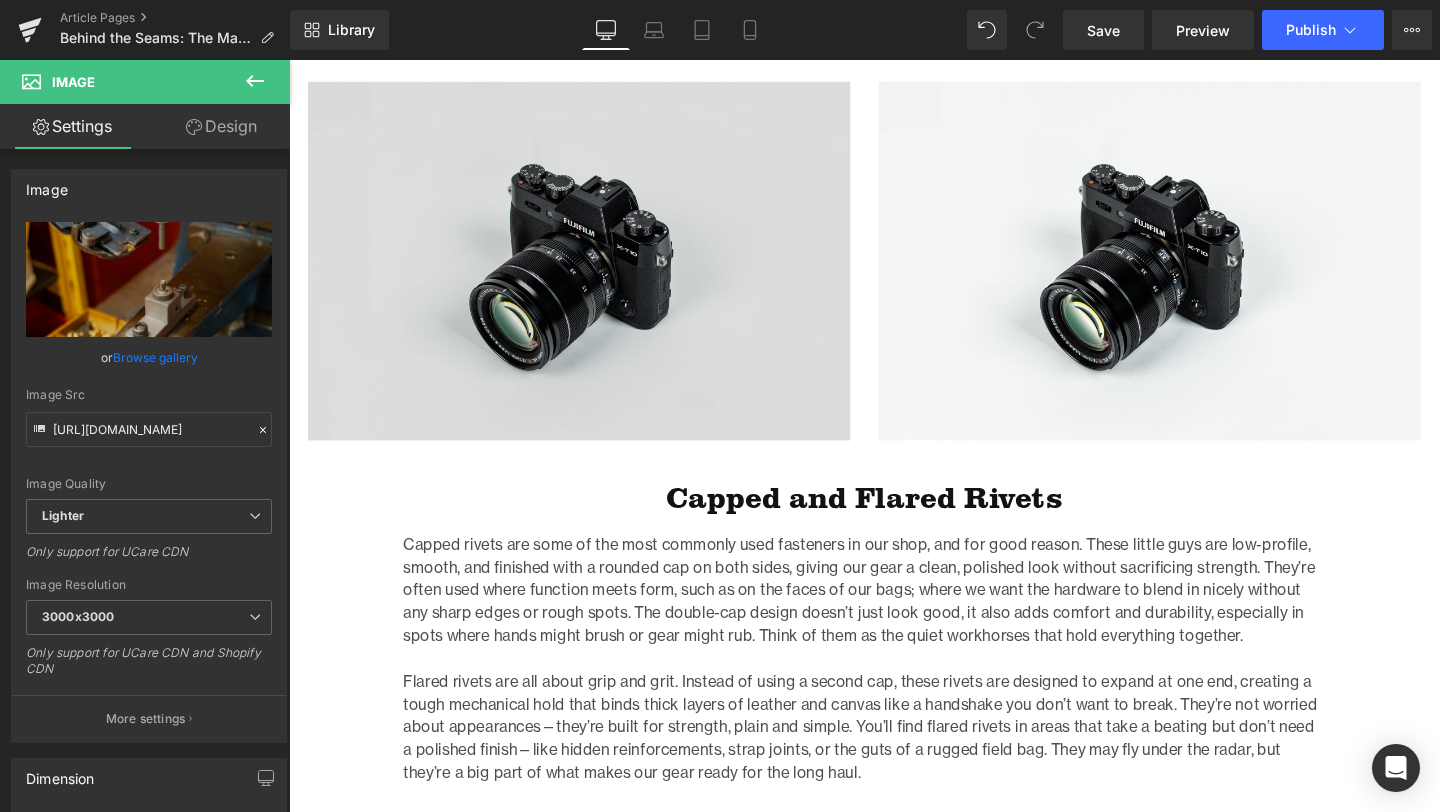 click at bounding box center [594, 272] 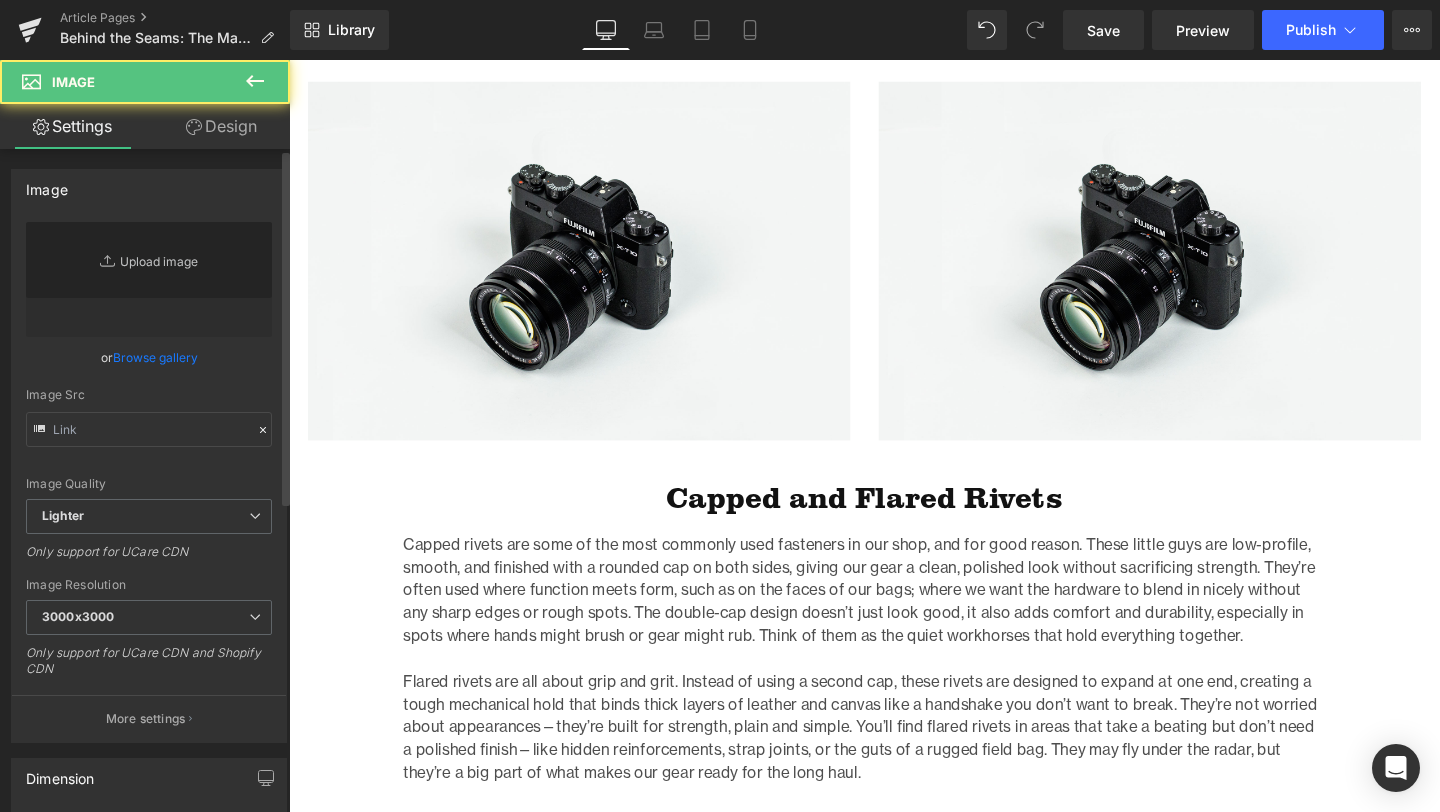 type on "//[DOMAIN_NAME][URL]" 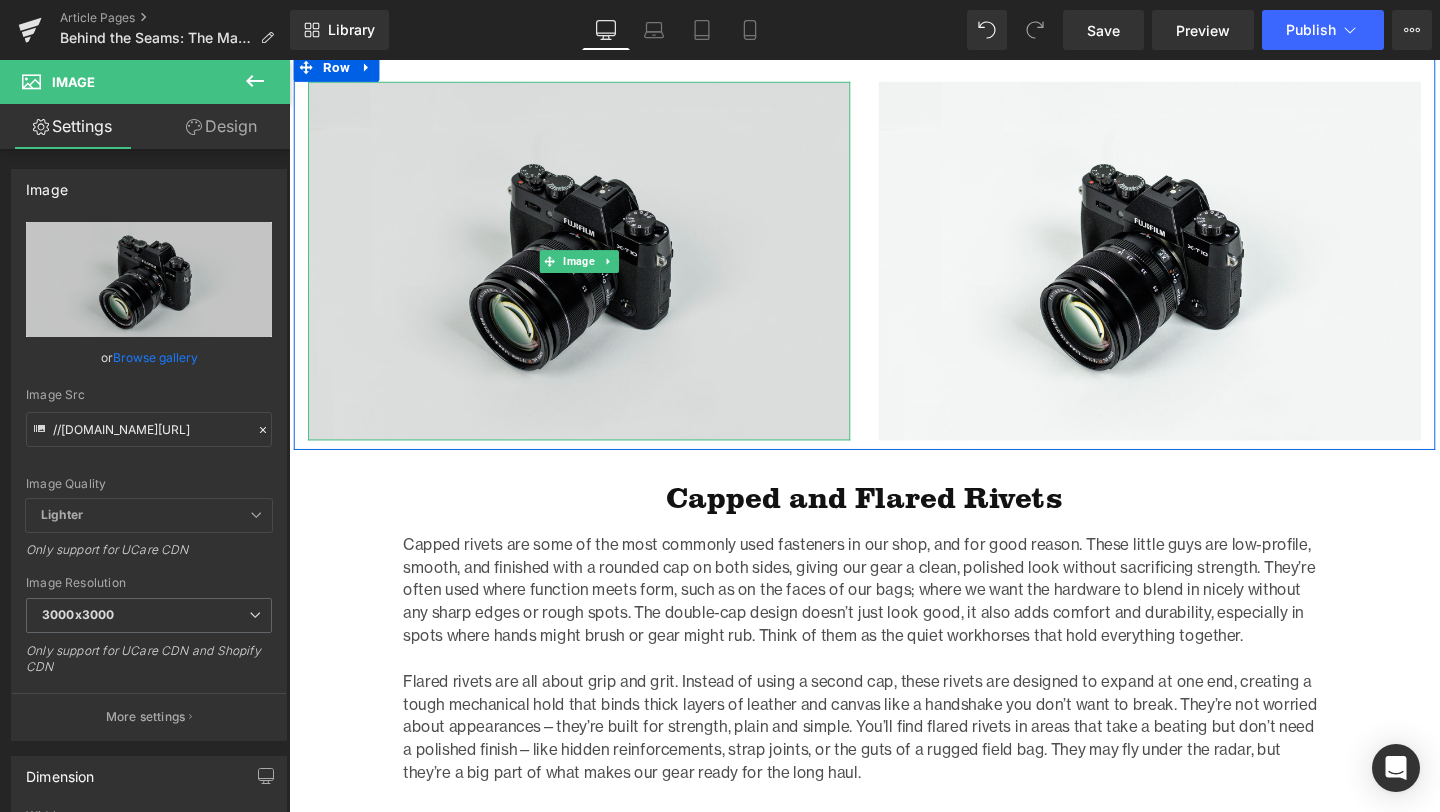click at bounding box center (594, 272) 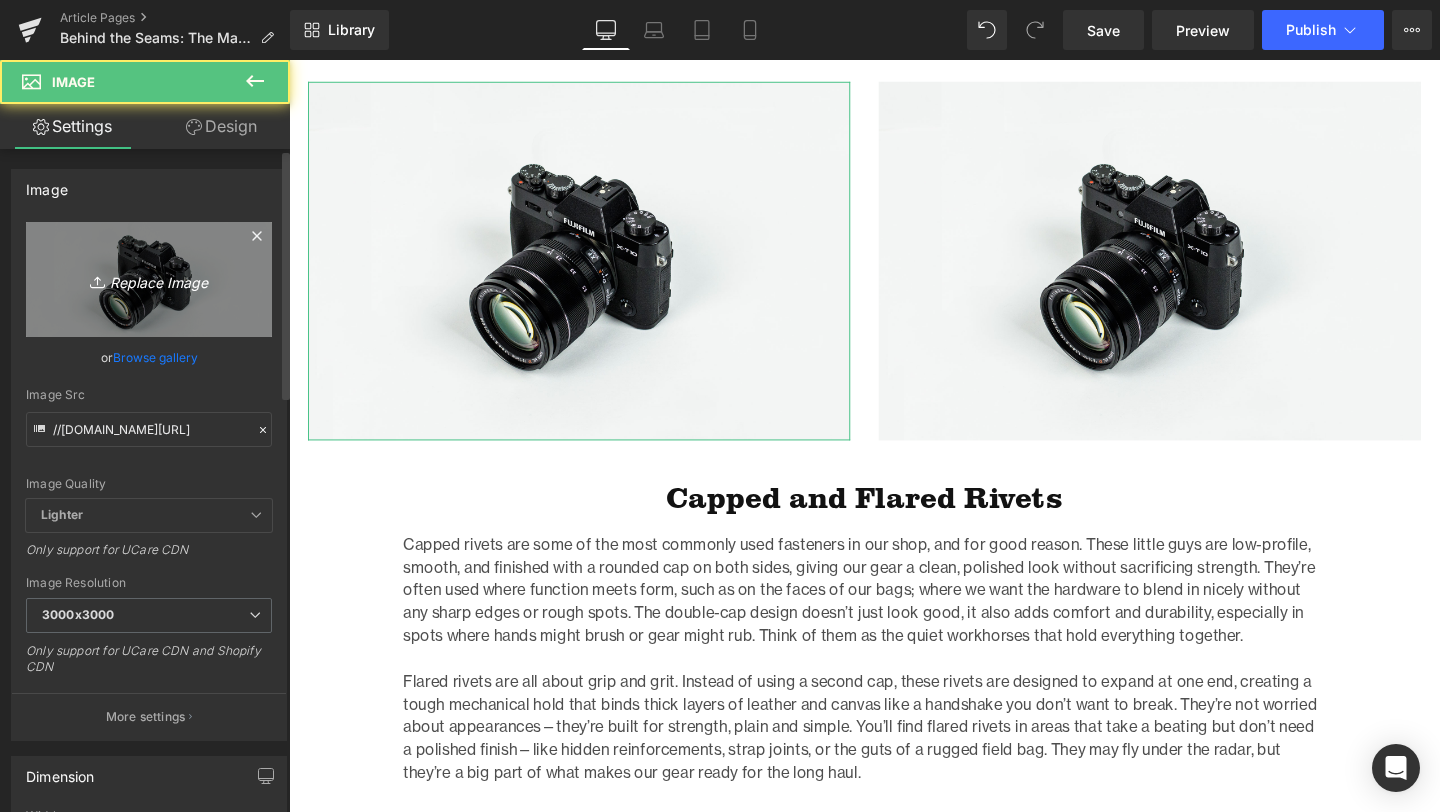 click on "Replace Image" at bounding box center (149, 279) 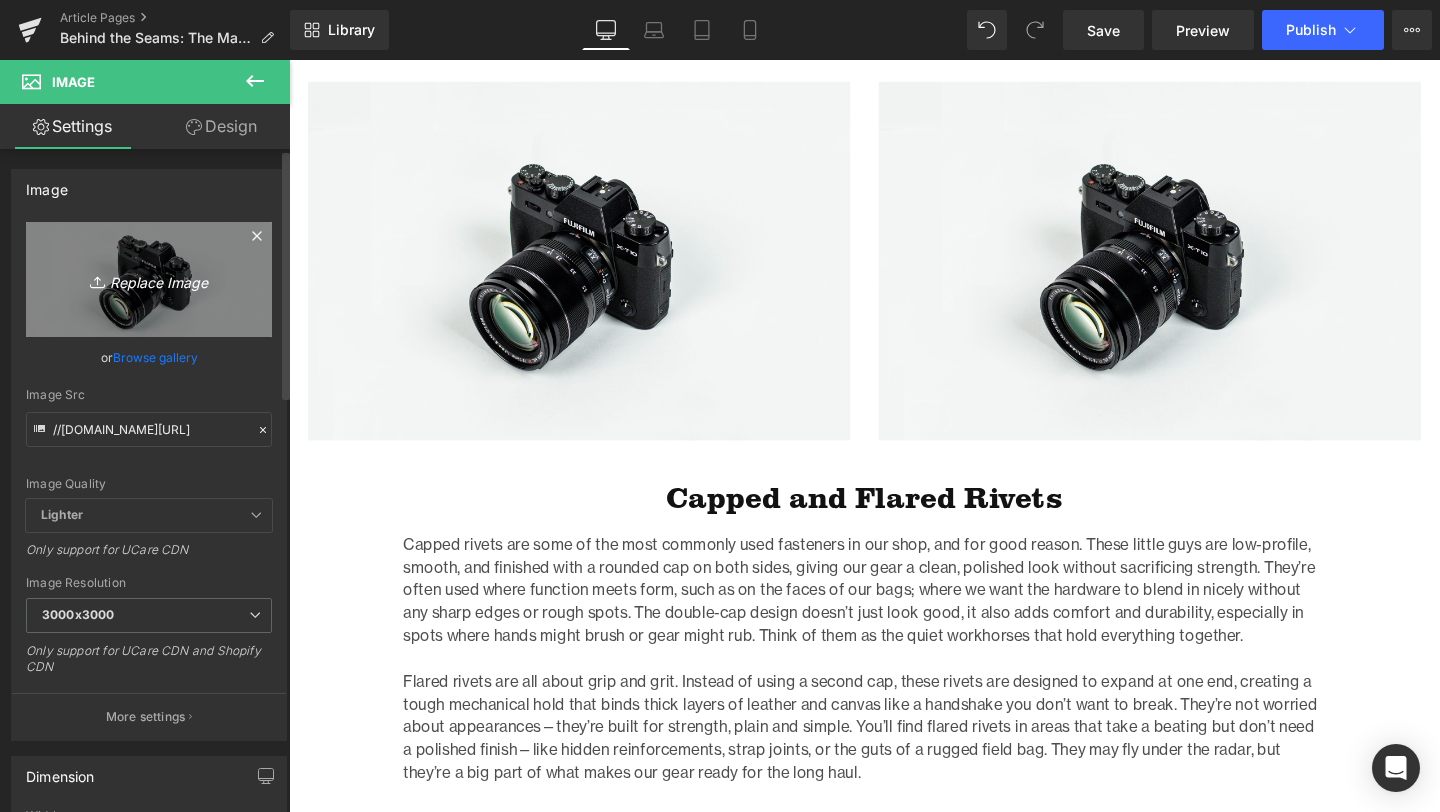 type on "C:\fakepath\CappedRivets_Manufacturing-3.jpg" 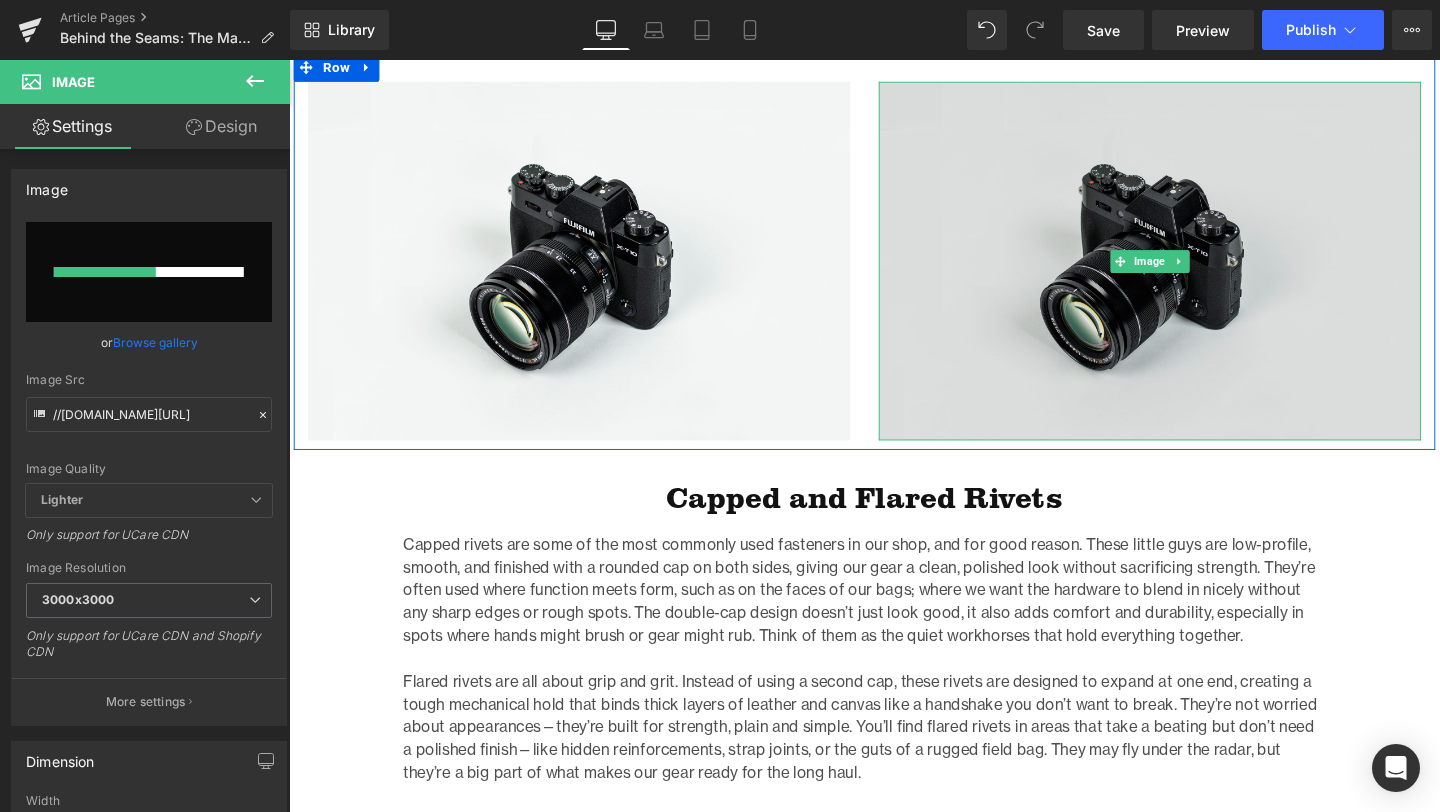 type 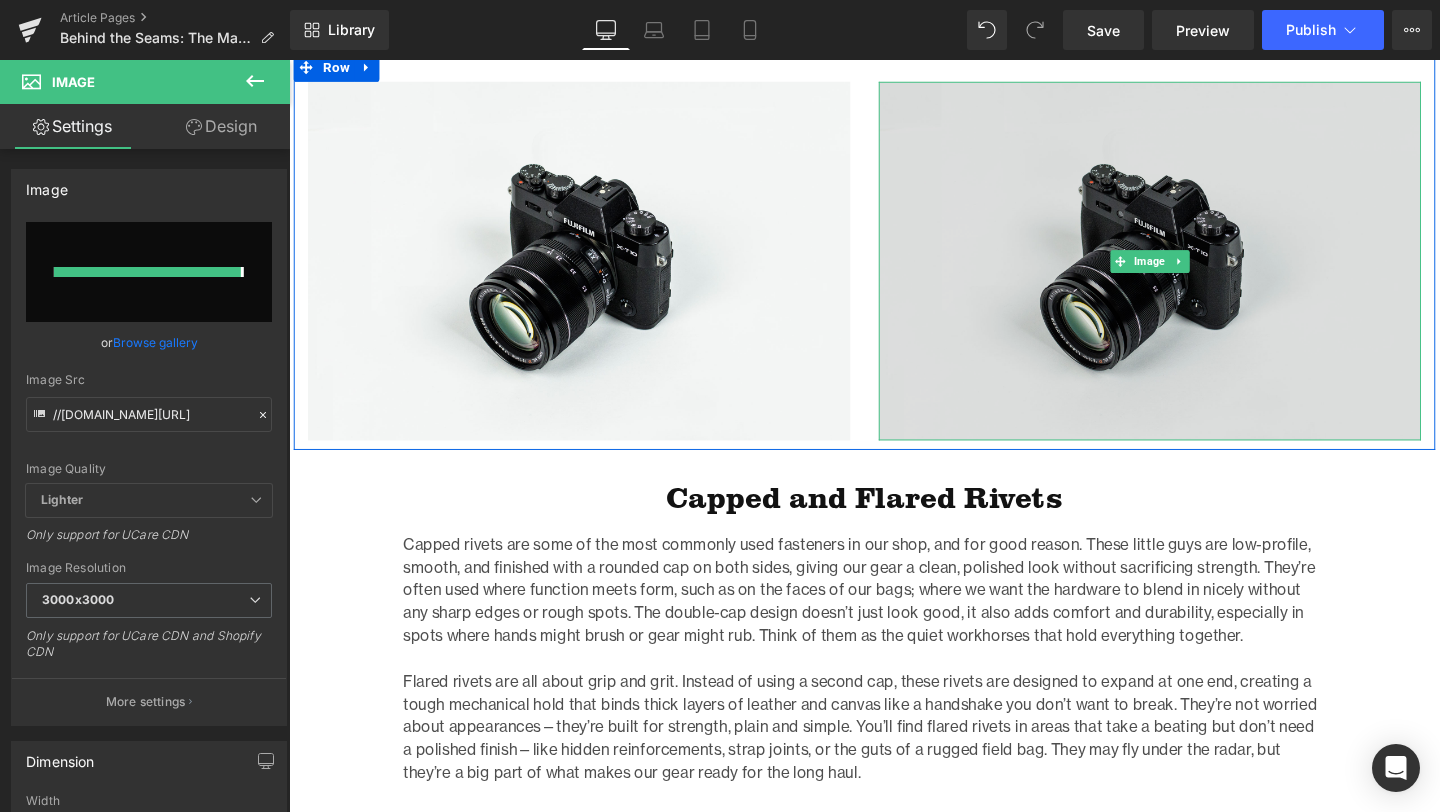 type on "[URL][DOMAIN_NAME]" 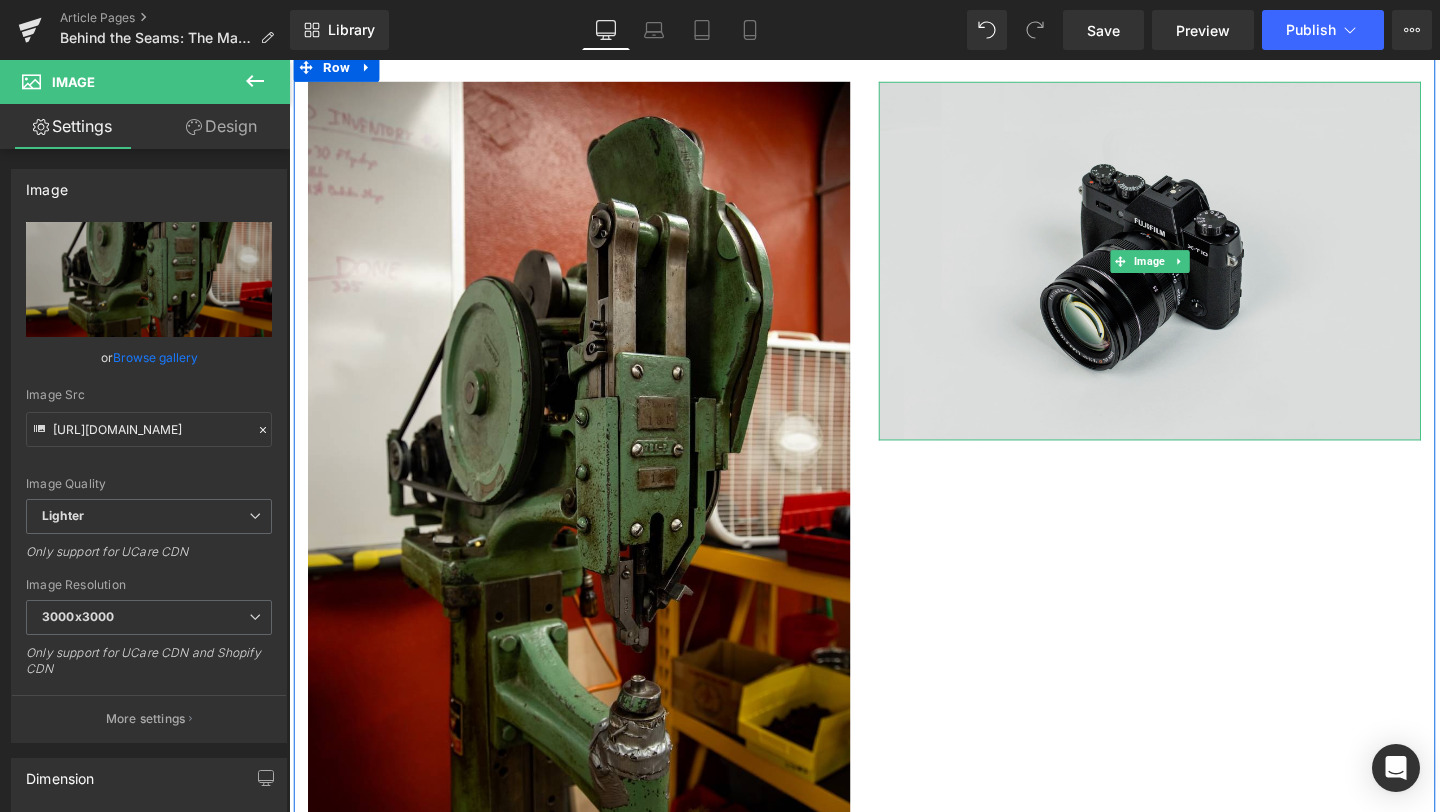click at bounding box center (1194, 272) 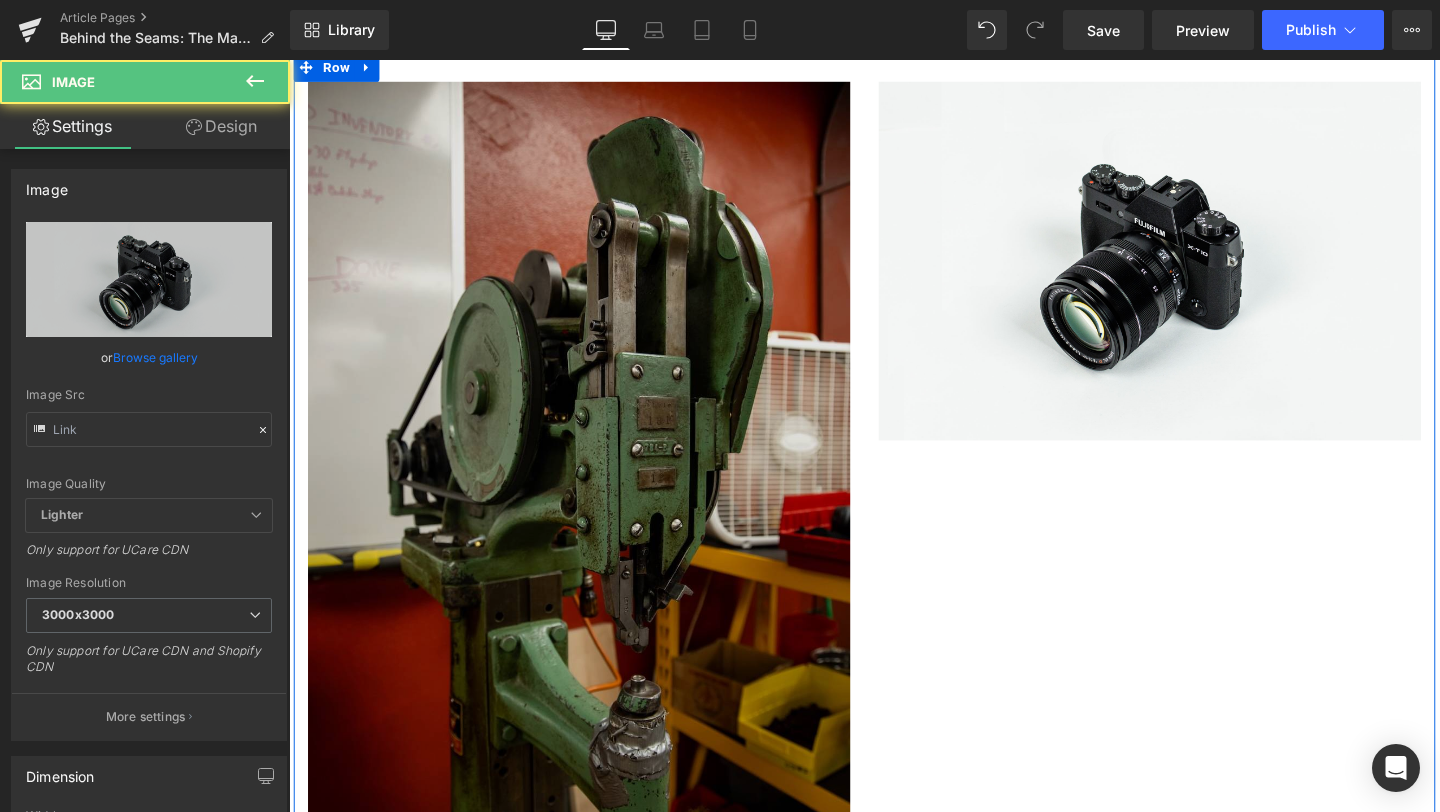 type on "//[DOMAIN_NAME][URL]" 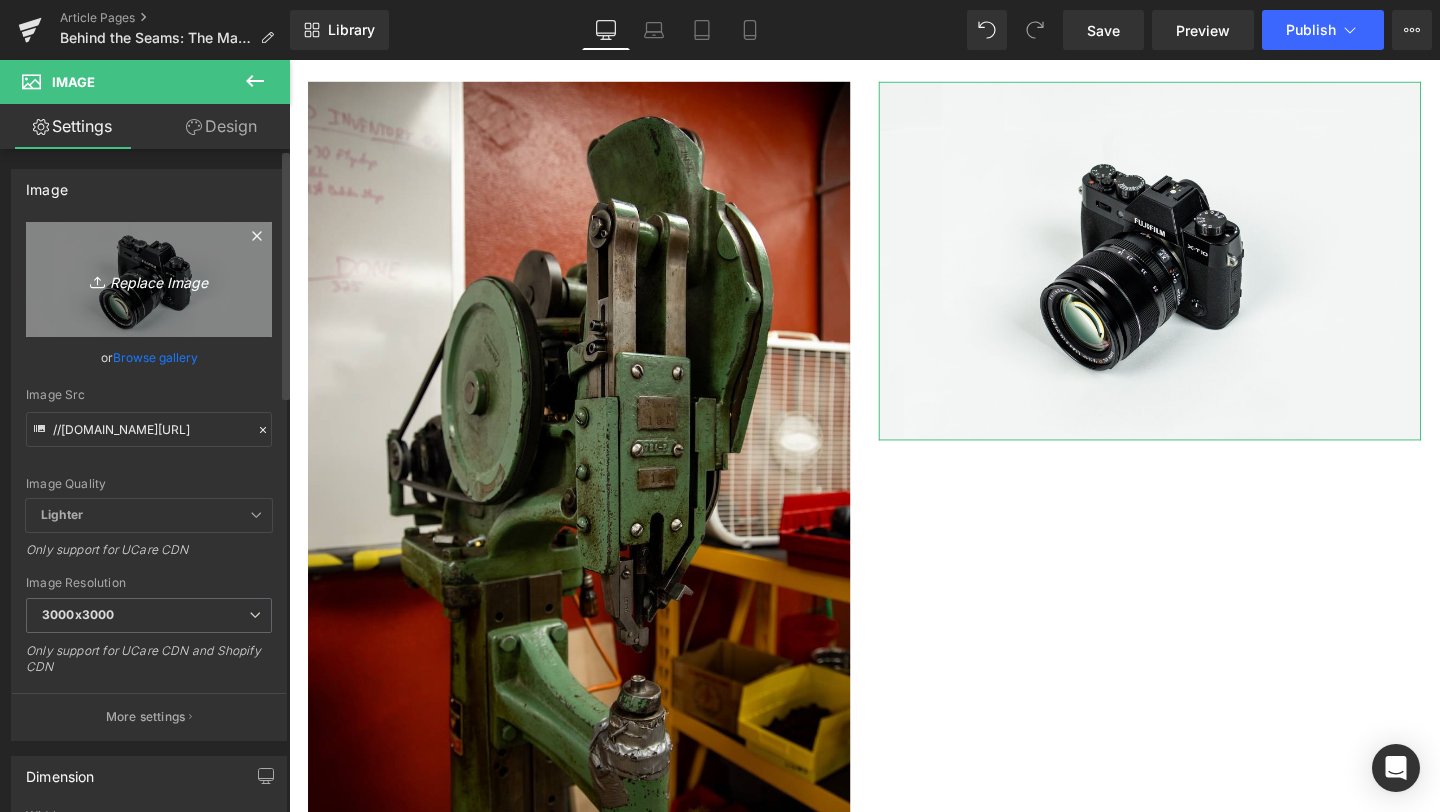 click on "Replace Image" at bounding box center [149, 279] 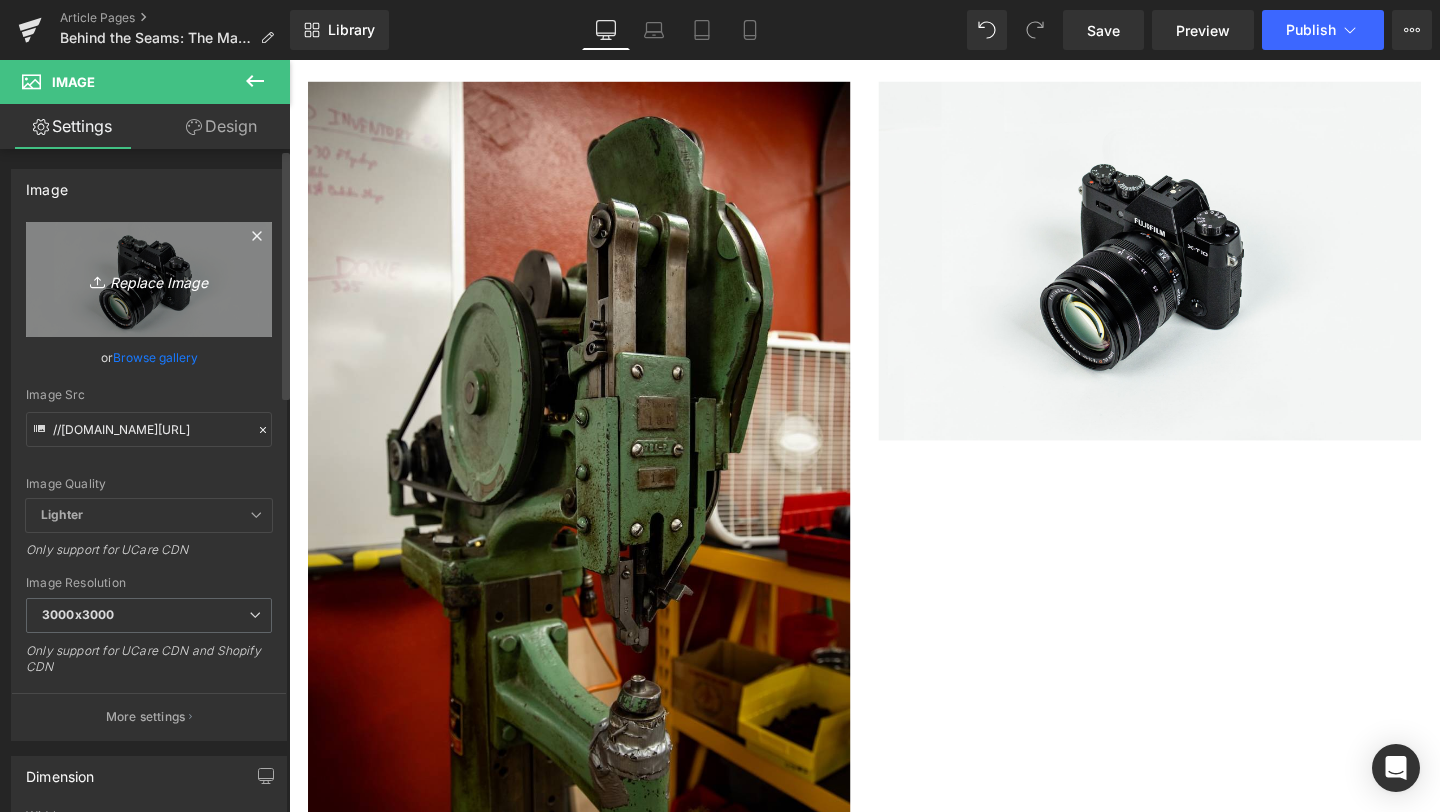 type on "C:\fakepath\FlairedRivets_Manufacturing-5.jpg" 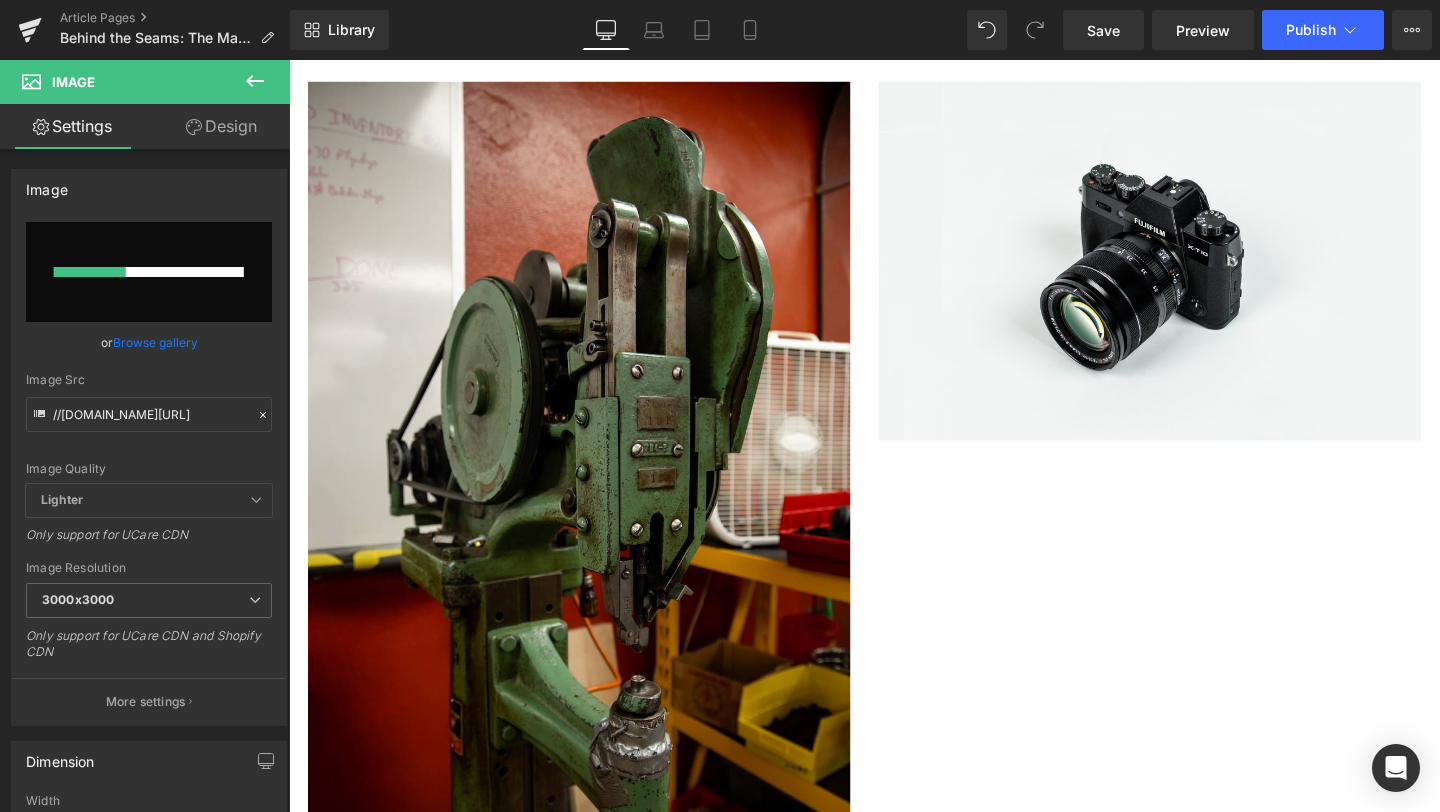 type 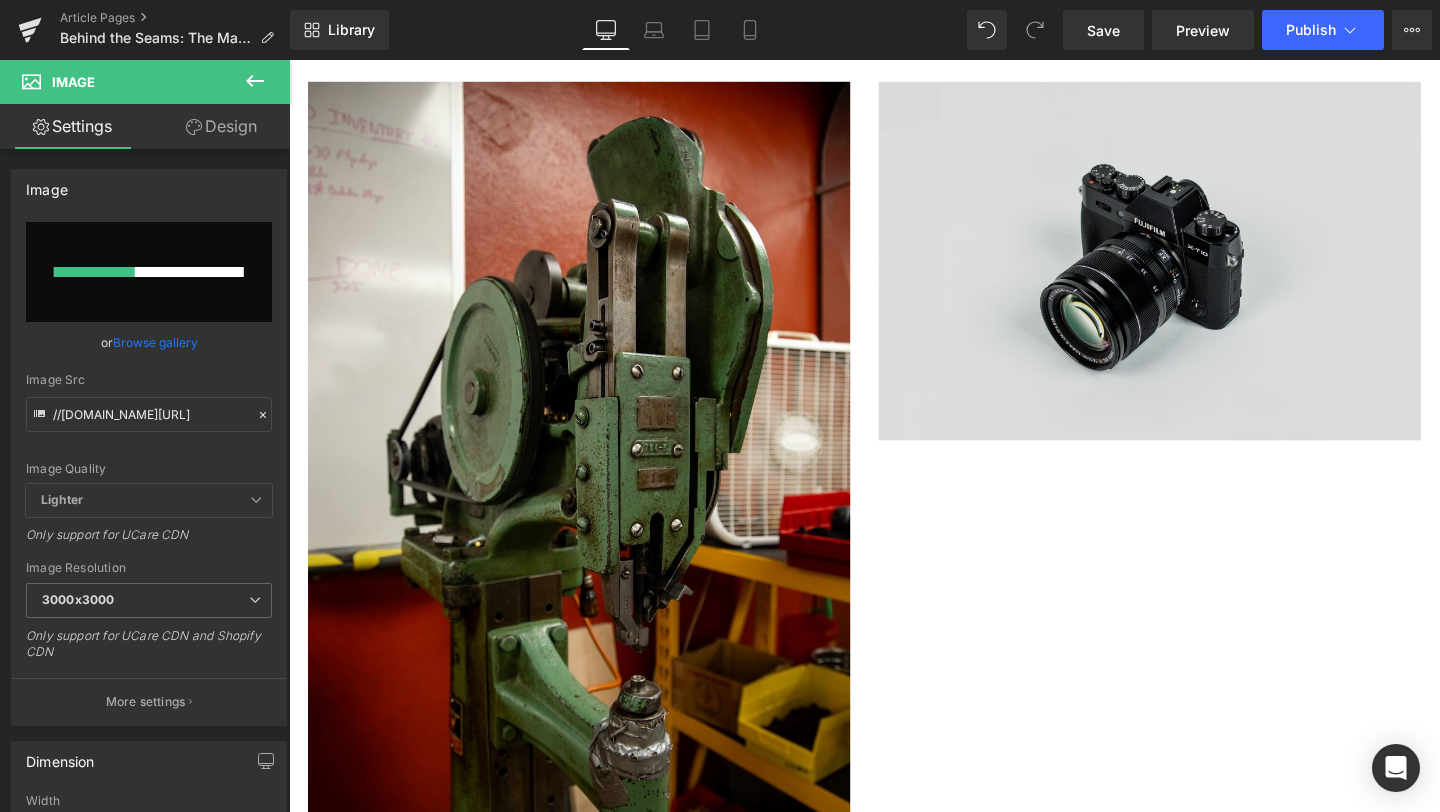 type on "[URL][DOMAIN_NAME]" 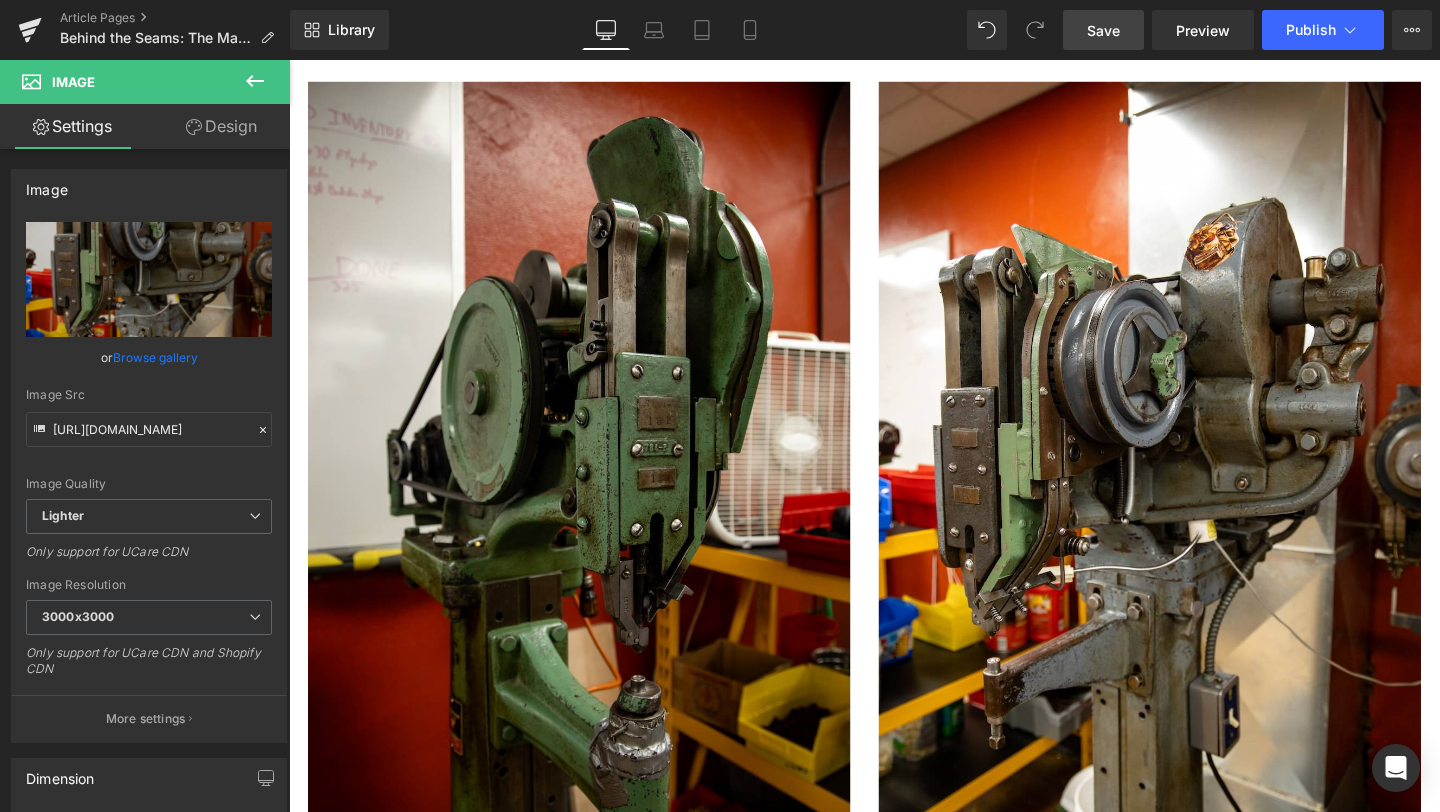 drag, startPoint x: 1090, startPoint y: 23, endPoint x: 624, endPoint y: 369, distance: 580.40674 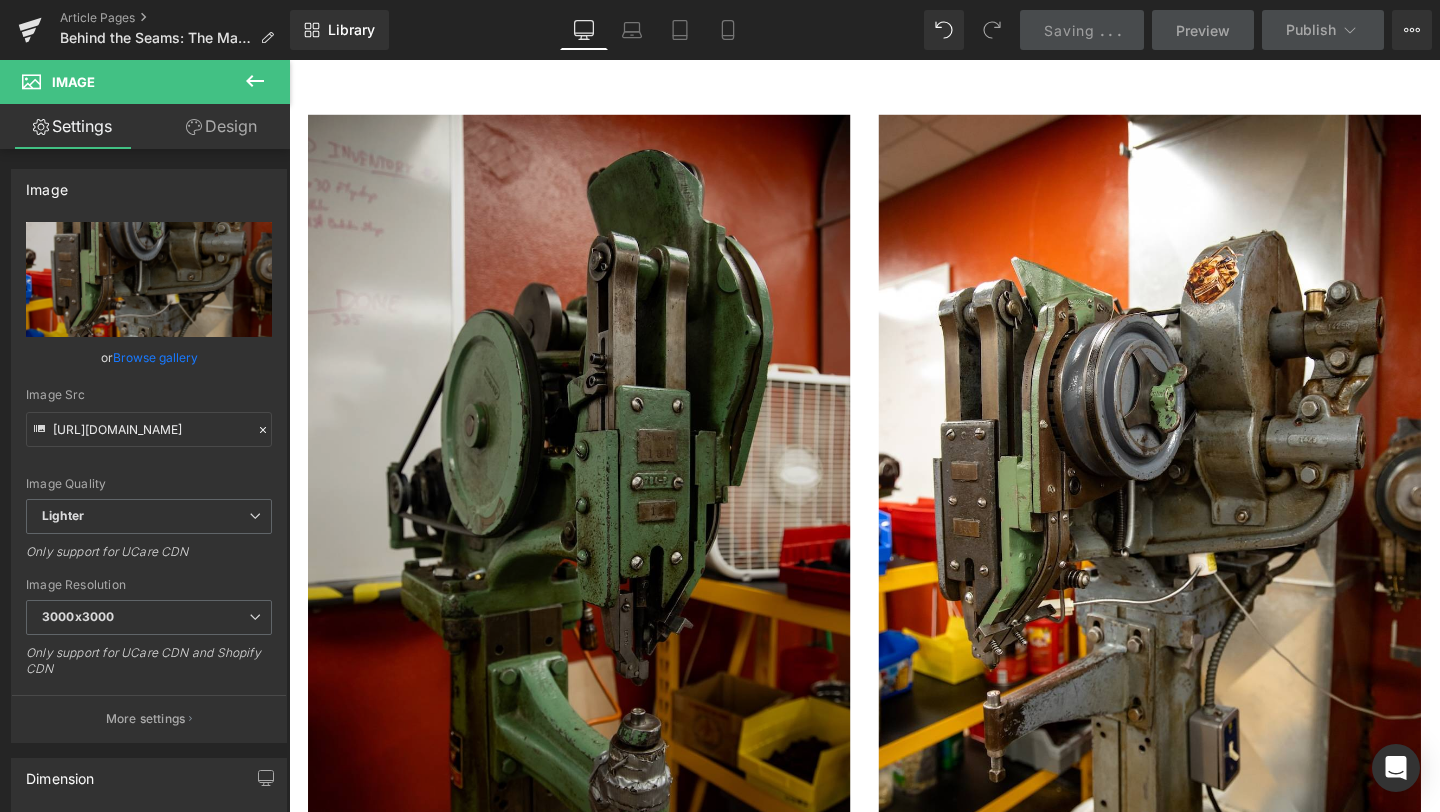 scroll, scrollTop: 4976, scrollLeft: 0, axis: vertical 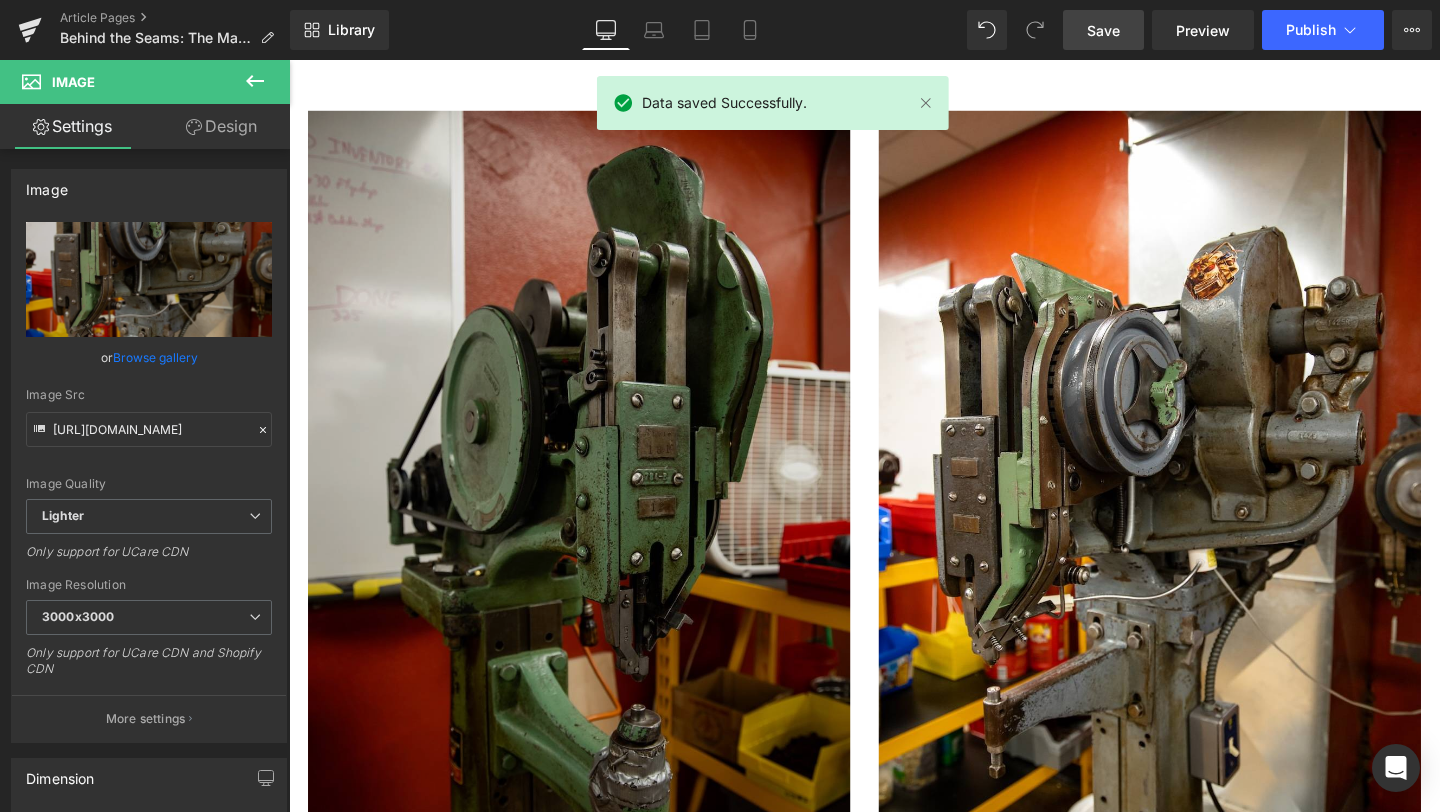 click at bounding box center [594, 540] 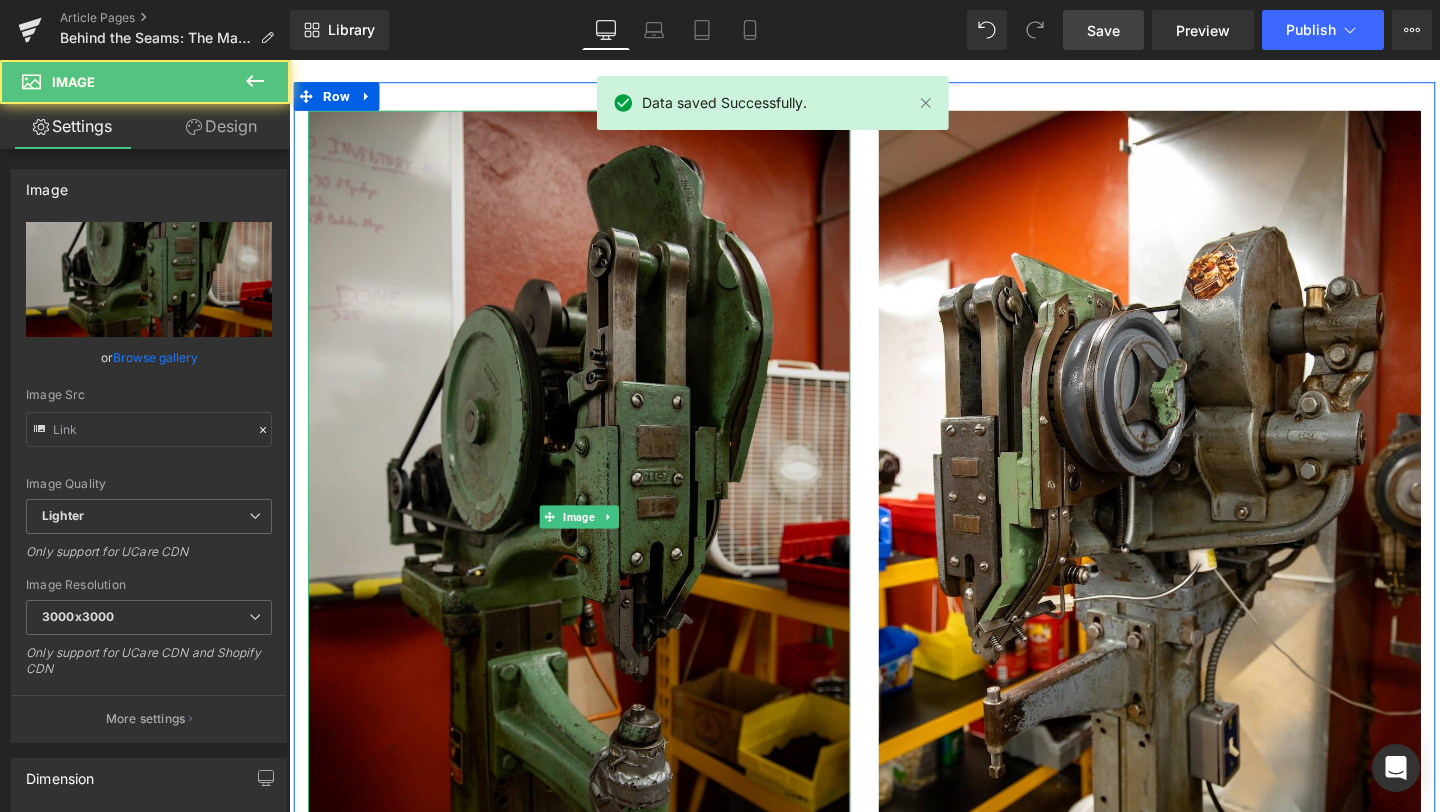 type on "[URL][DOMAIN_NAME]" 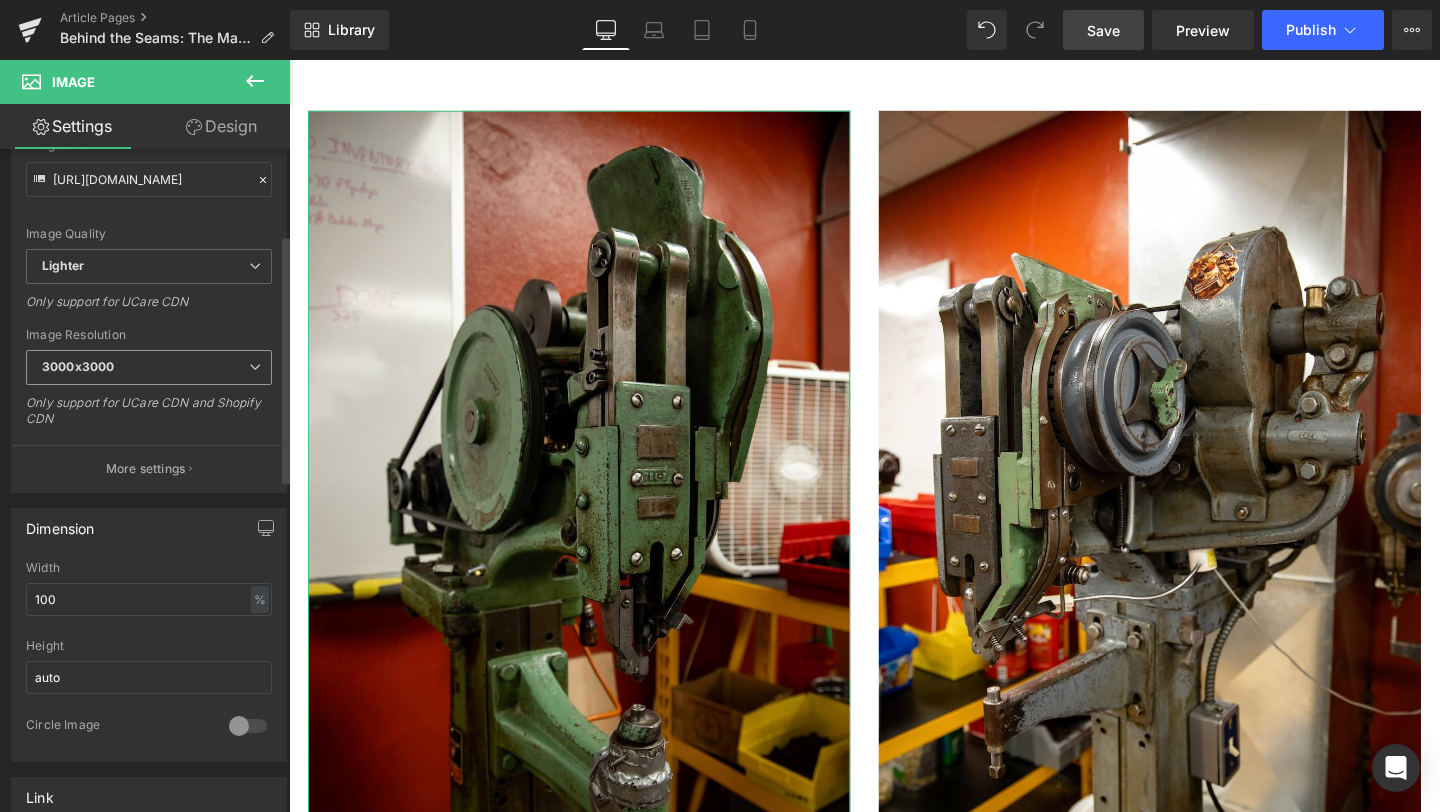 scroll, scrollTop: 391, scrollLeft: 0, axis: vertical 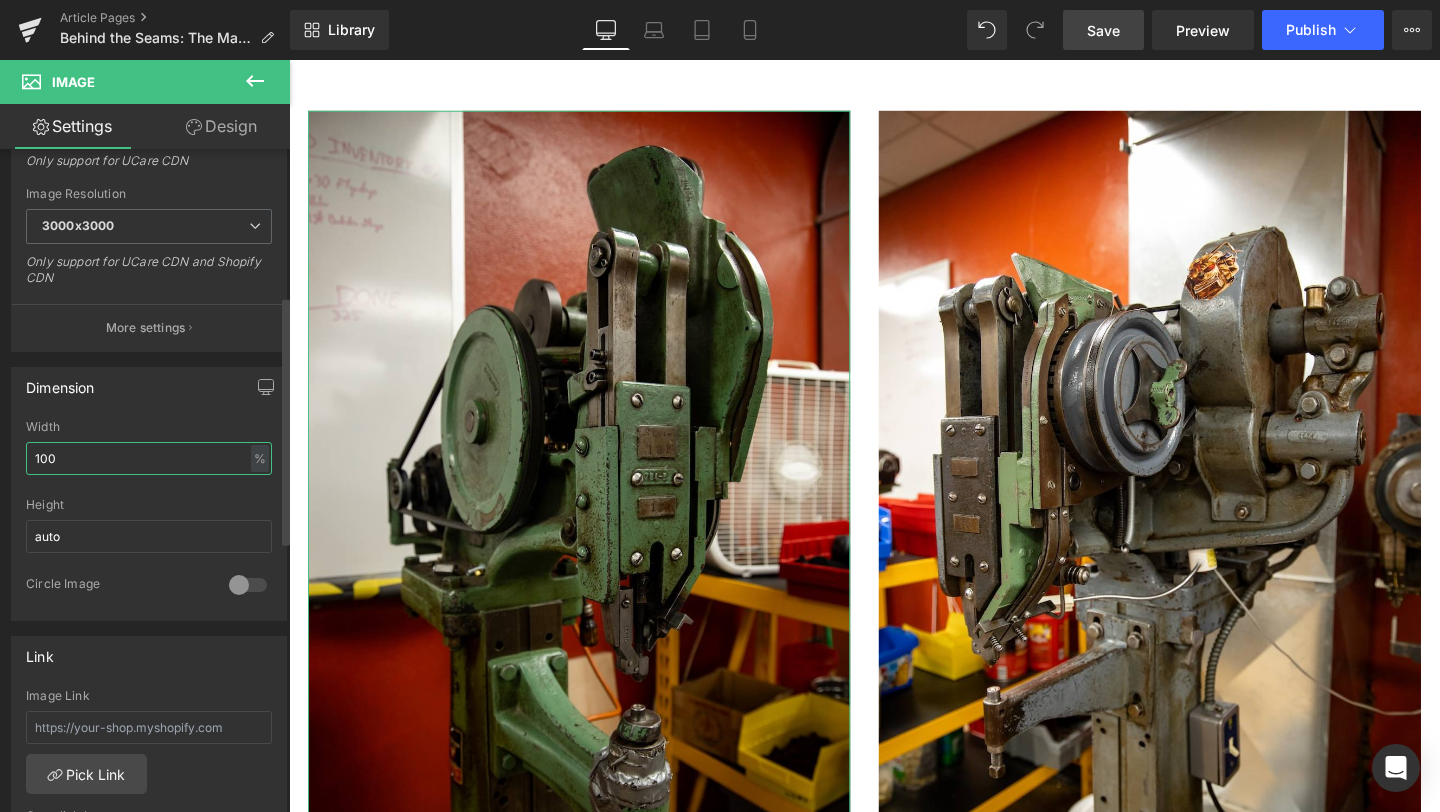 click on "100" at bounding box center [149, 458] 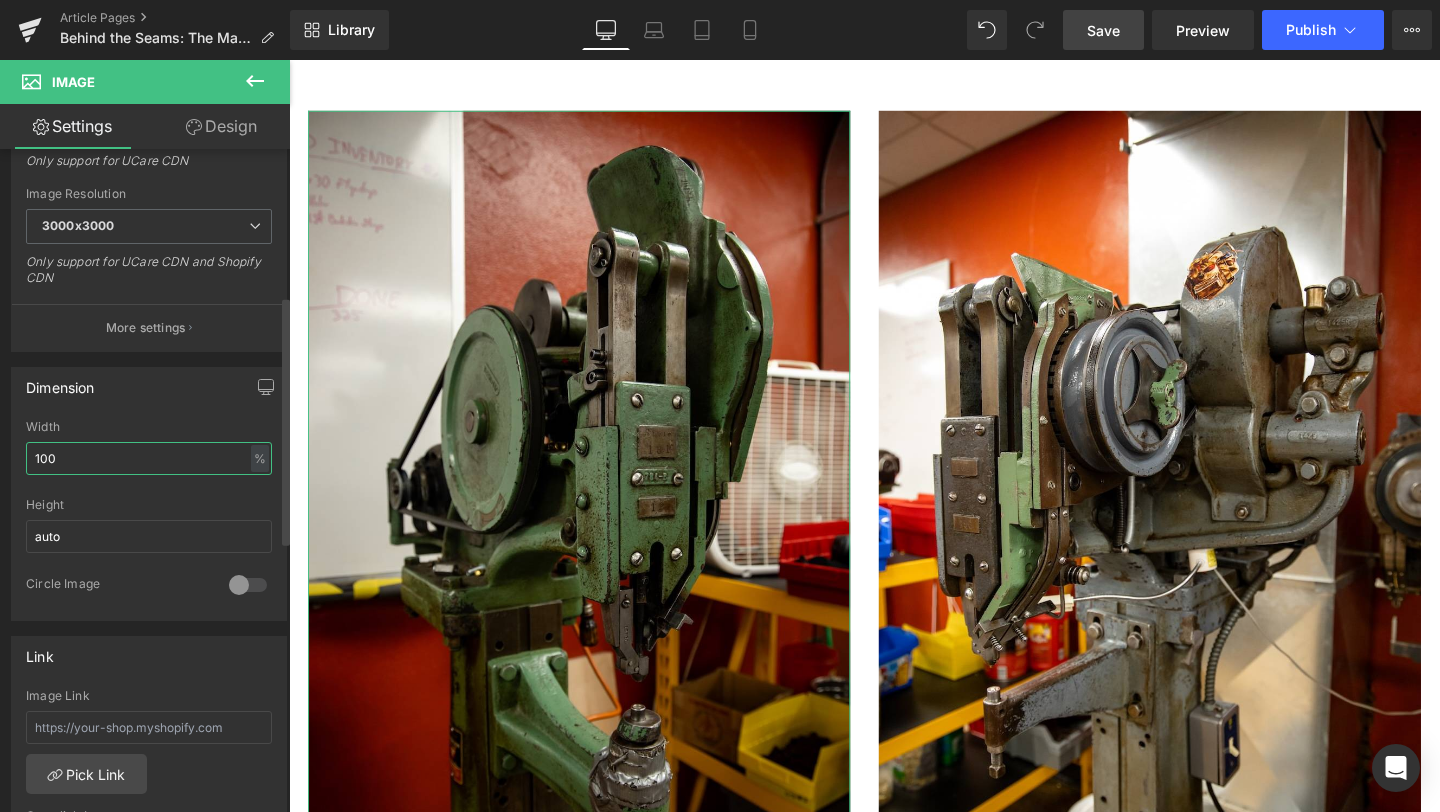 click on "100" at bounding box center (149, 458) 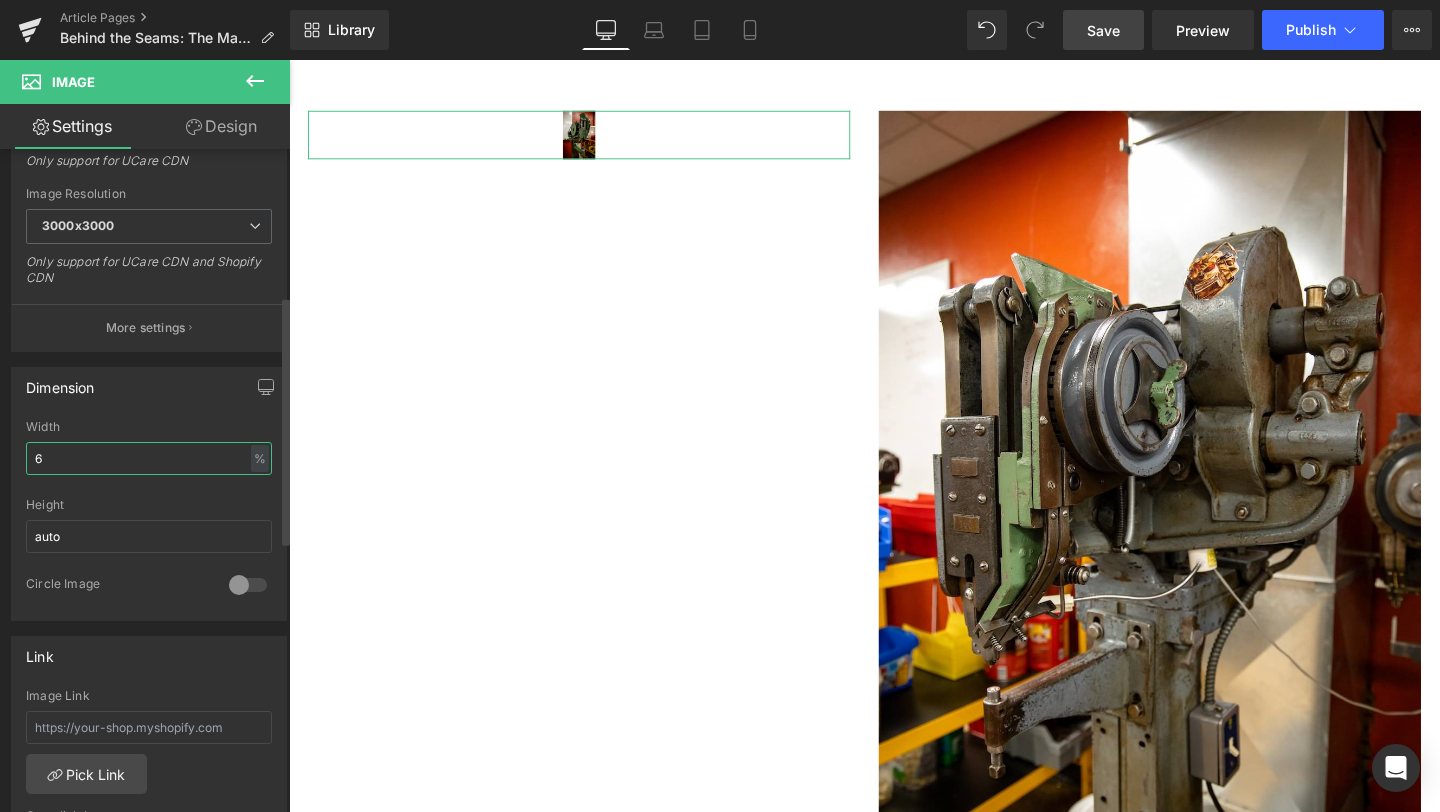 type on "60" 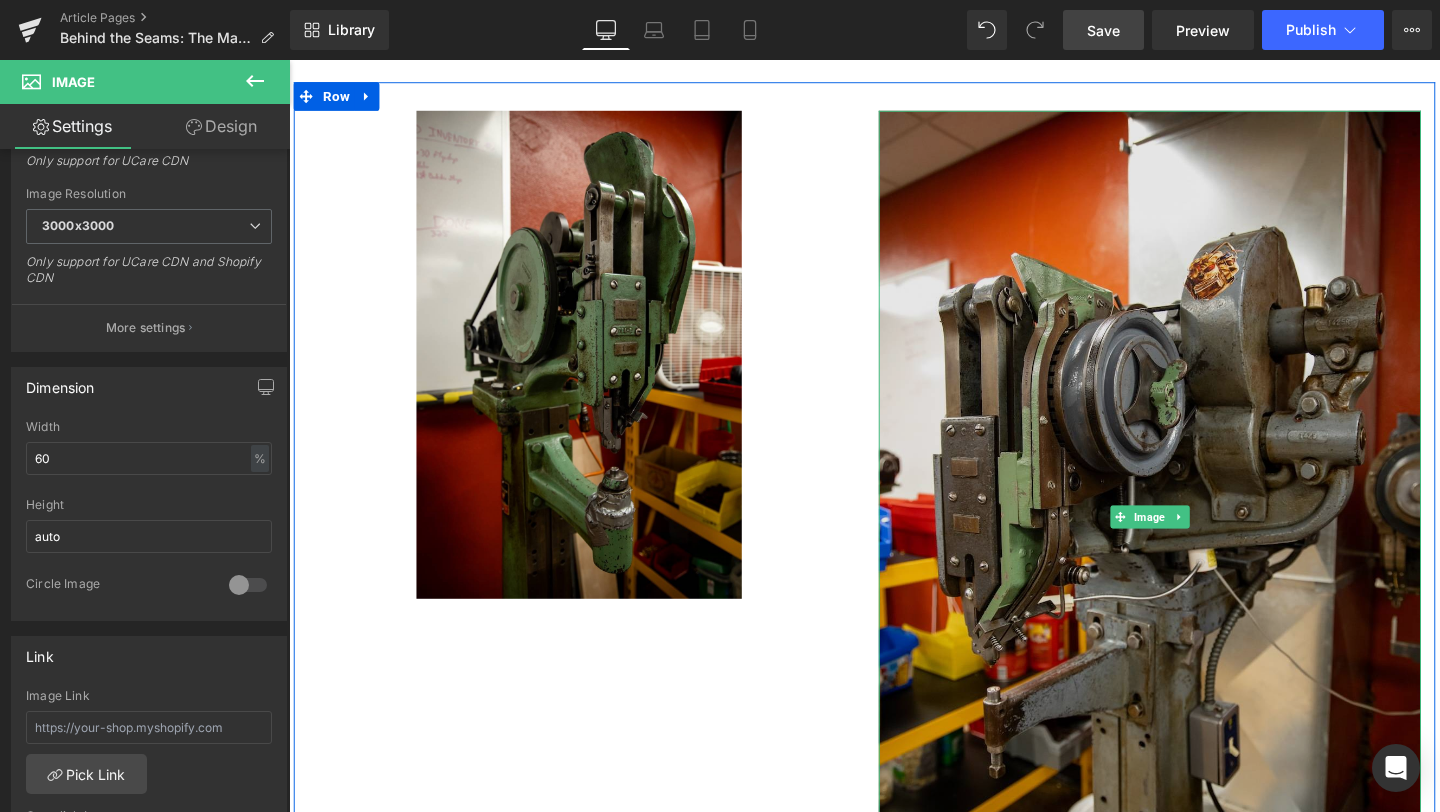 click at bounding box center [1194, 540] 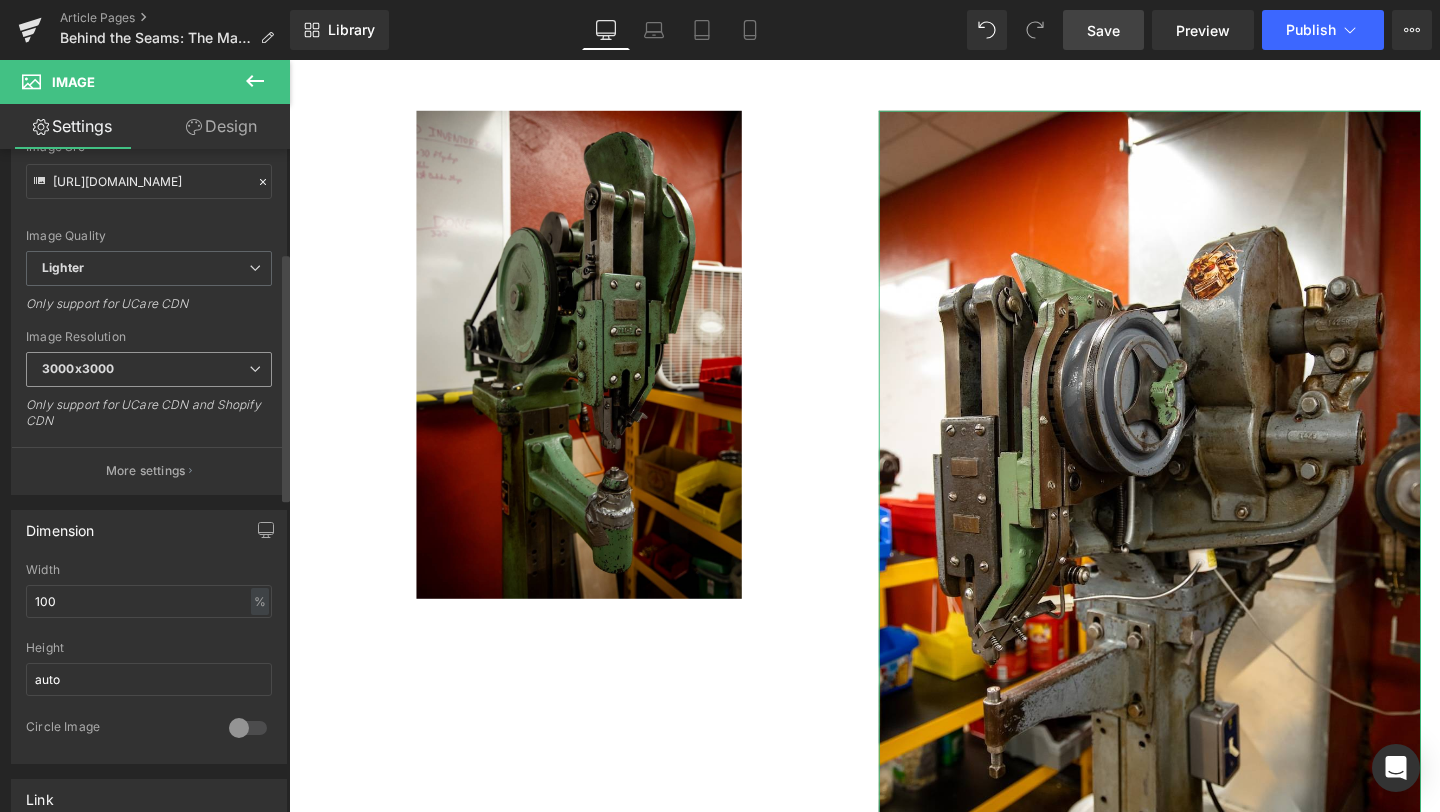 scroll, scrollTop: 420, scrollLeft: 0, axis: vertical 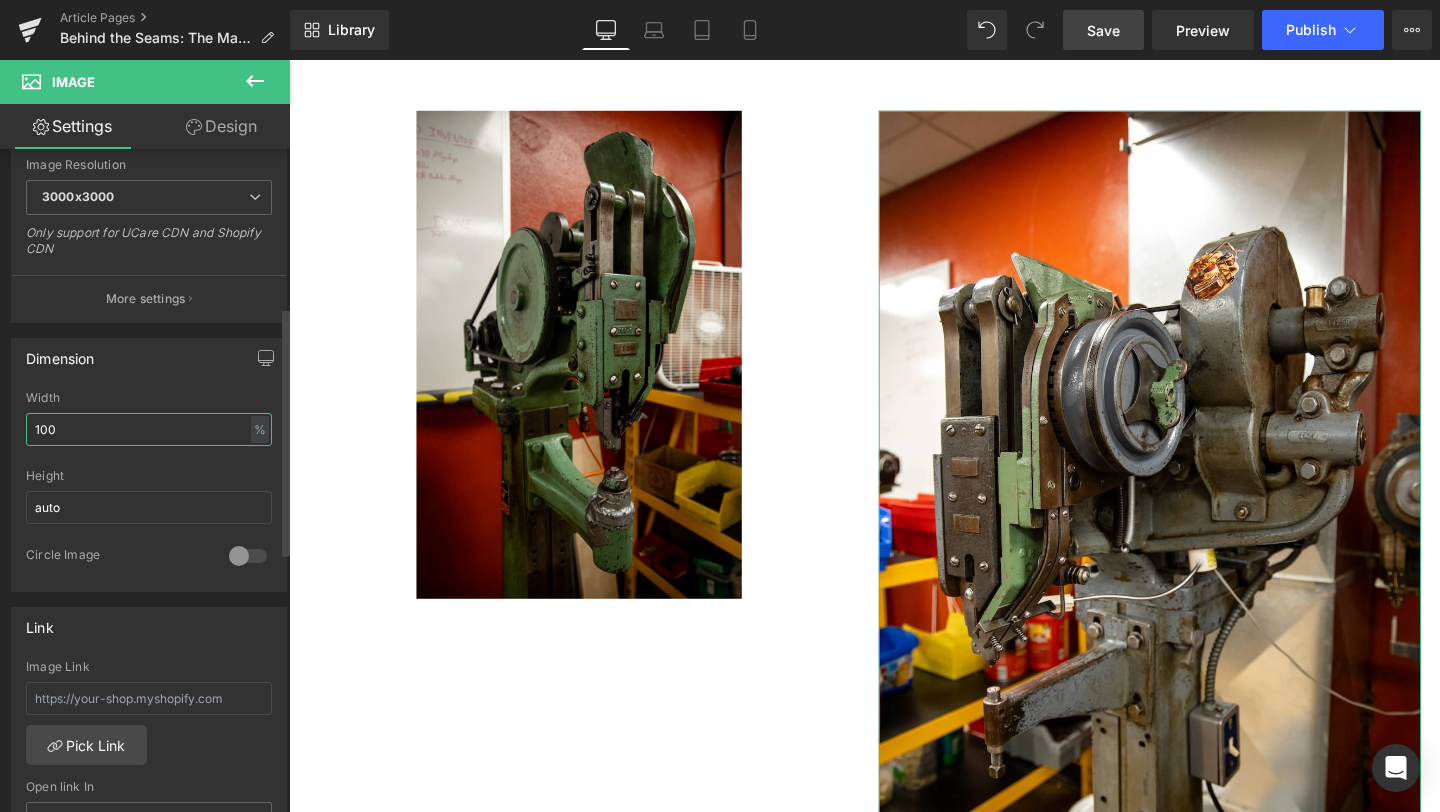 click on "100" at bounding box center [149, 429] 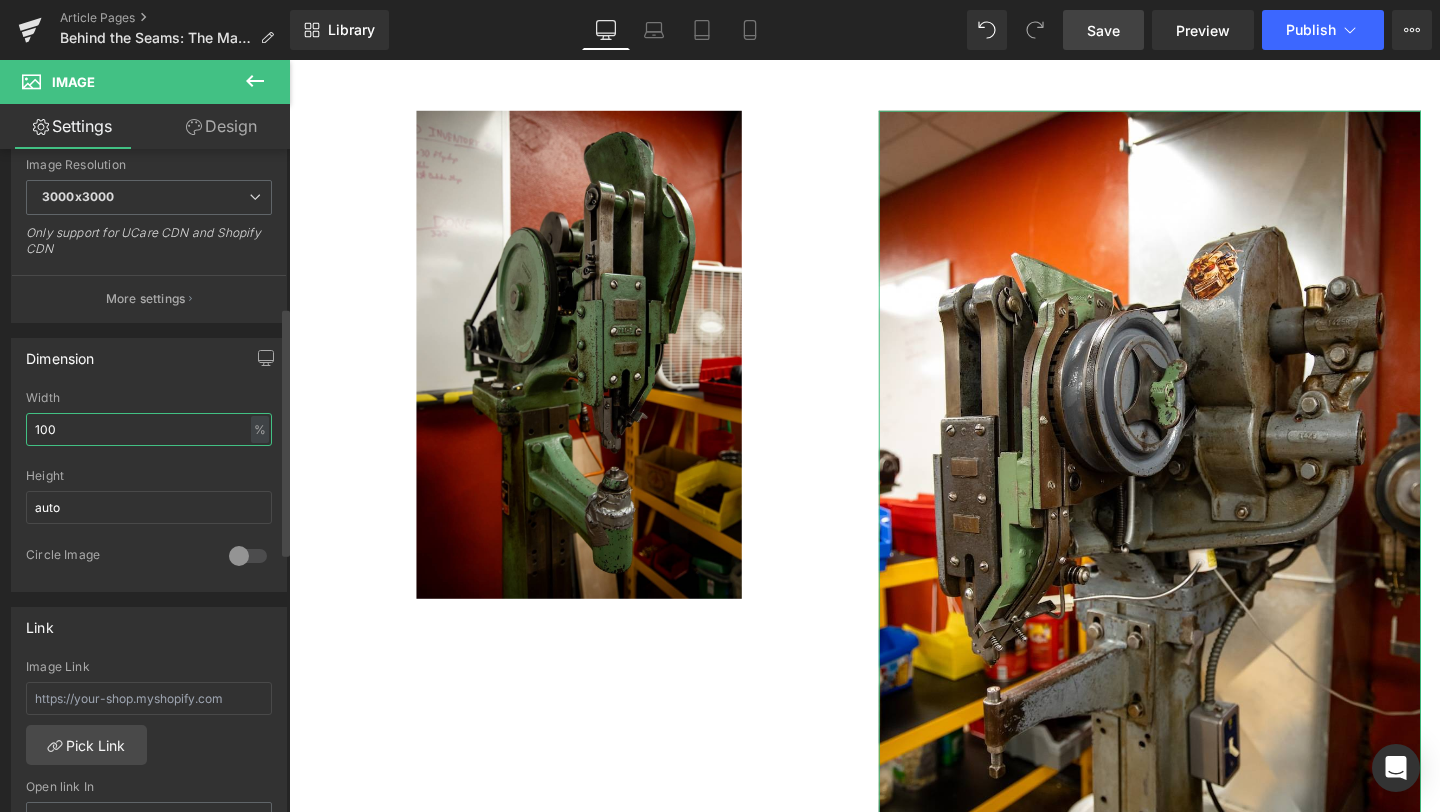 click on "100" at bounding box center (149, 429) 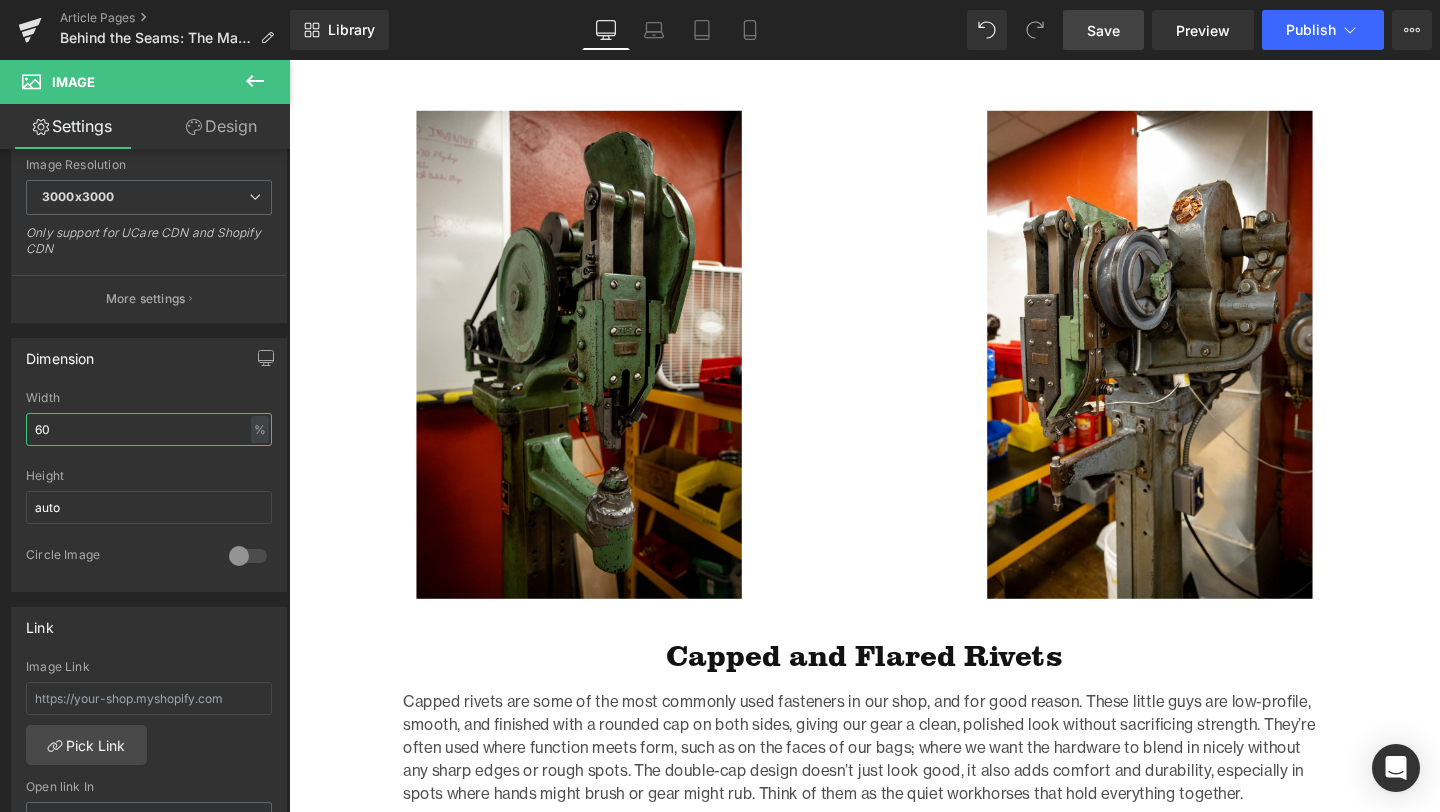 type on "60" 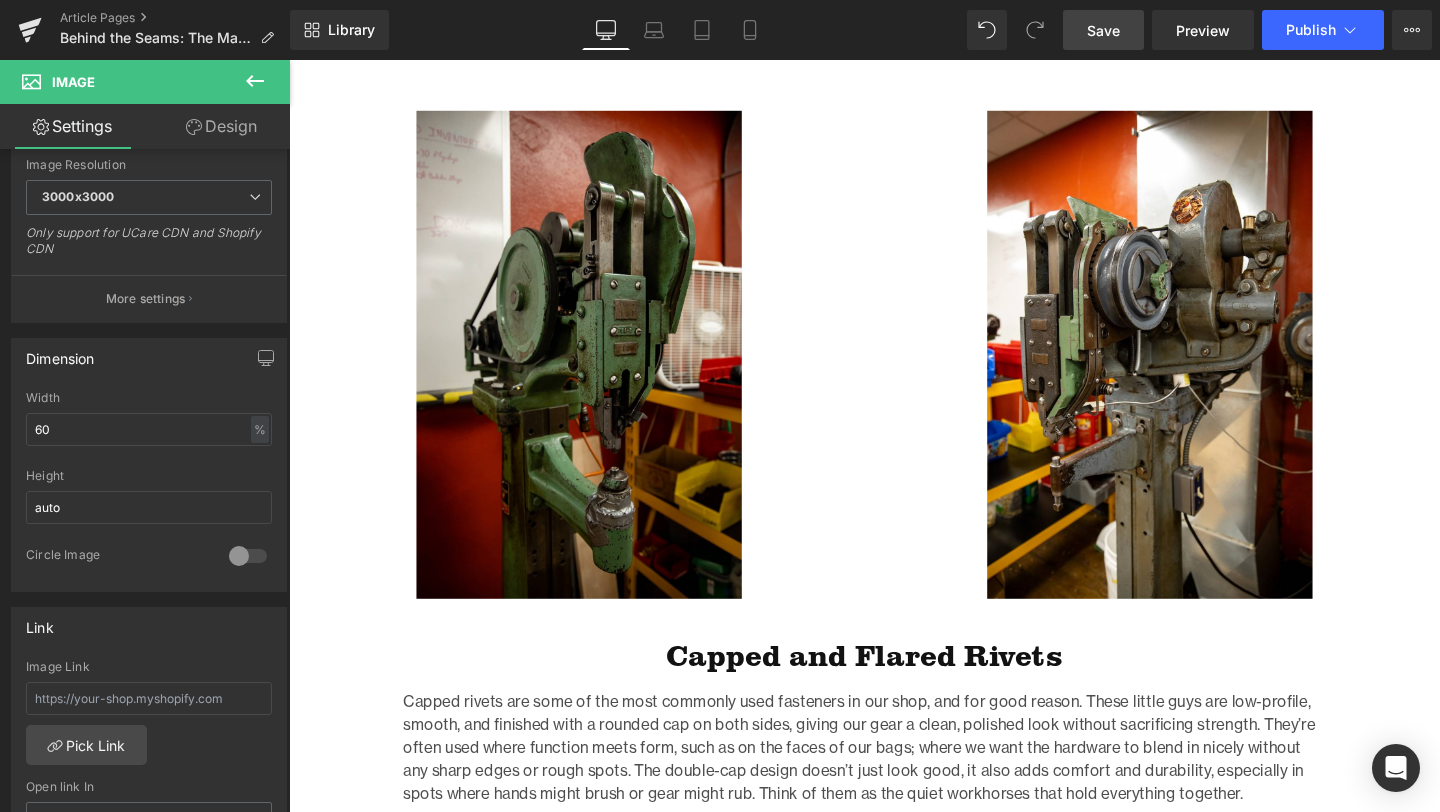 click on "Save" at bounding box center (1103, 30) 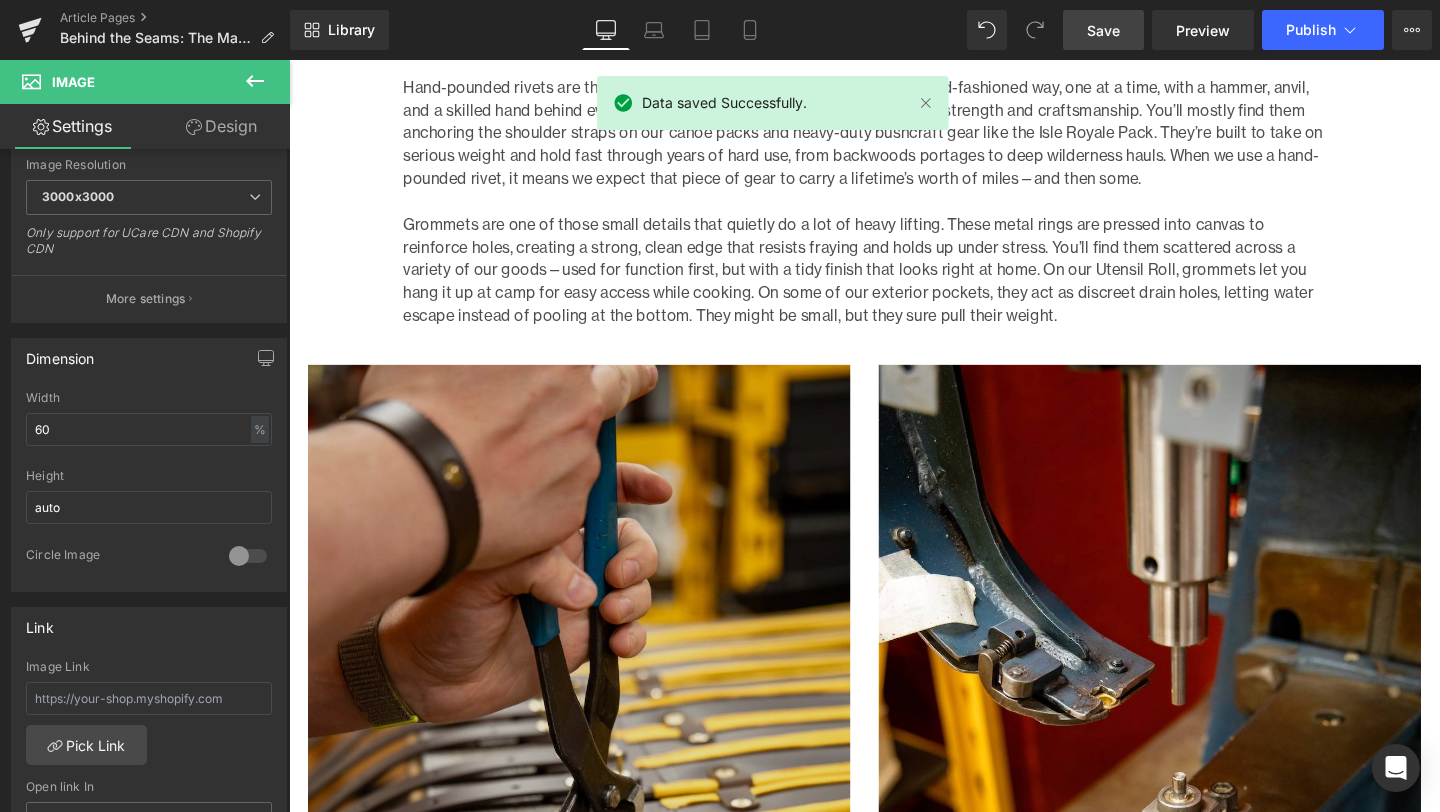 scroll, scrollTop: 6007, scrollLeft: 0, axis: vertical 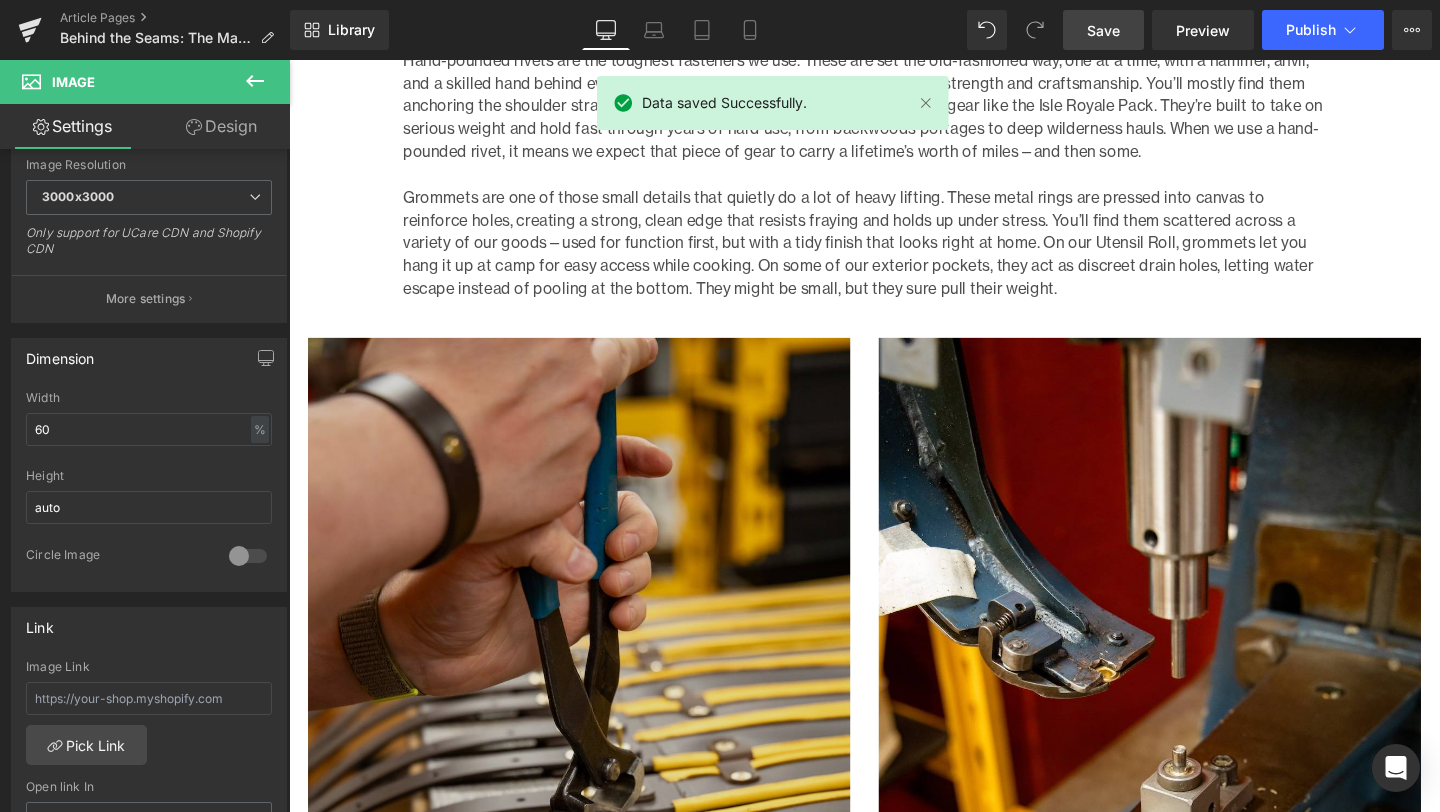 click at bounding box center [594, 779] 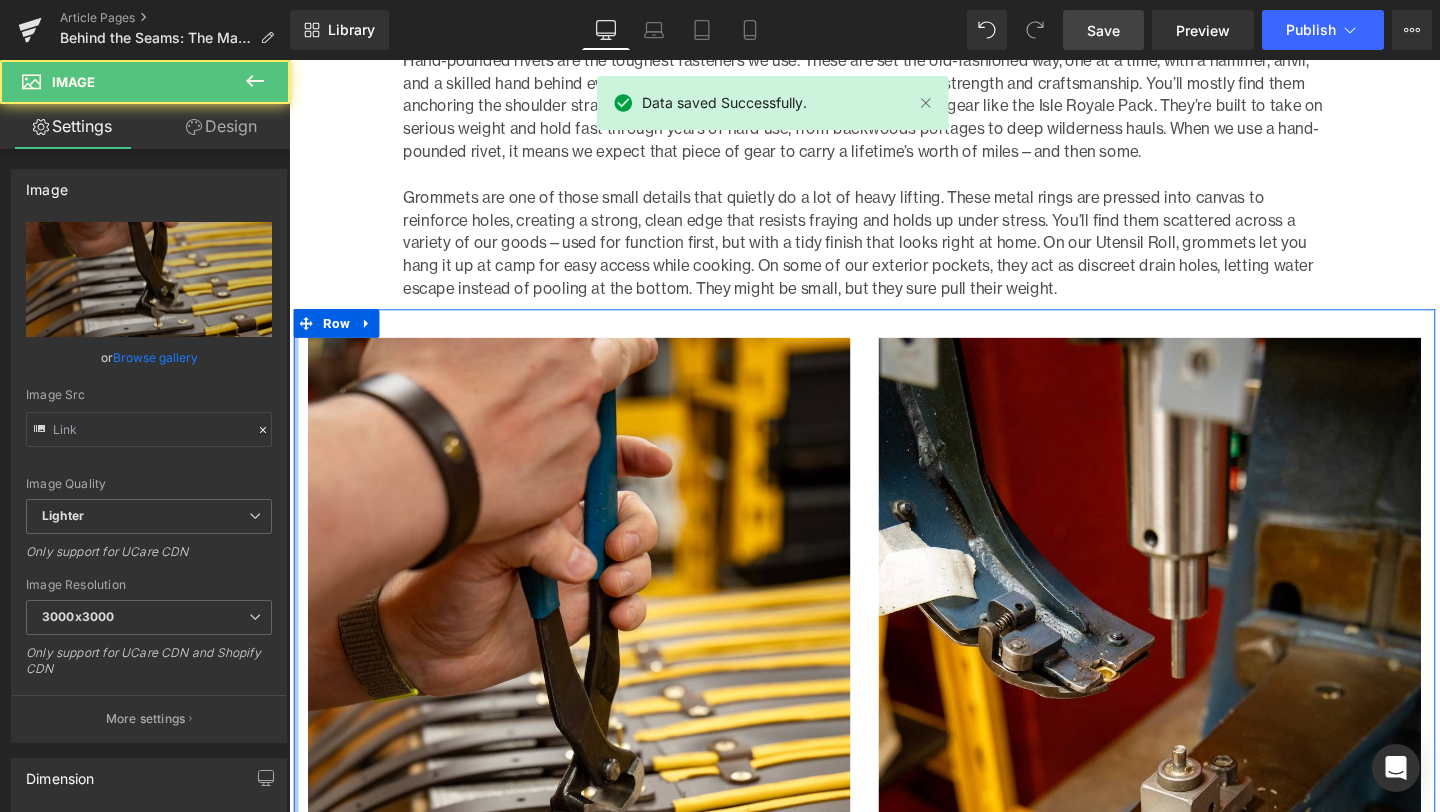 type on "[URL][DOMAIN_NAME]" 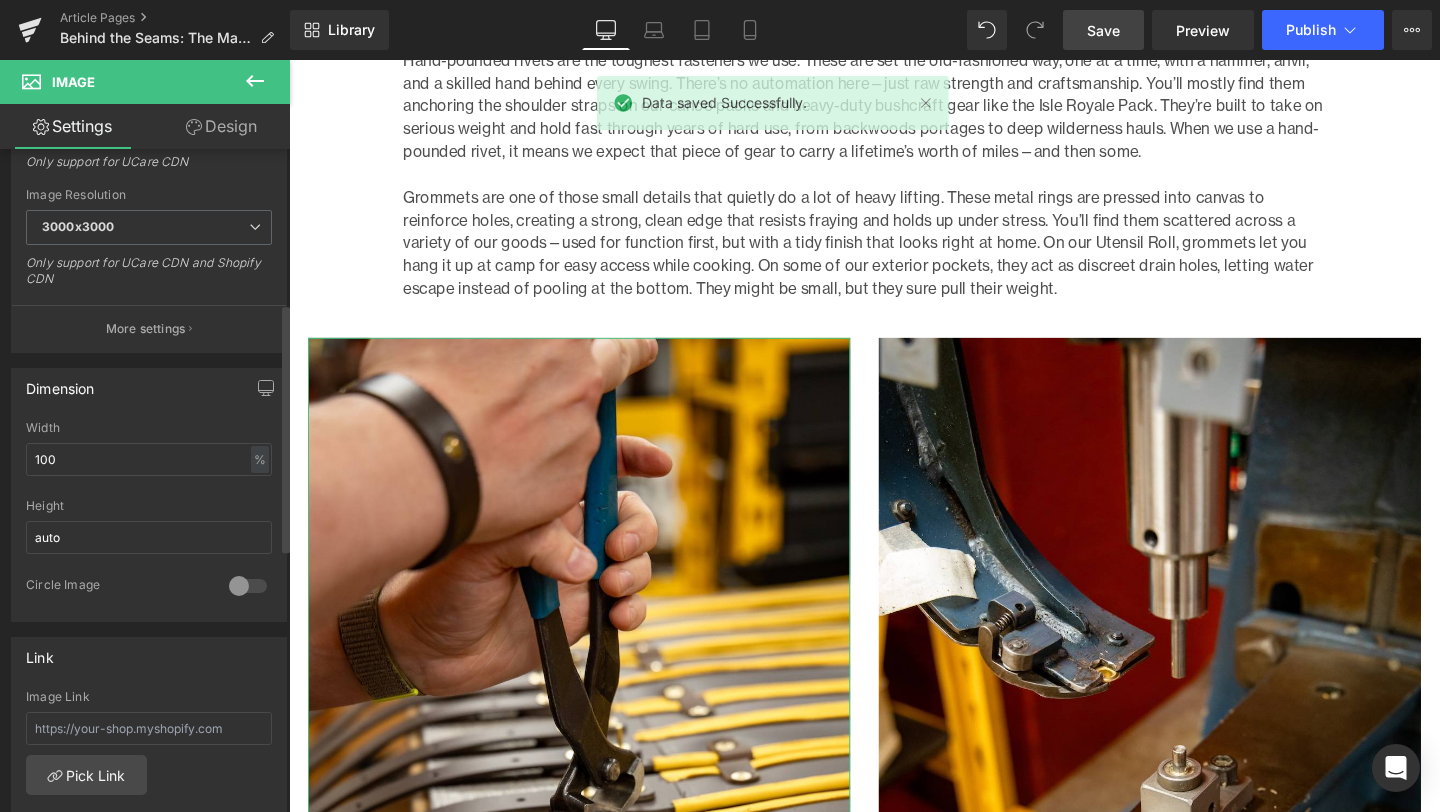 scroll, scrollTop: 411, scrollLeft: 0, axis: vertical 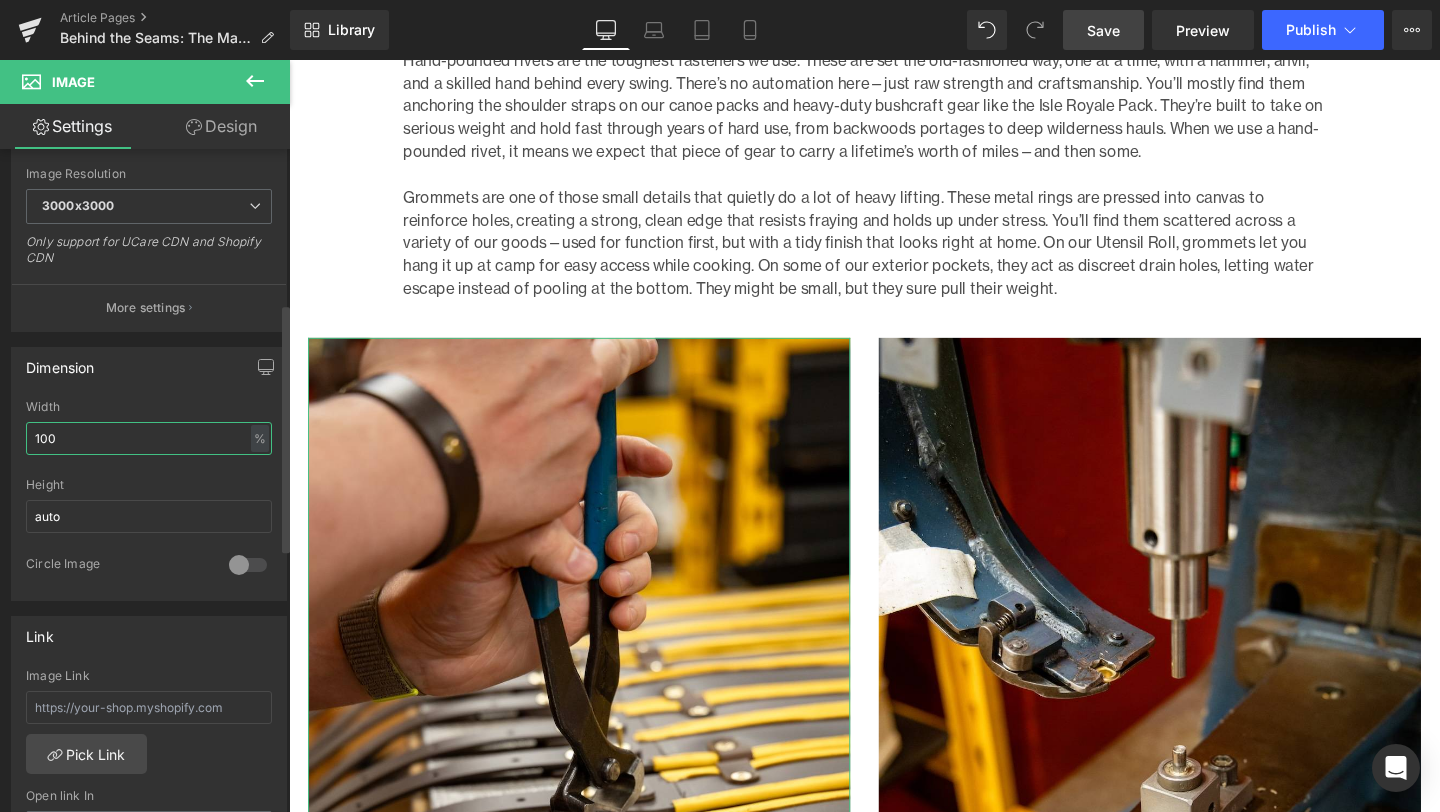 click on "100" at bounding box center [149, 438] 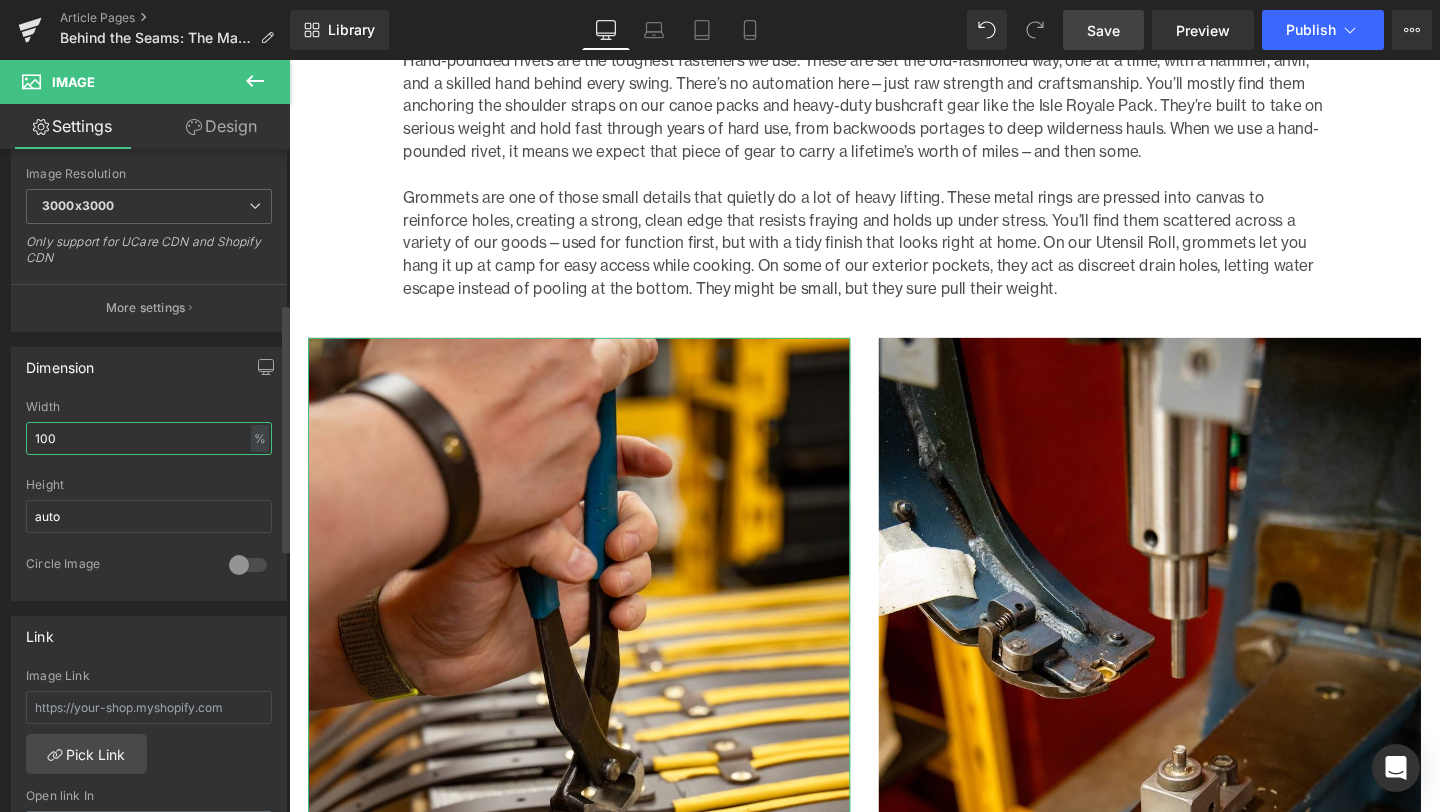 click on "100" at bounding box center [149, 438] 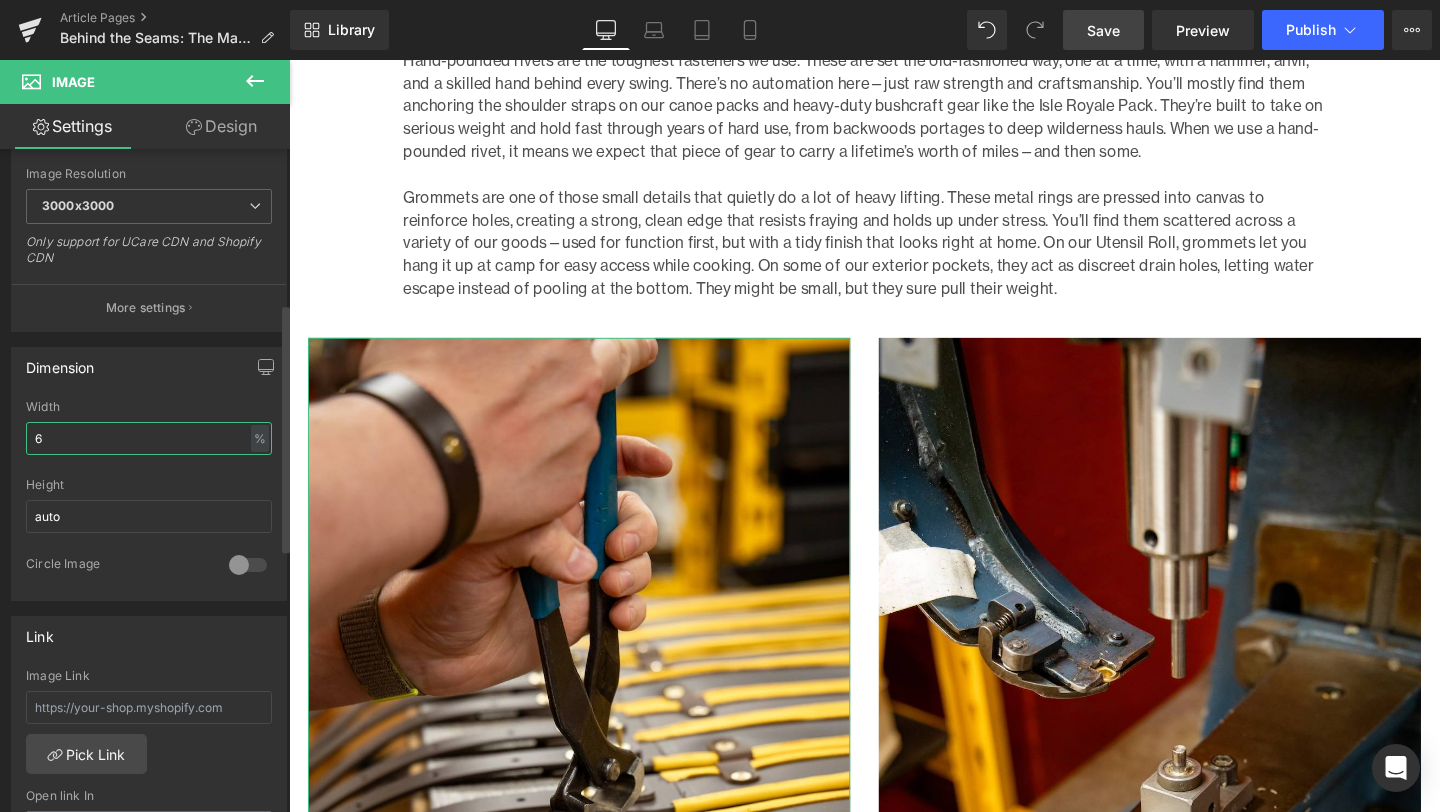 type on "60" 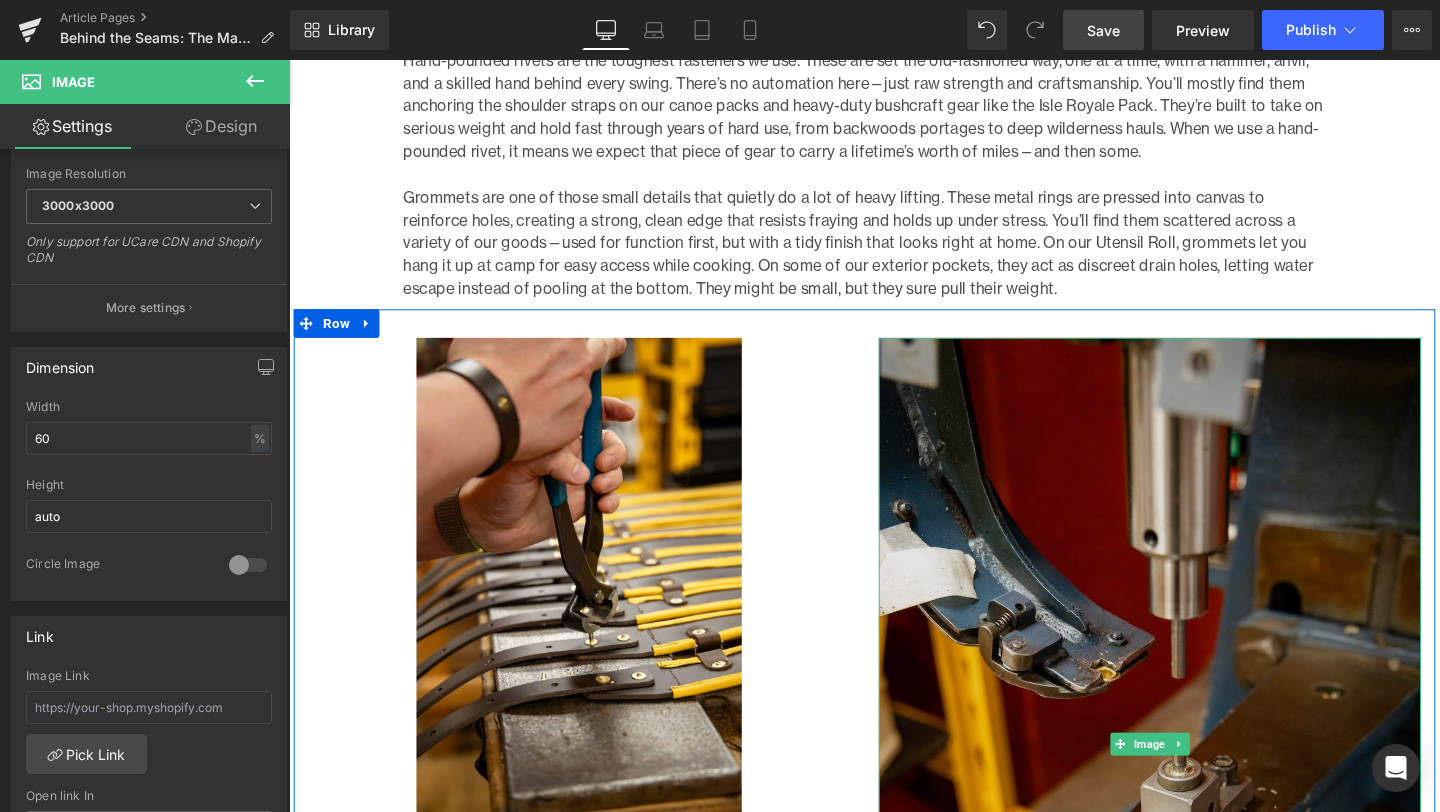 click at bounding box center [1194, 779] 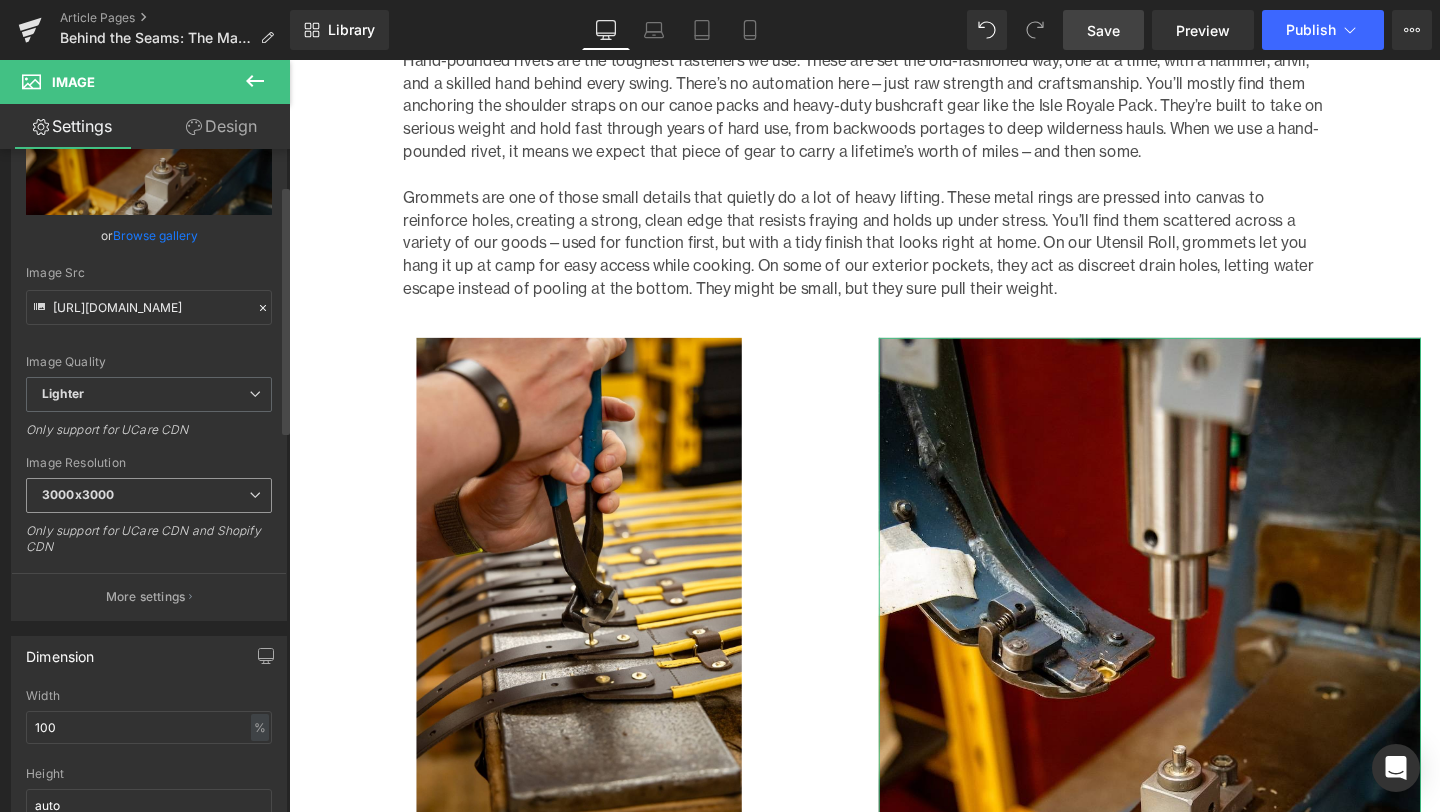 scroll, scrollTop: 413, scrollLeft: 0, axis: vertical 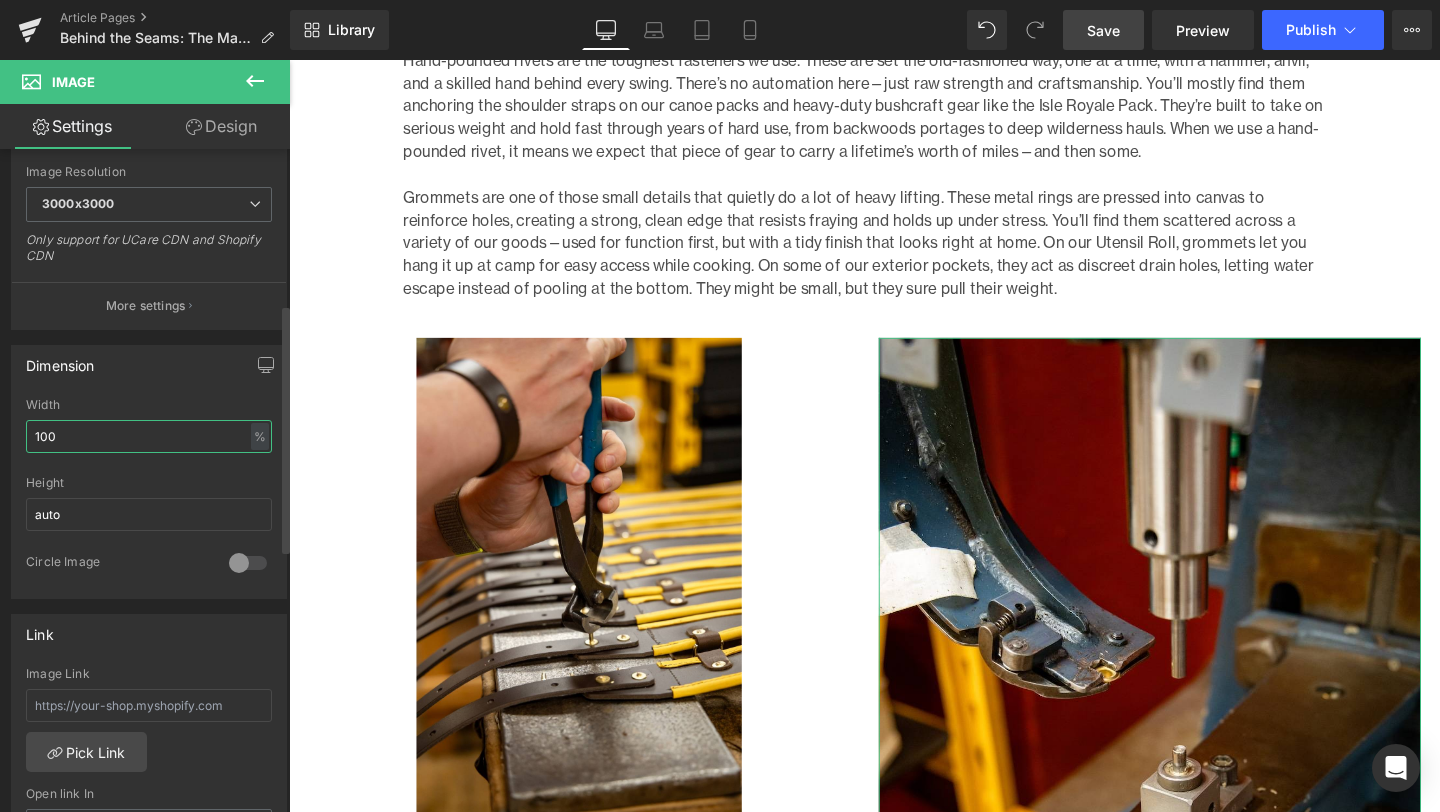 click on "100" at bounding box center [149, 436] 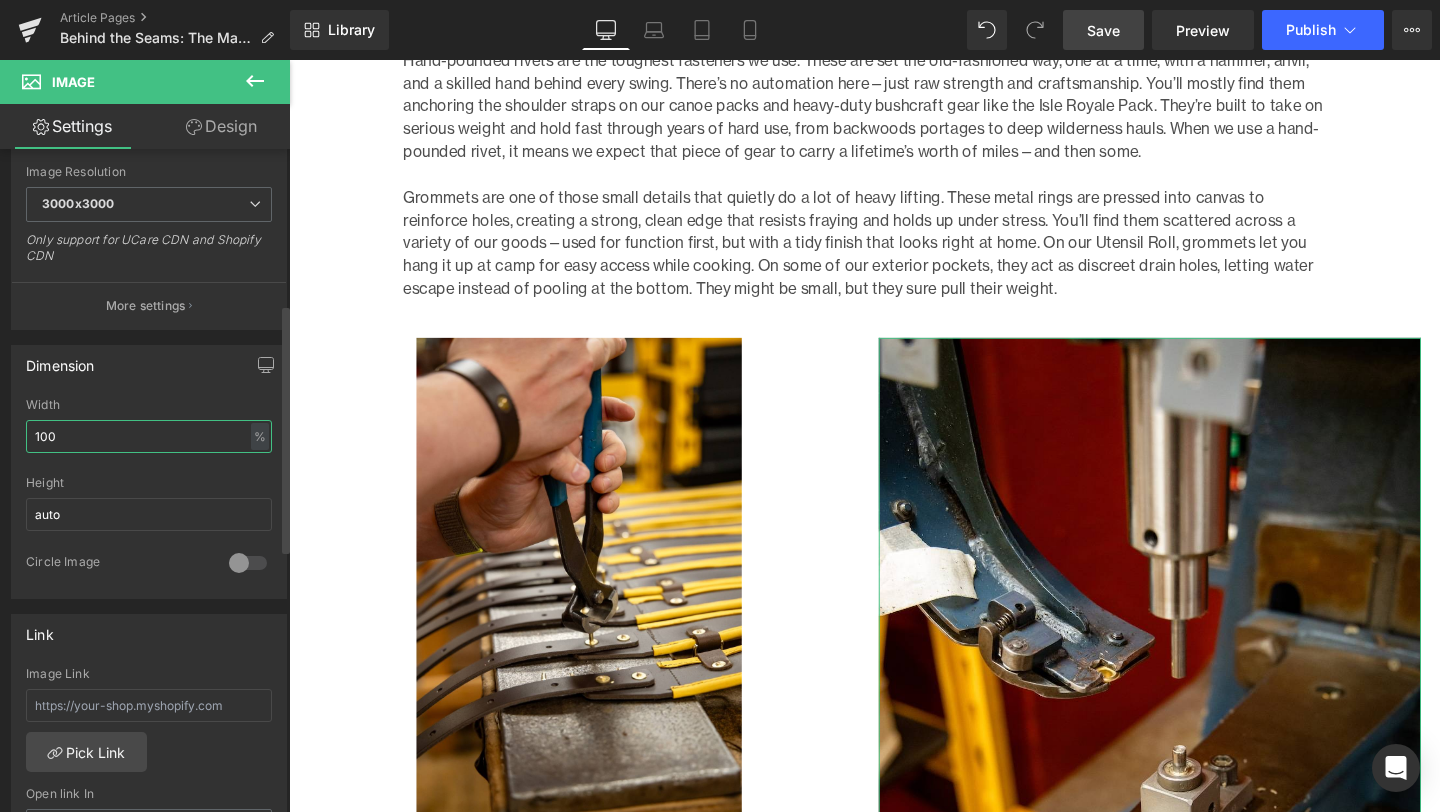click on "100" at bounding box center (149, 436) 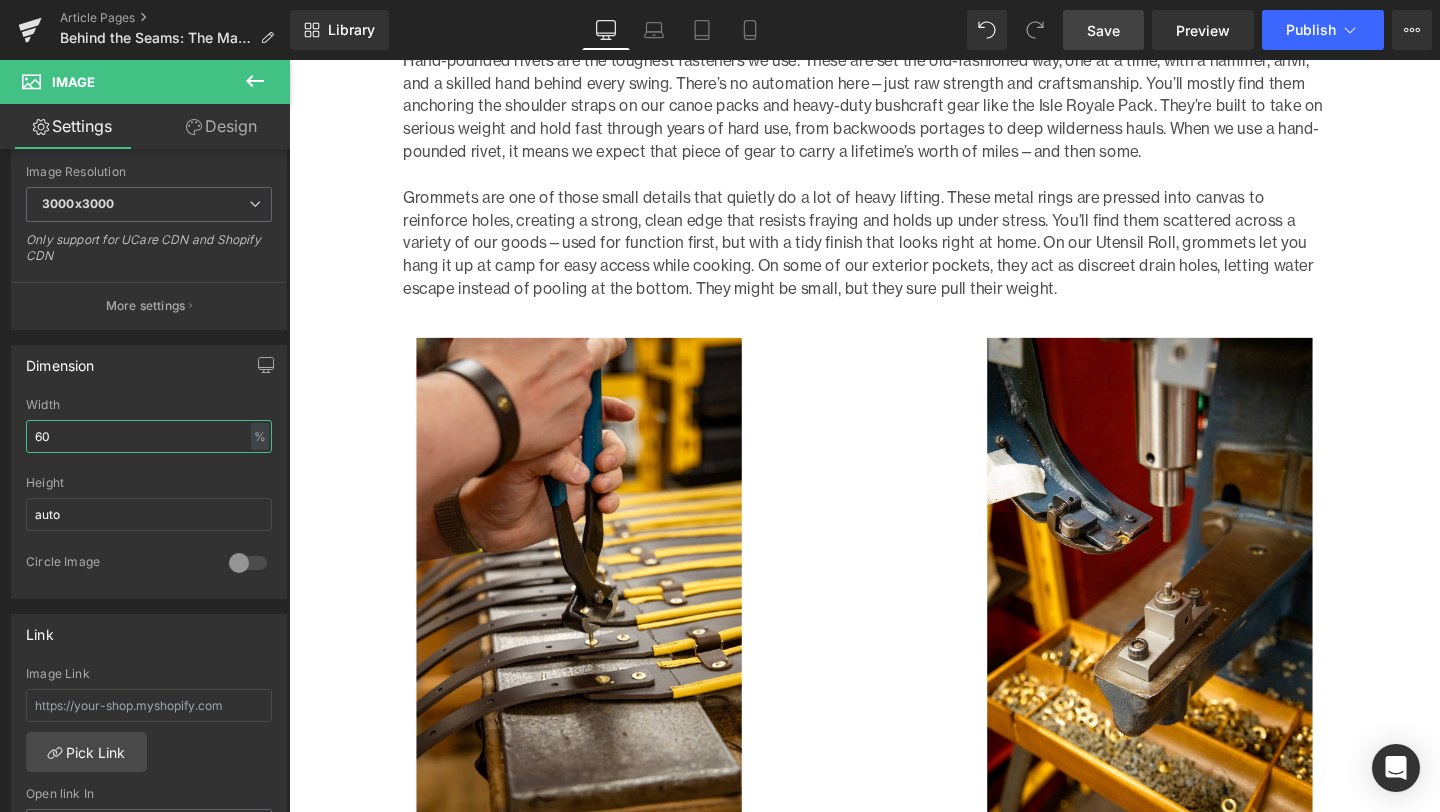 type on "60" 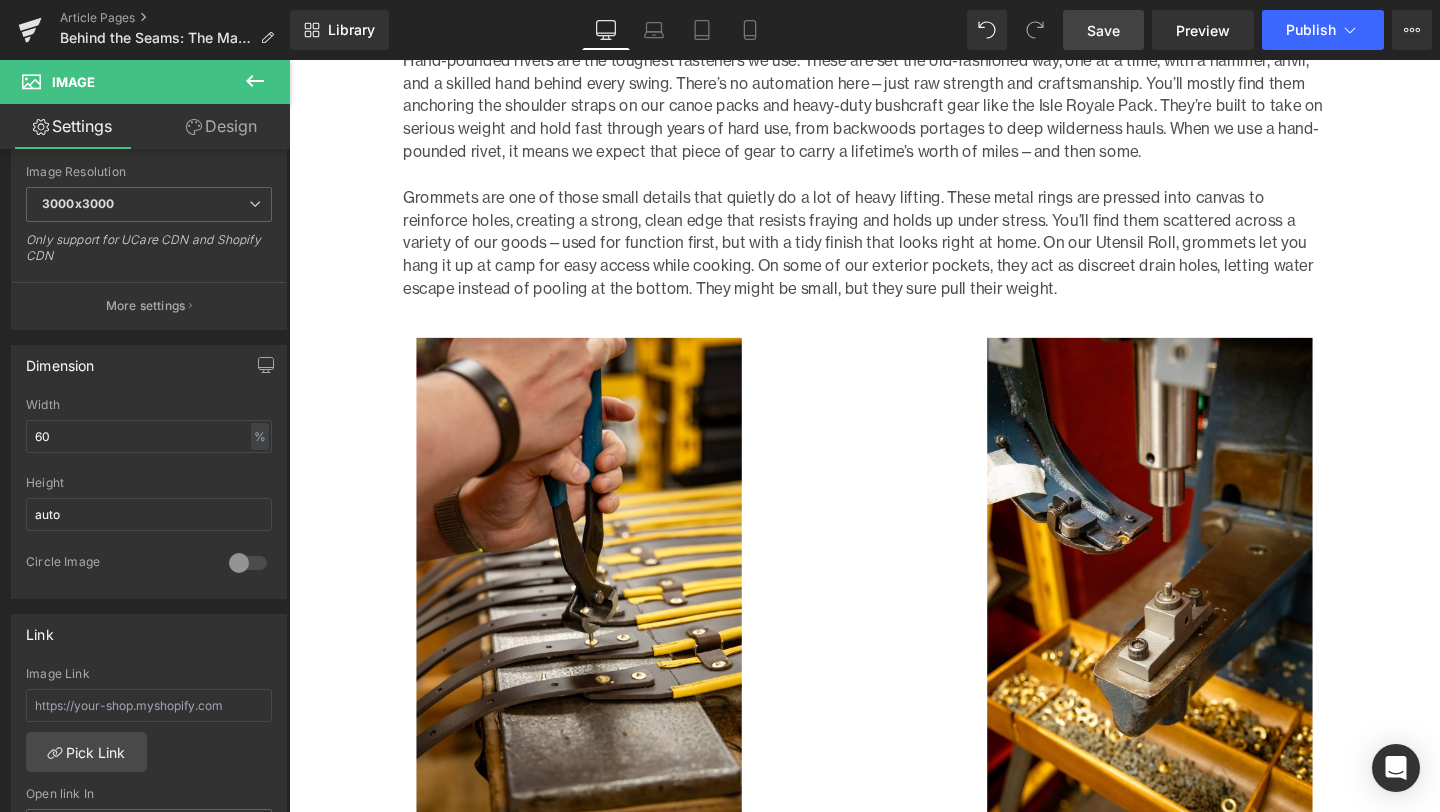 click on "Save" at bounding box center (1103, 30) 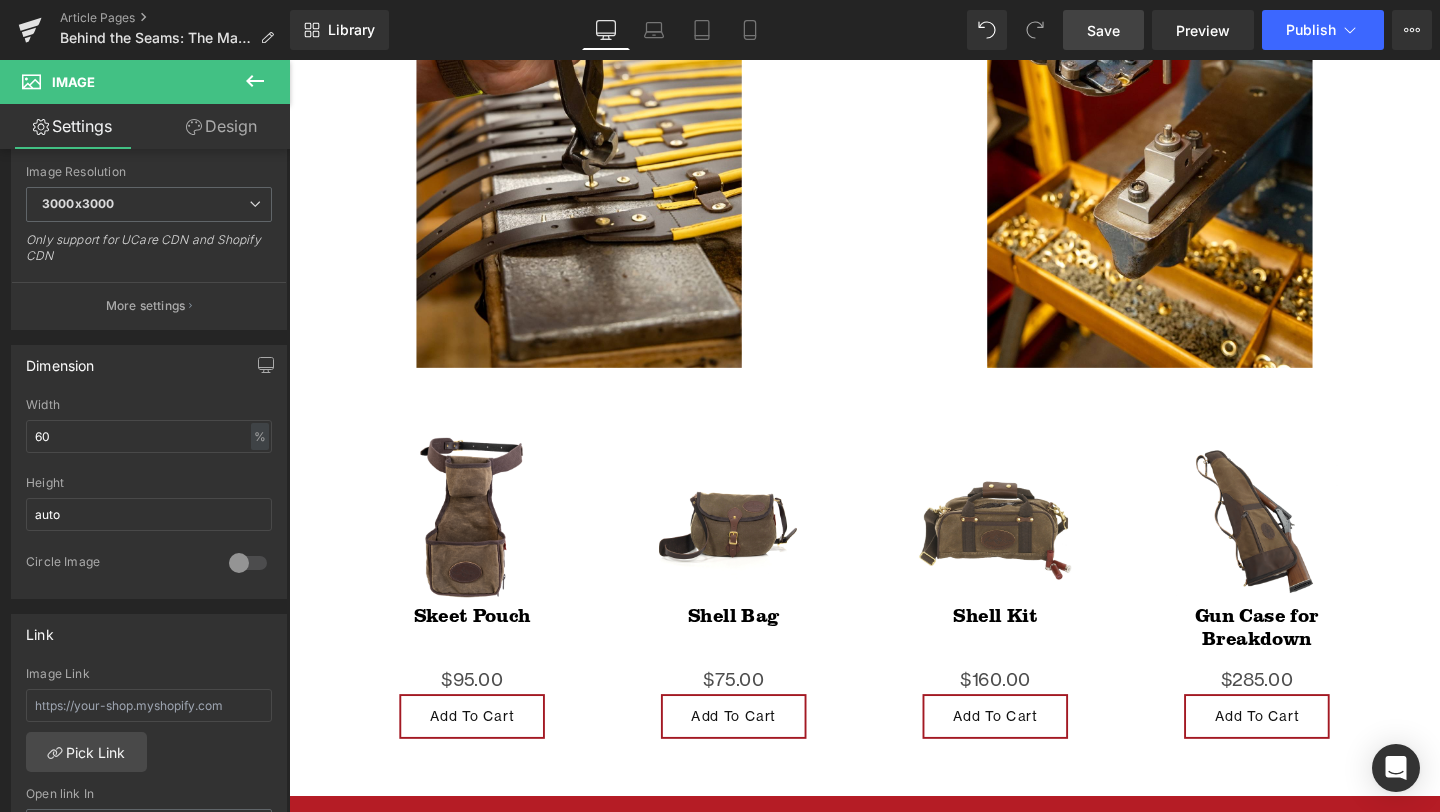 scroll, scrollTop: 6634, scrollLeft: 0, axis: vertical 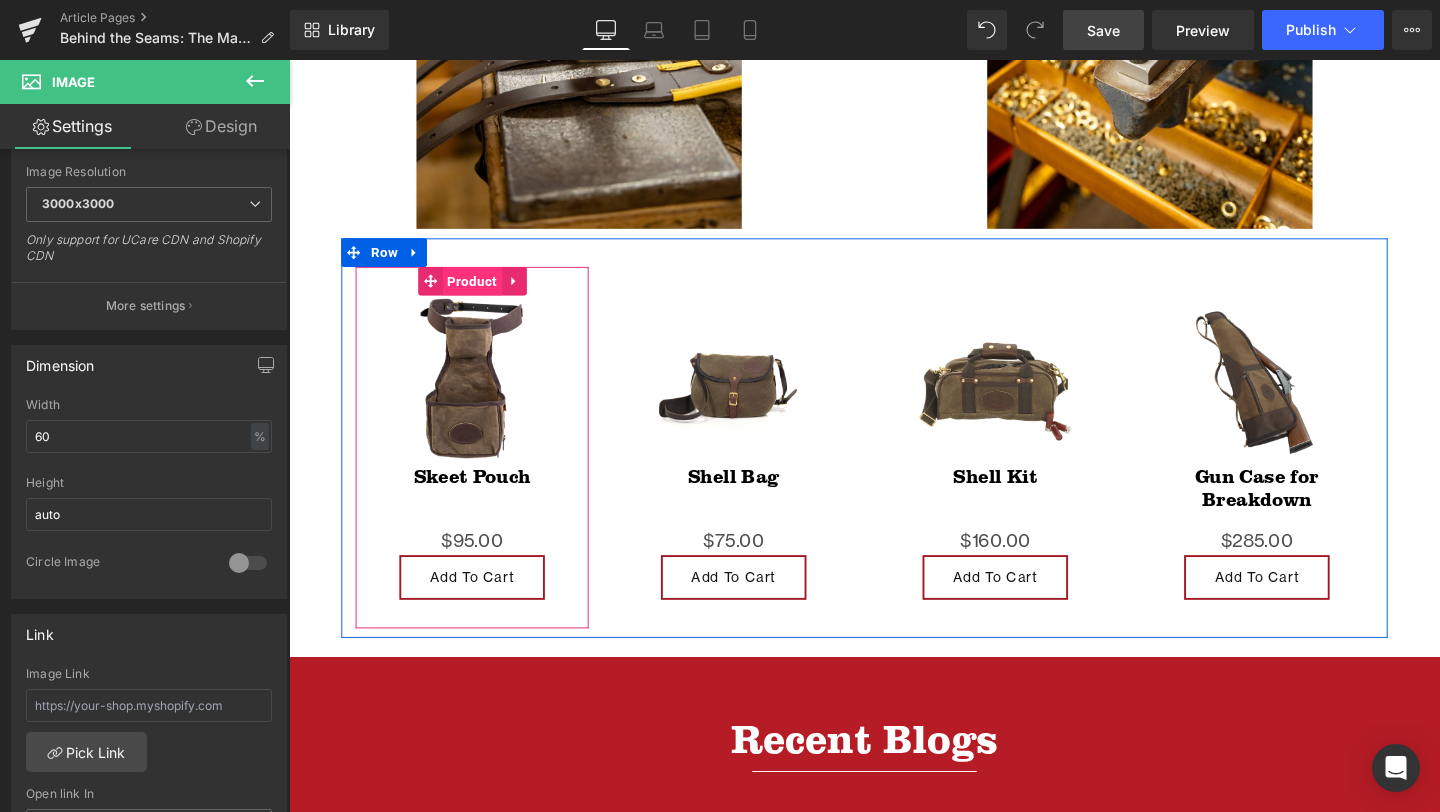 click on "Product" at bounding box center [481, 293] 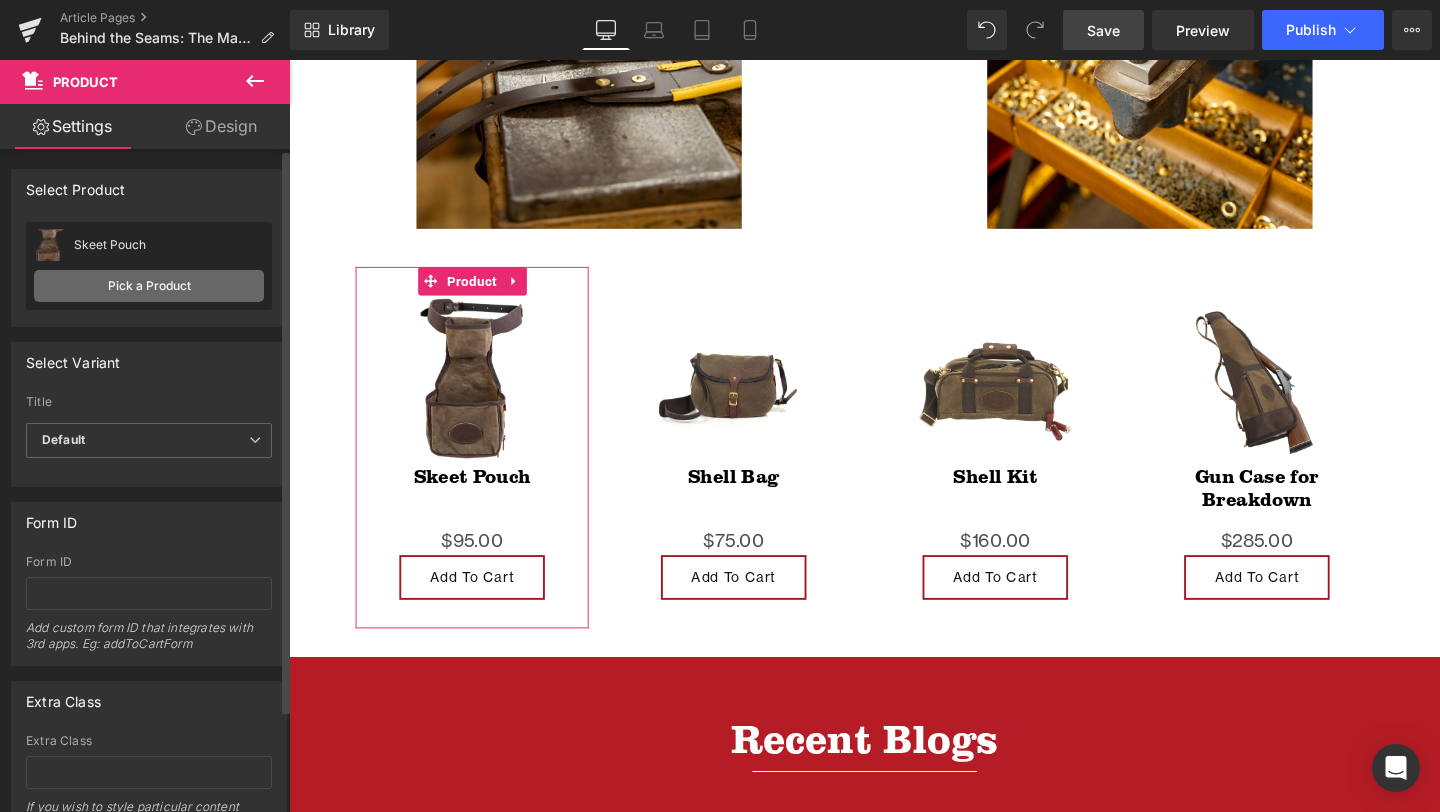 click on "Pick a Product" at bounding box center [149, 286] 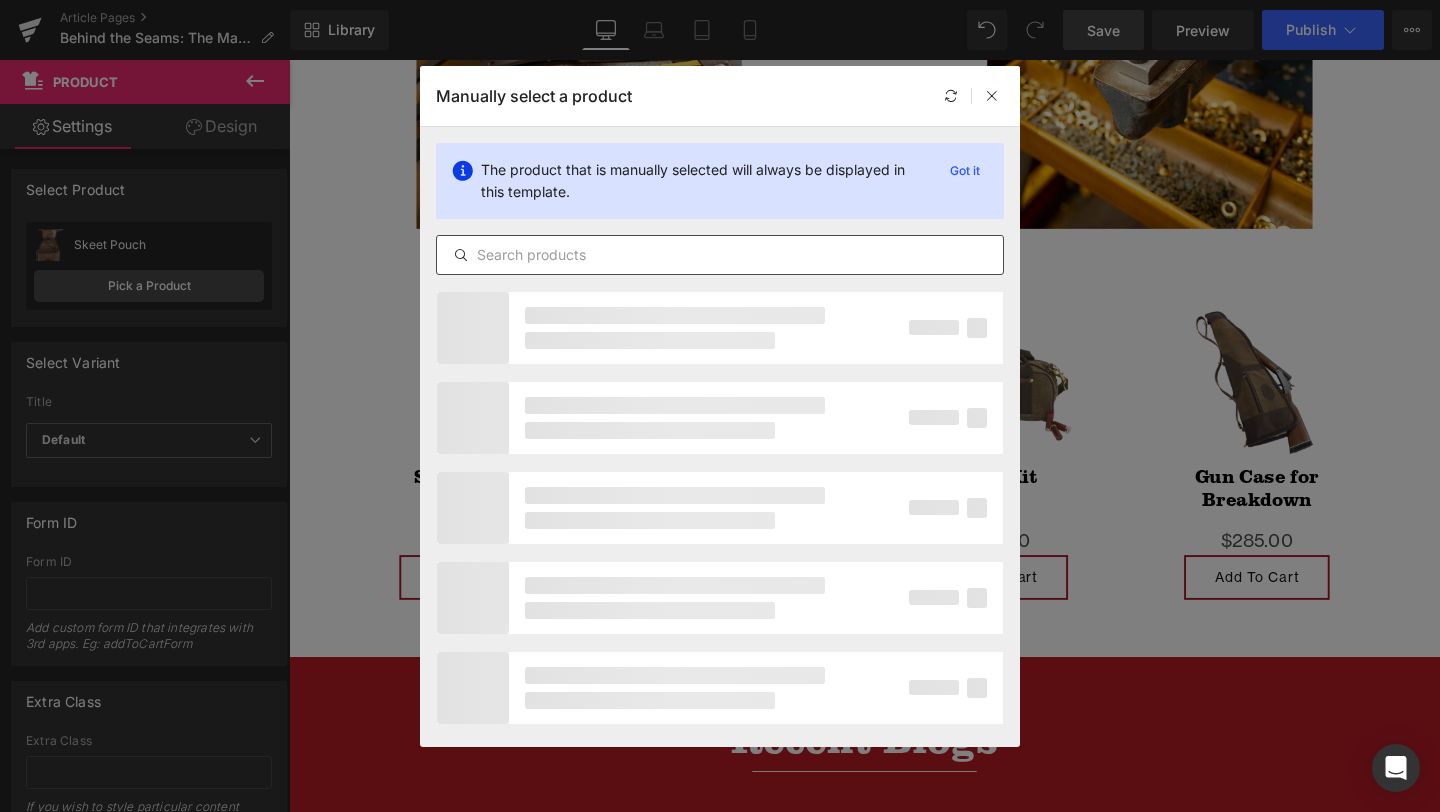 click at bounding box center [720, 255] 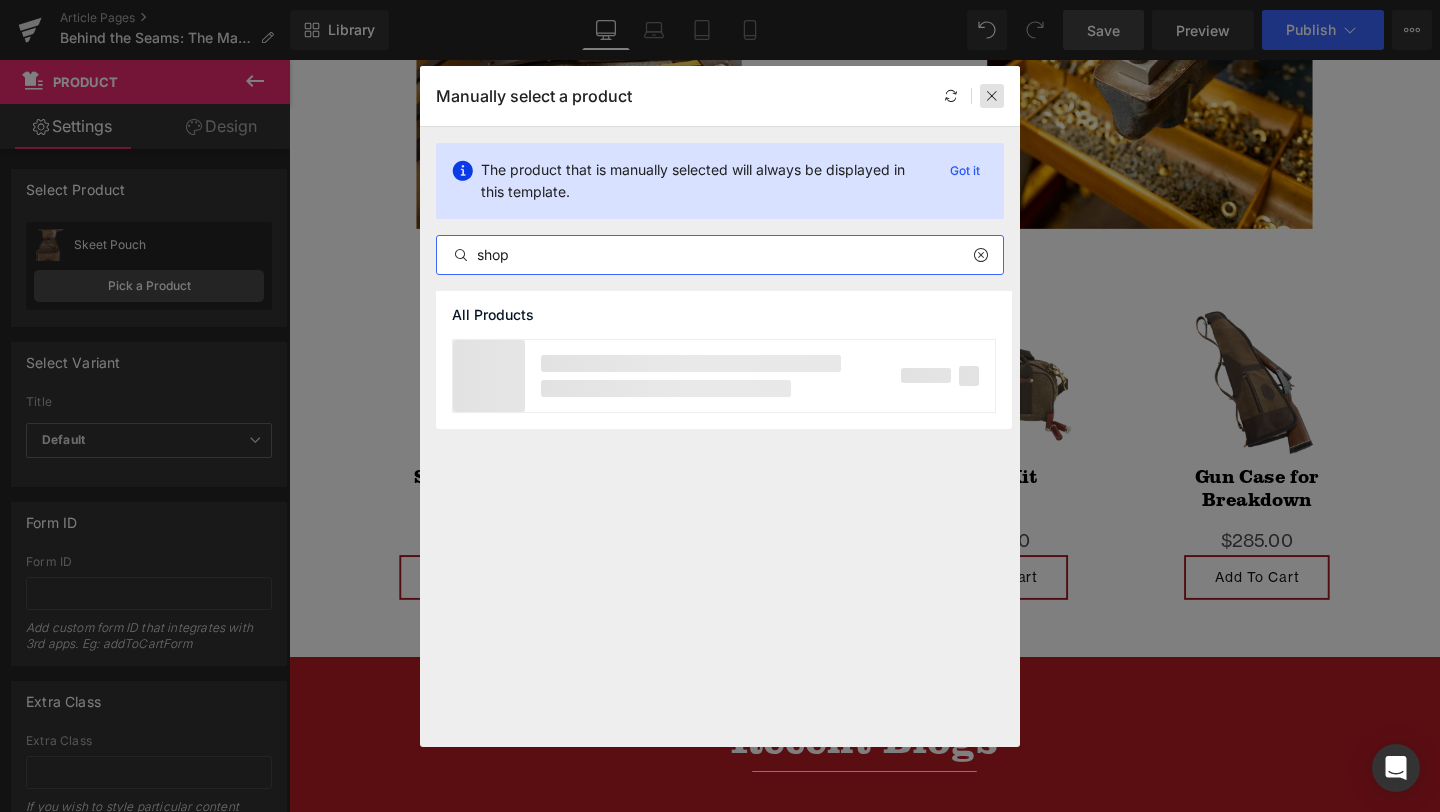 type on "shop" 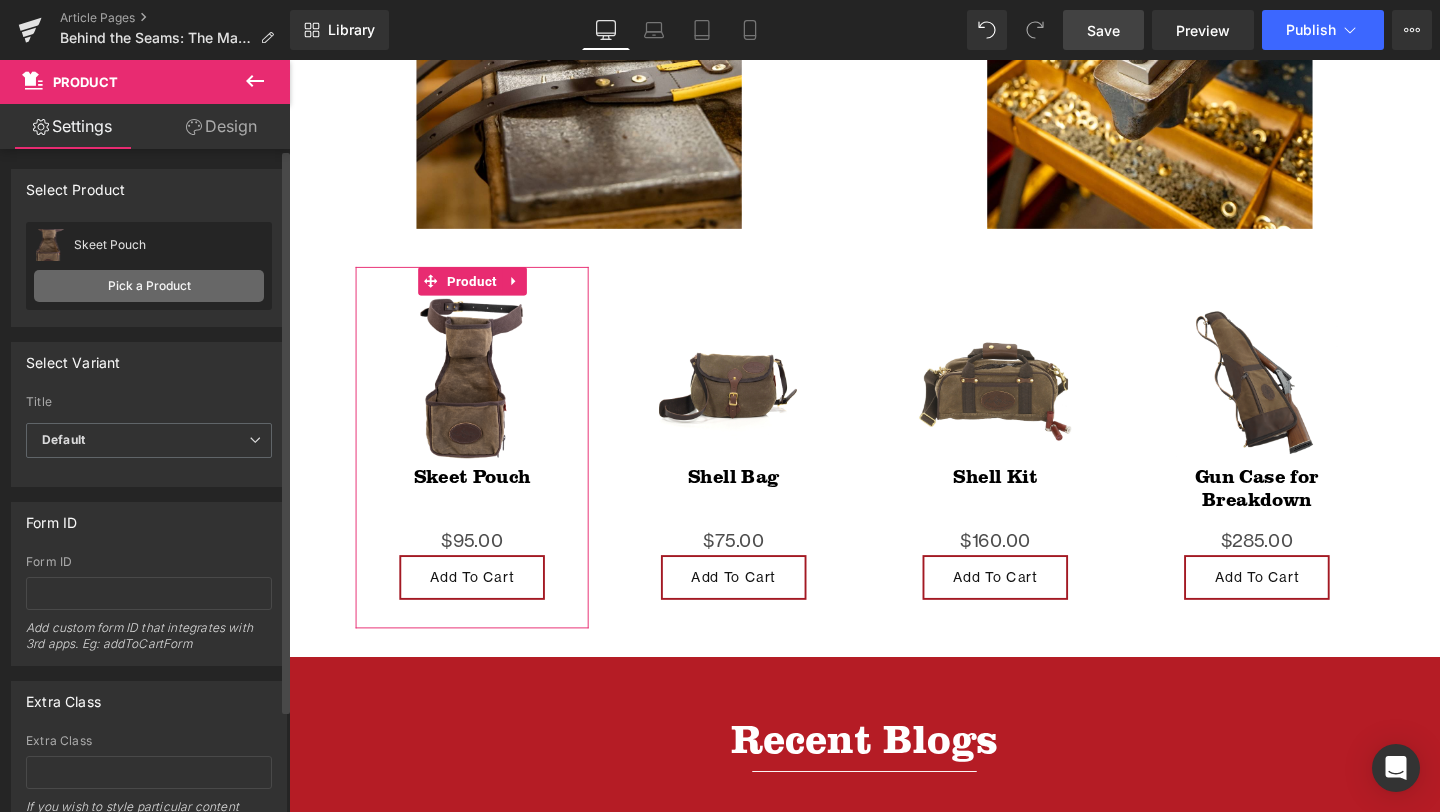 click on "Pick a Product" at bounding box center (149, 286) 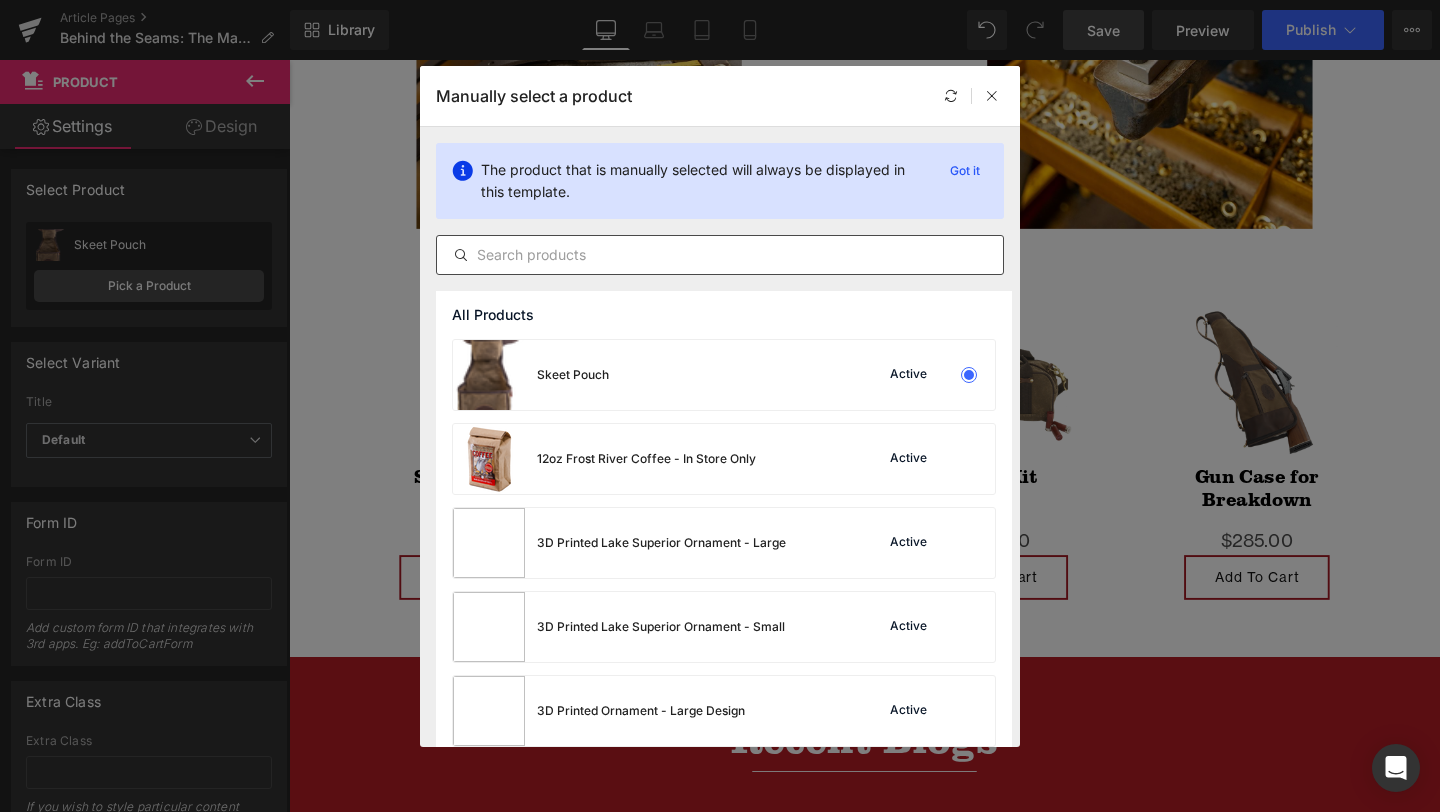 click at bounding box center [720, 255] 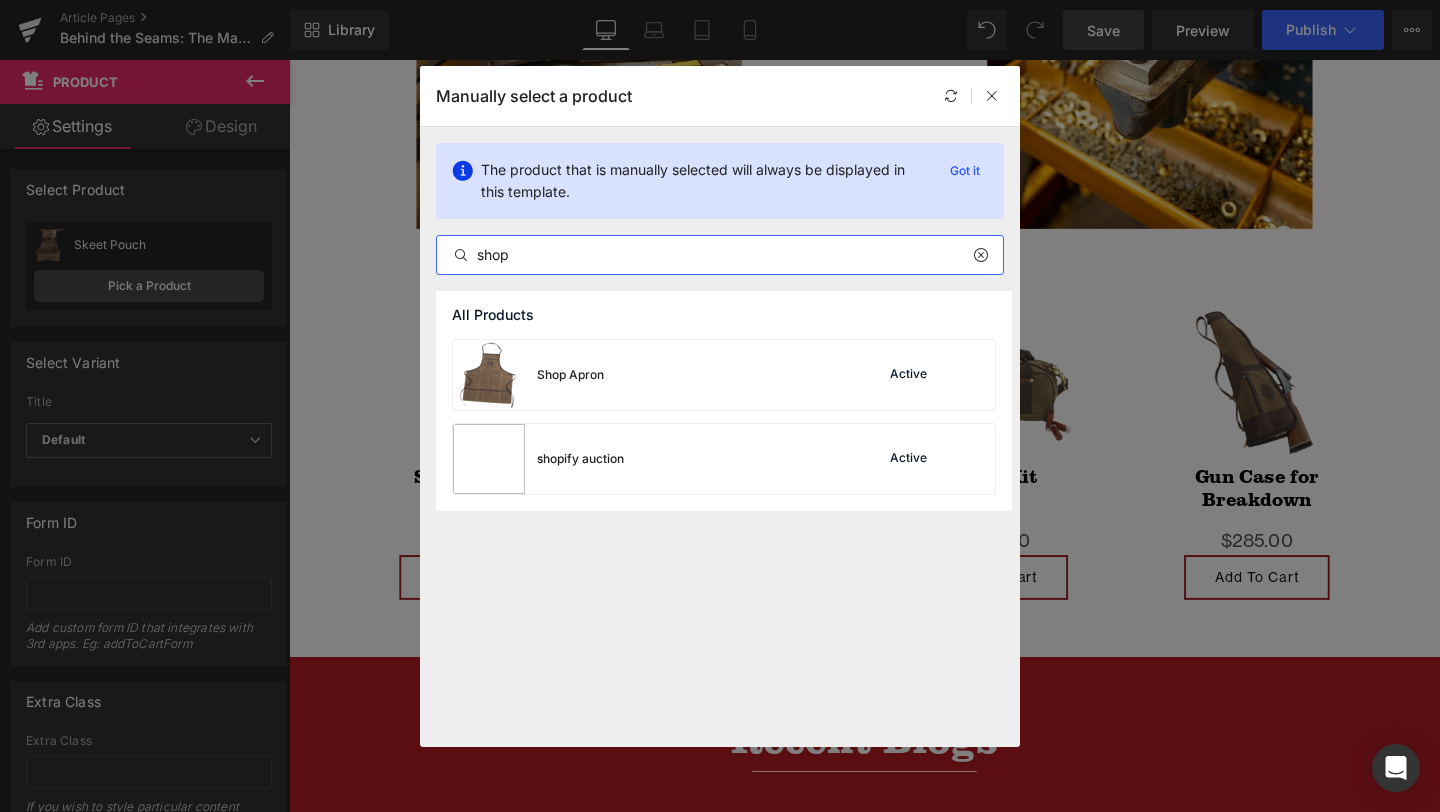 type on "shop" 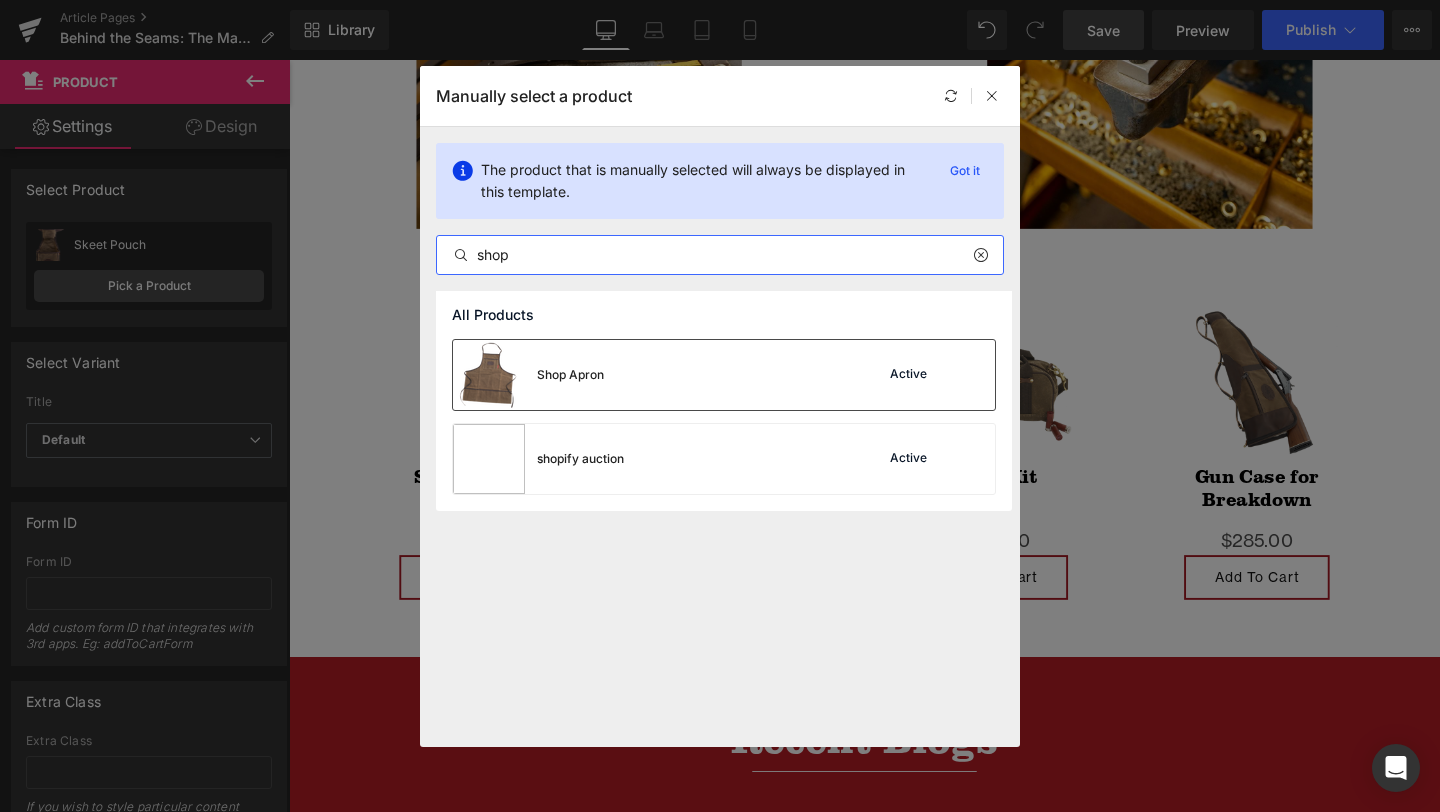 click on "Shop Apron Active" at bounding box center [724, 375] 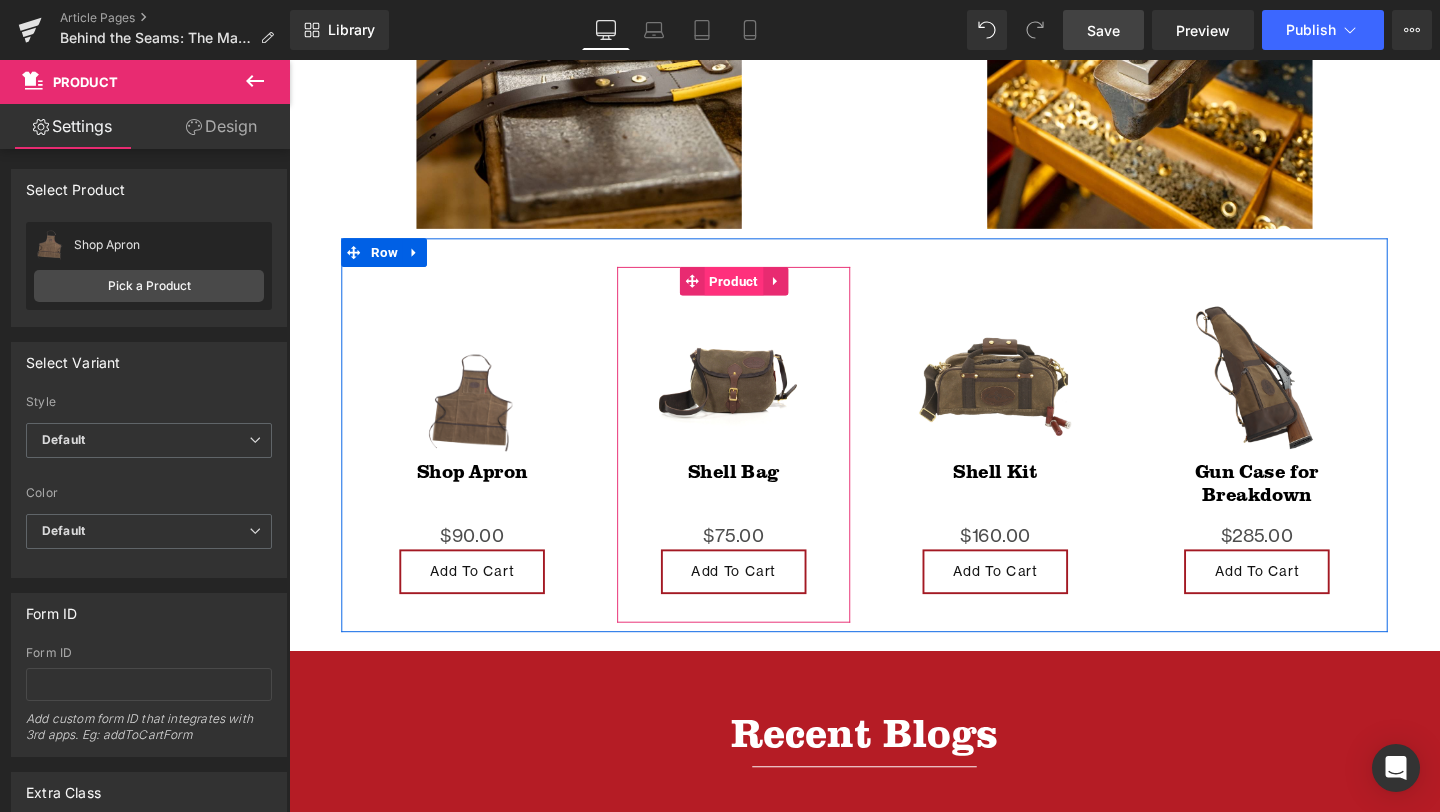 click on "Product" at bounding box center [756, 293] 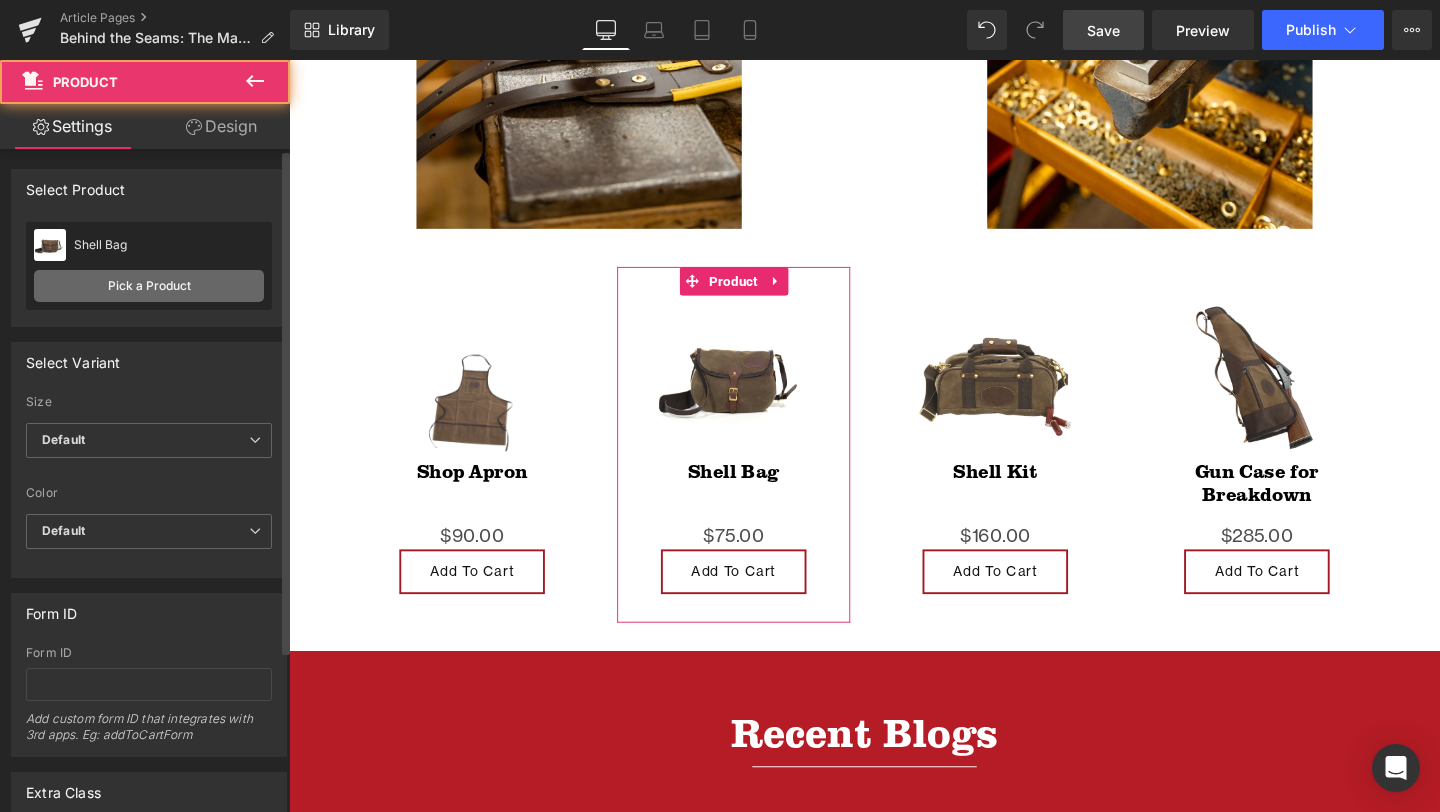 click on "Pick a Product" at bounding box center [149, 286] 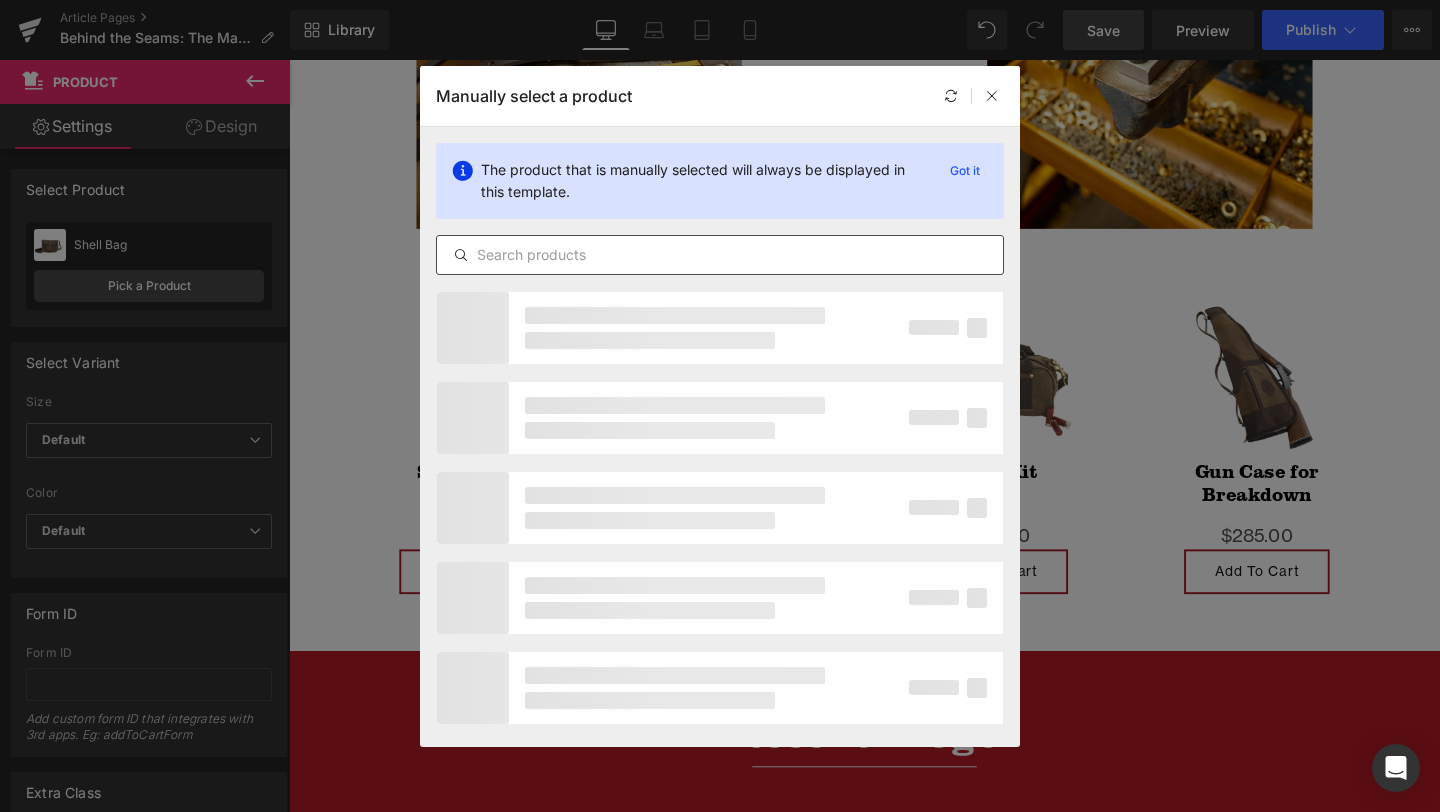 click at bounding box center (720, 255) 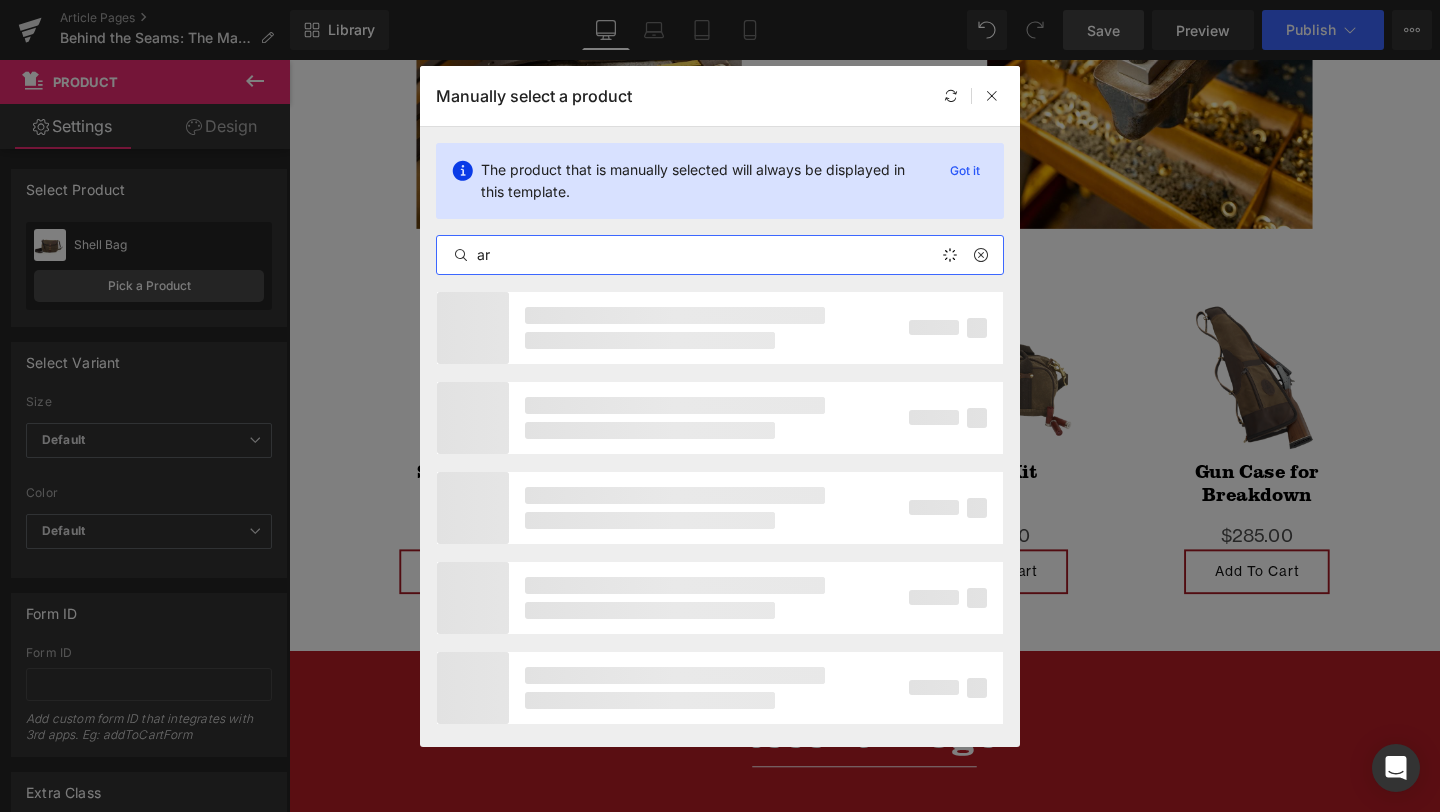 type on "a" 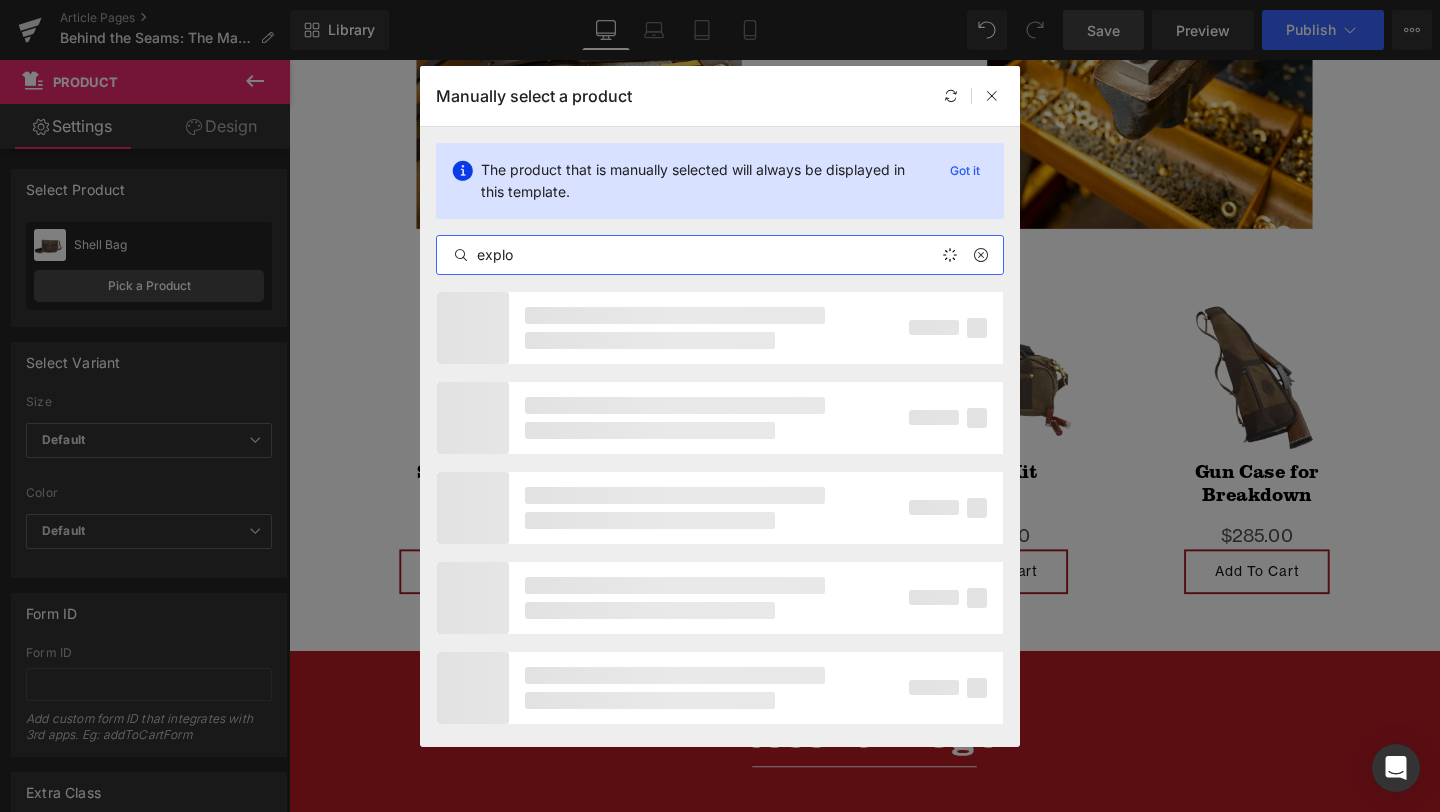 type on "explor" 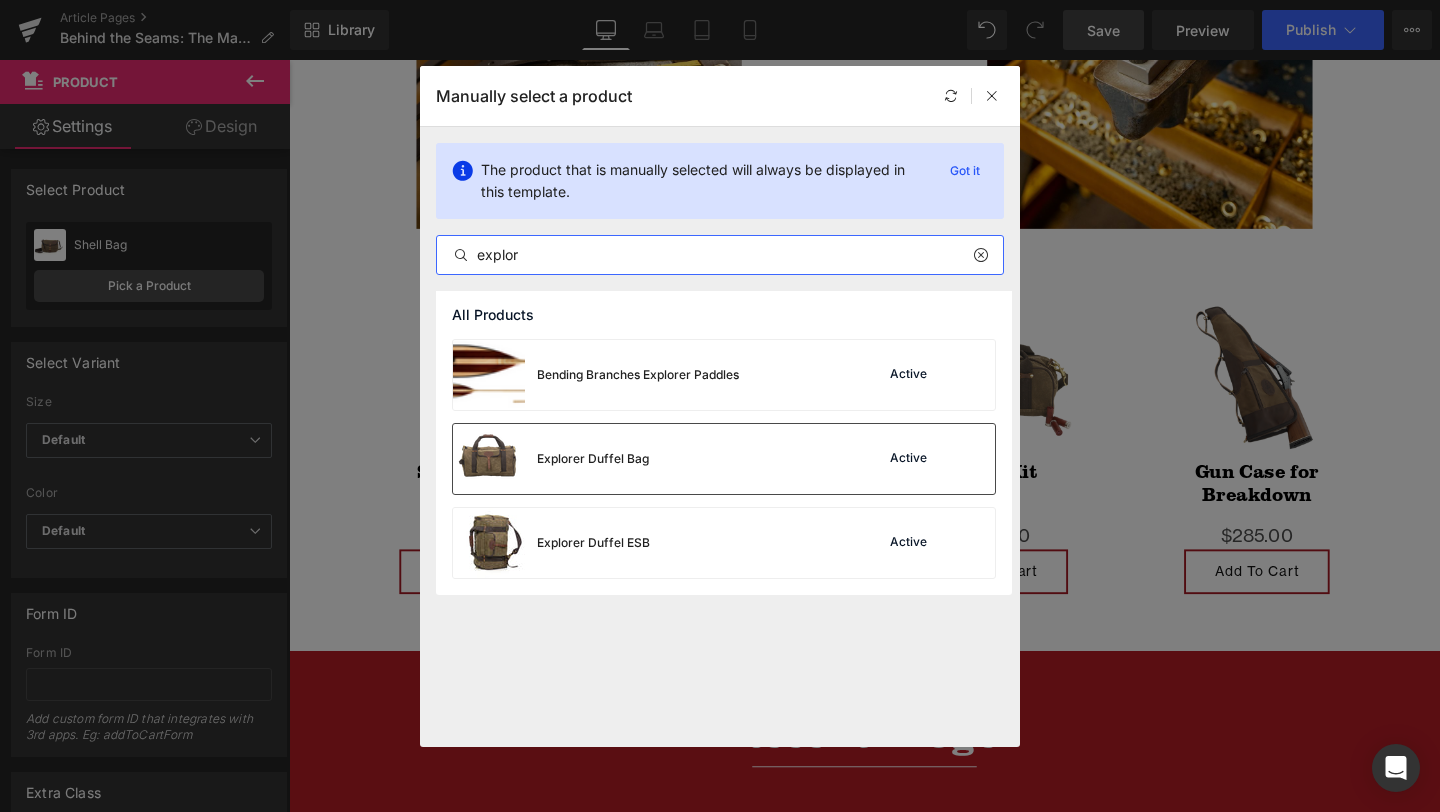 click on "Explorer Duffel Bag Active" at bounding box center [724, 459] 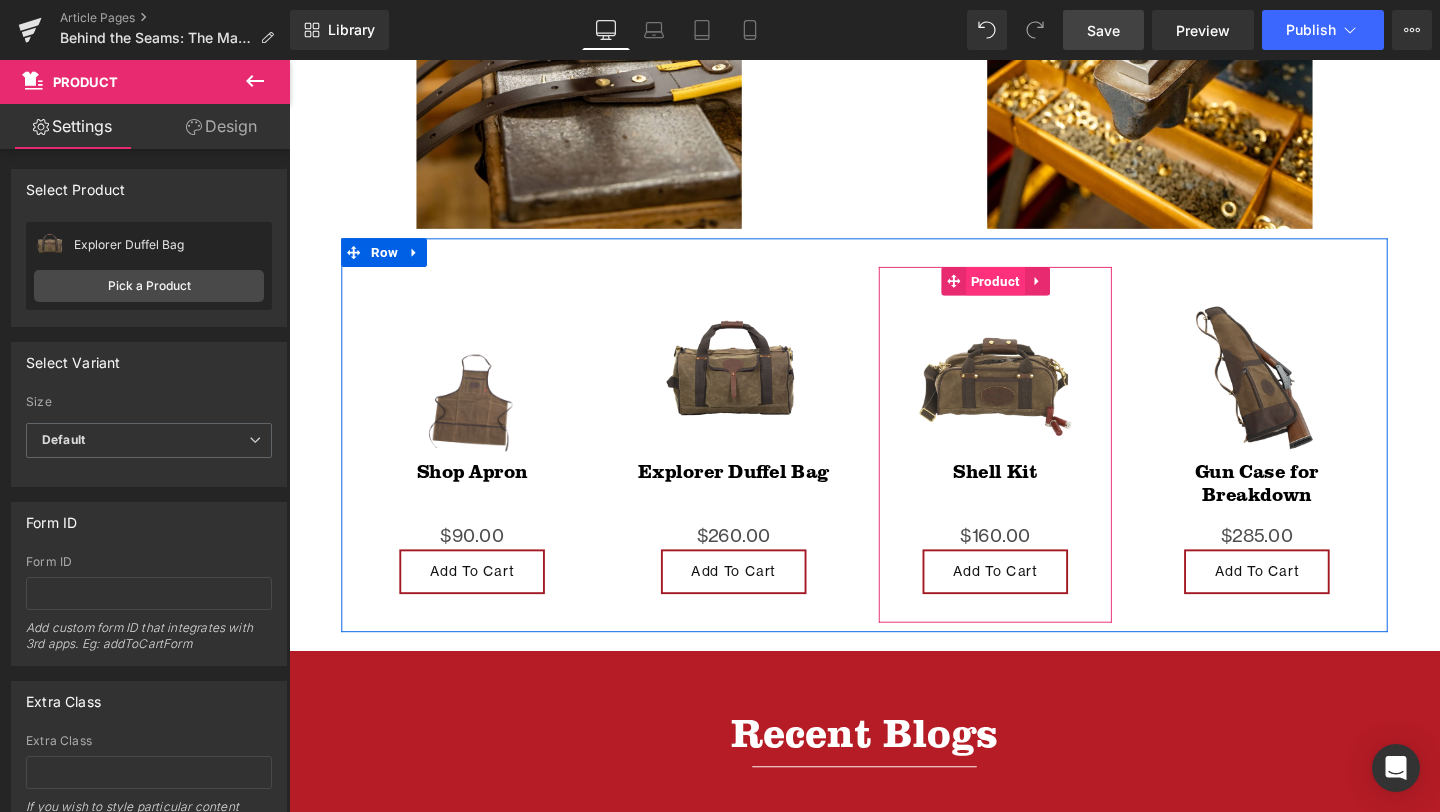 click on "Product" at bounding box center [1031, 293] 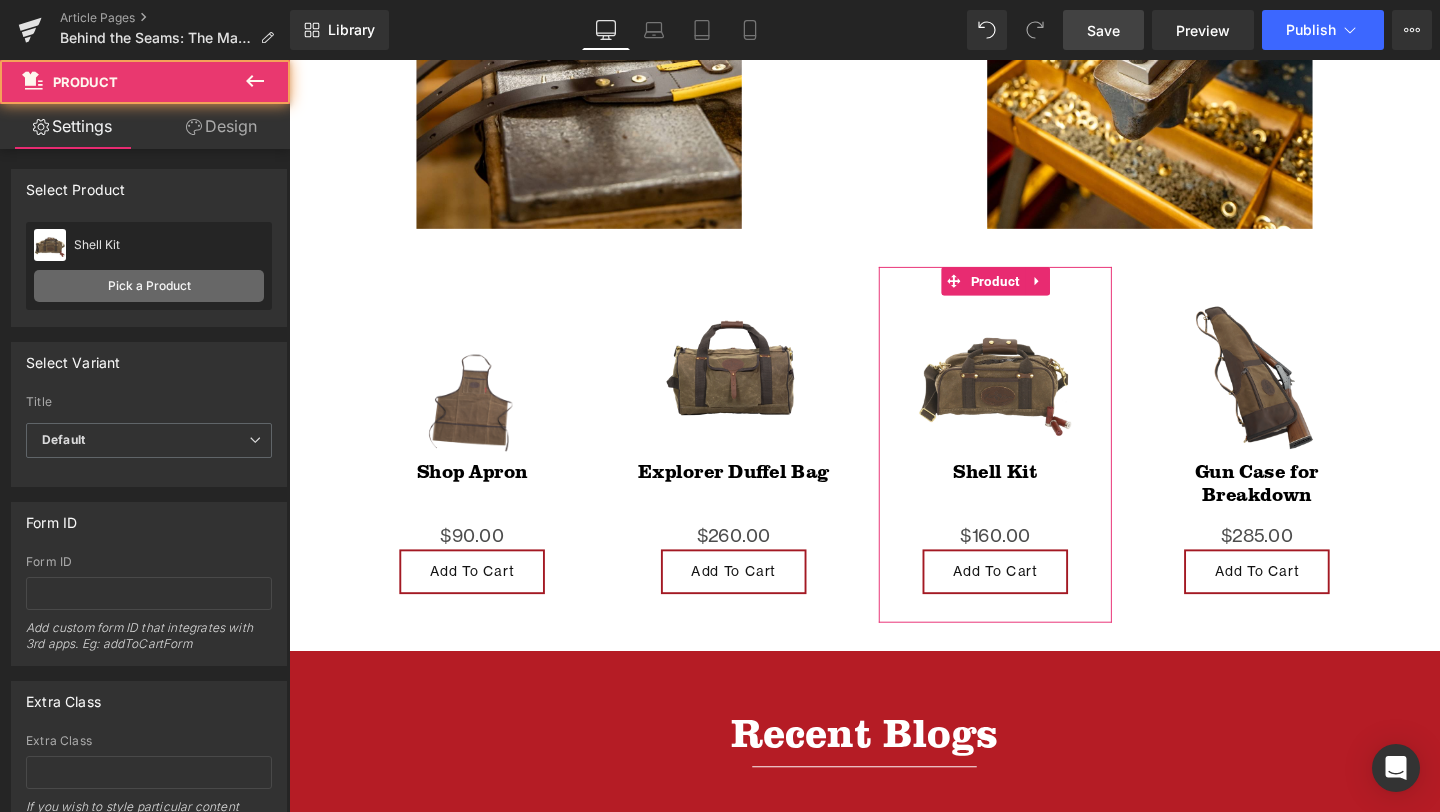 click on "Pick a Product" at bounding box center [149, 286] 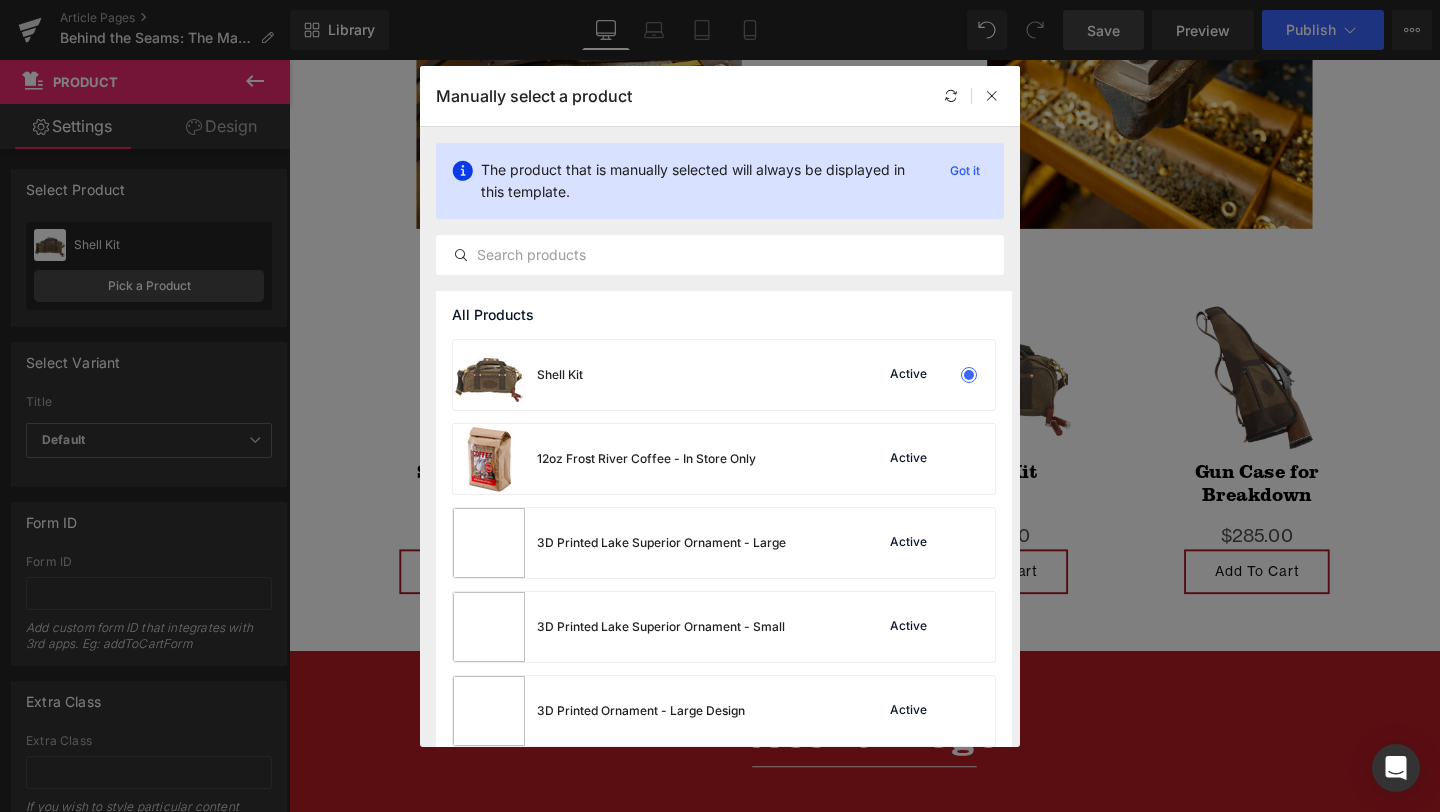 click on "The product that is manually selected will always be displayed in this template. Got it" 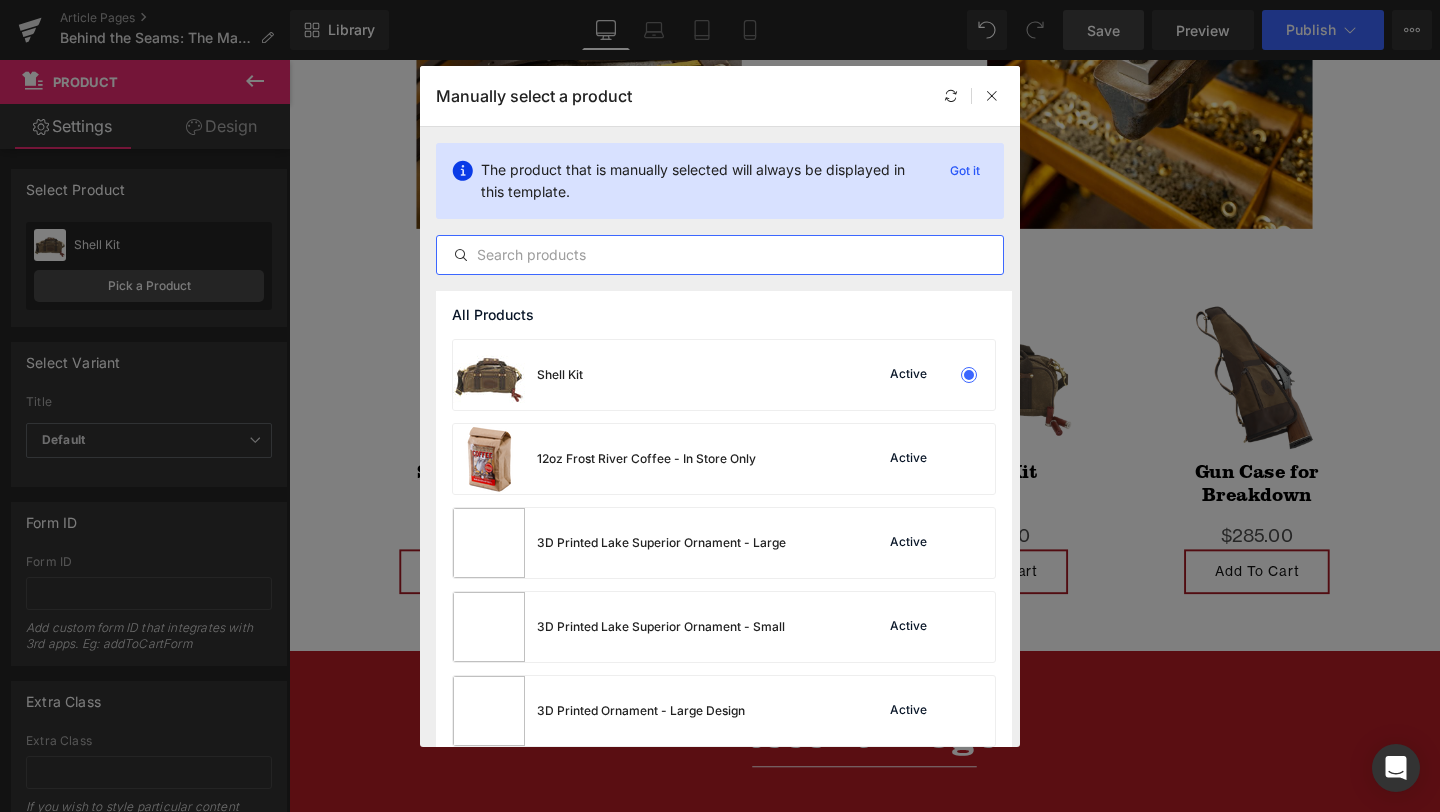 click at bounding box center [720, 255] 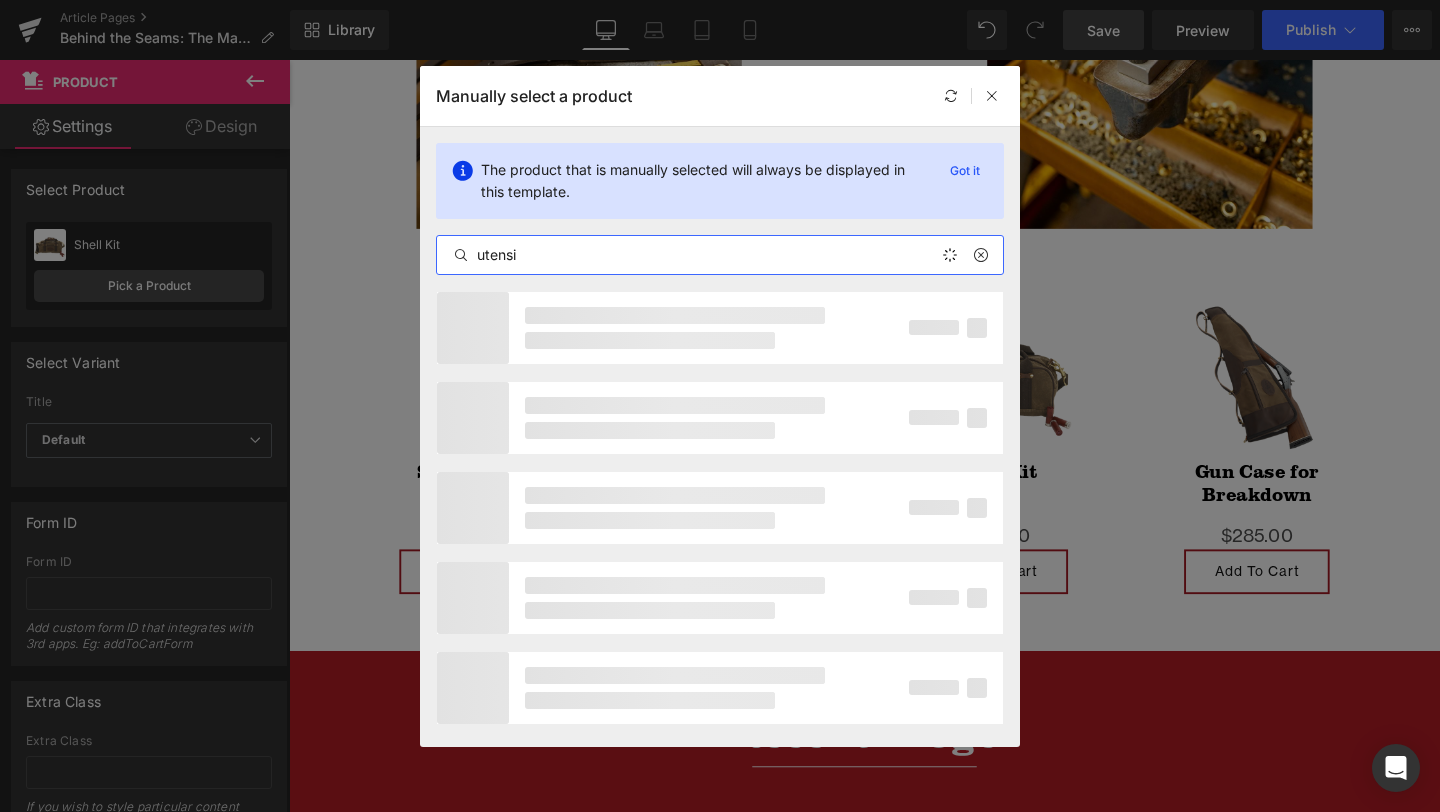 type on "utensil" 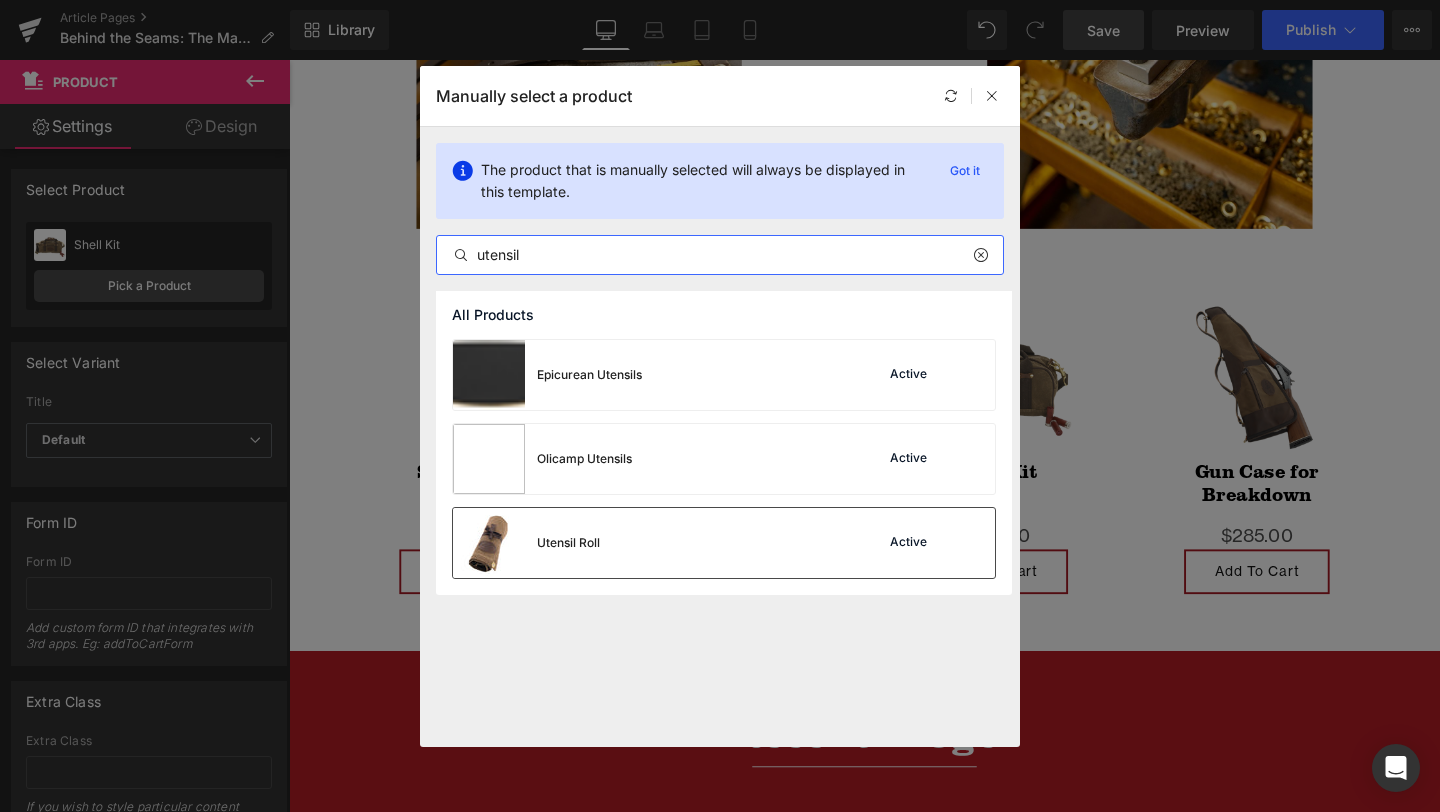 click on "Utensil Roll Active" at bounding box center [724, 543] 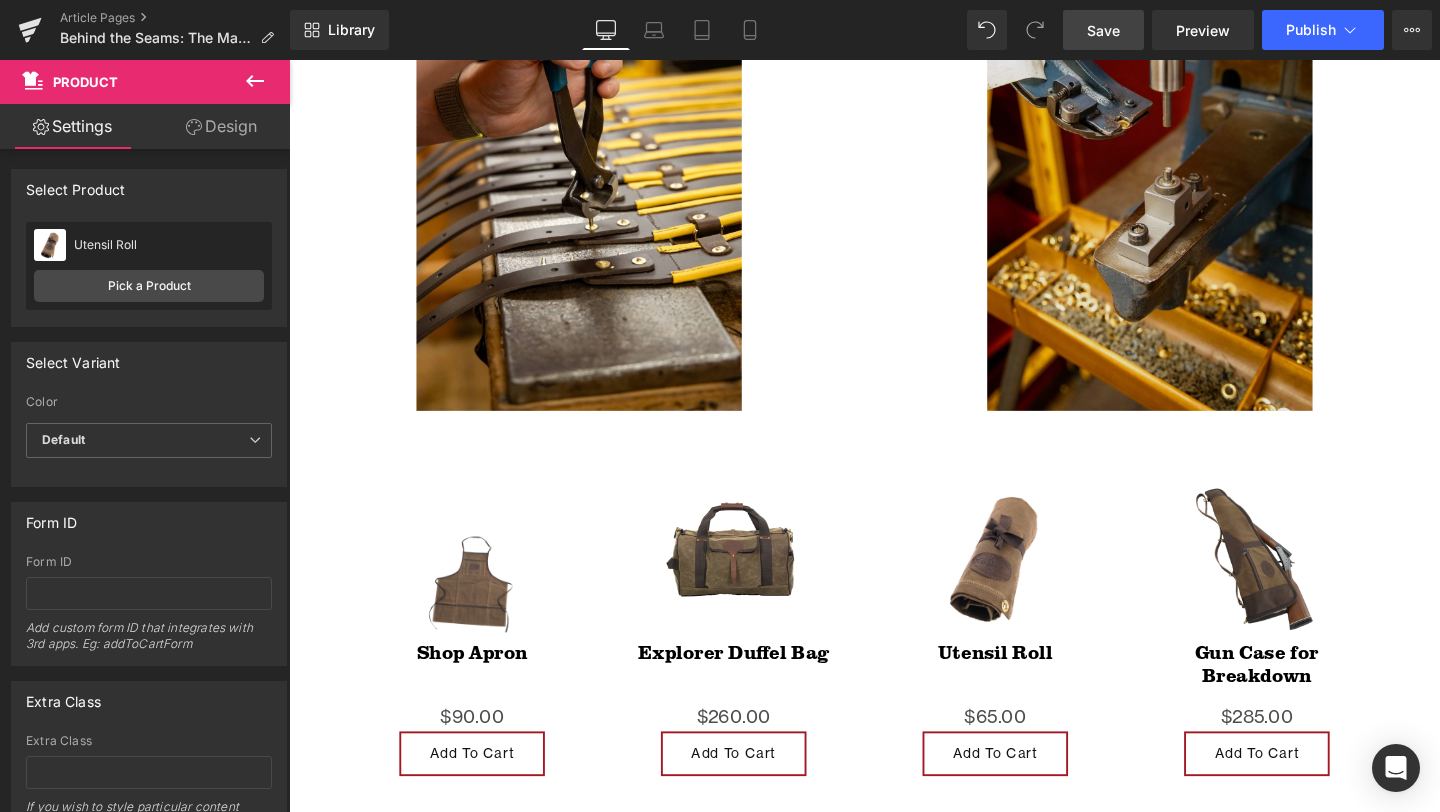 scroll, scrollTop: 6460, scrollLeft: 0, axis: vertical 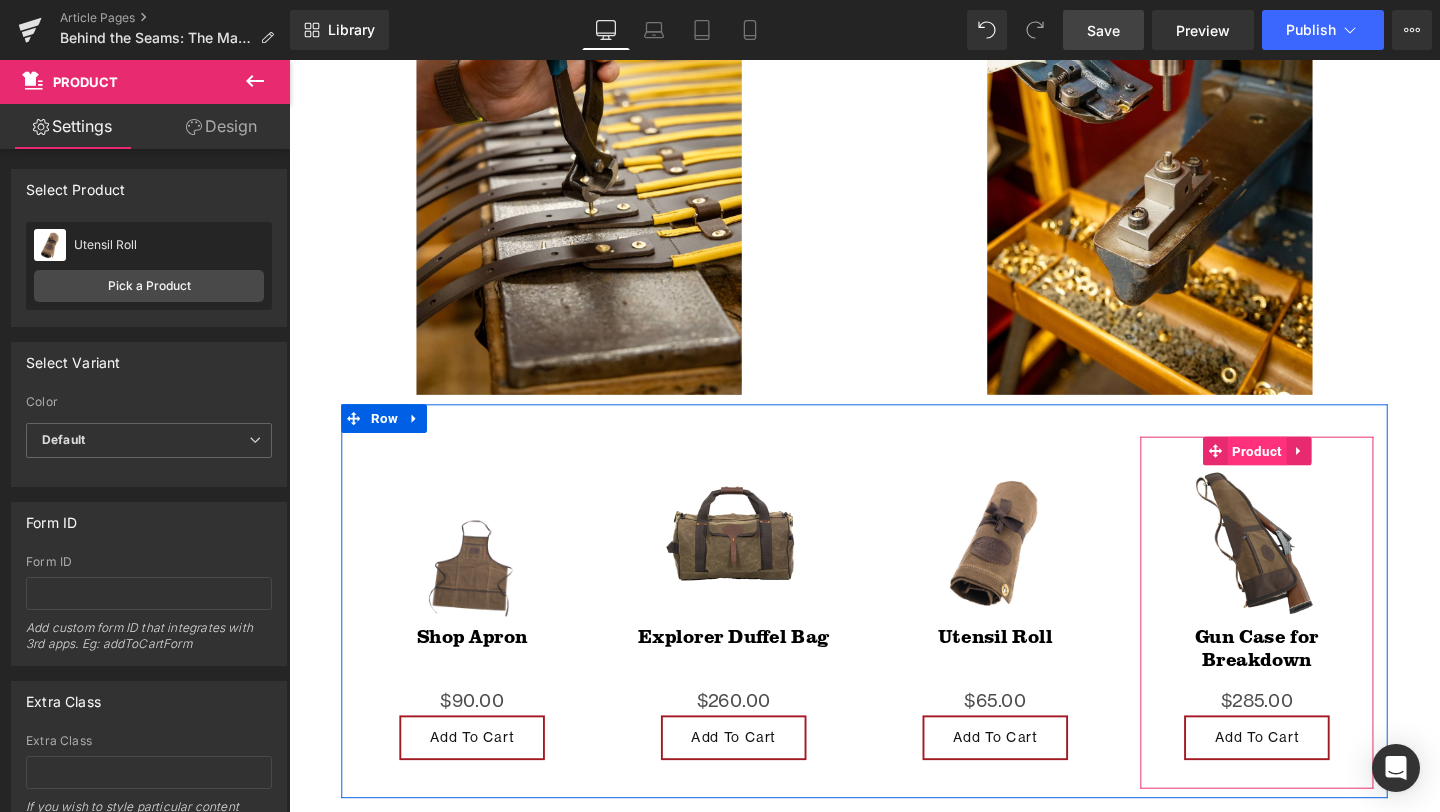 click on "Product" at bounding box center [1306, 471] 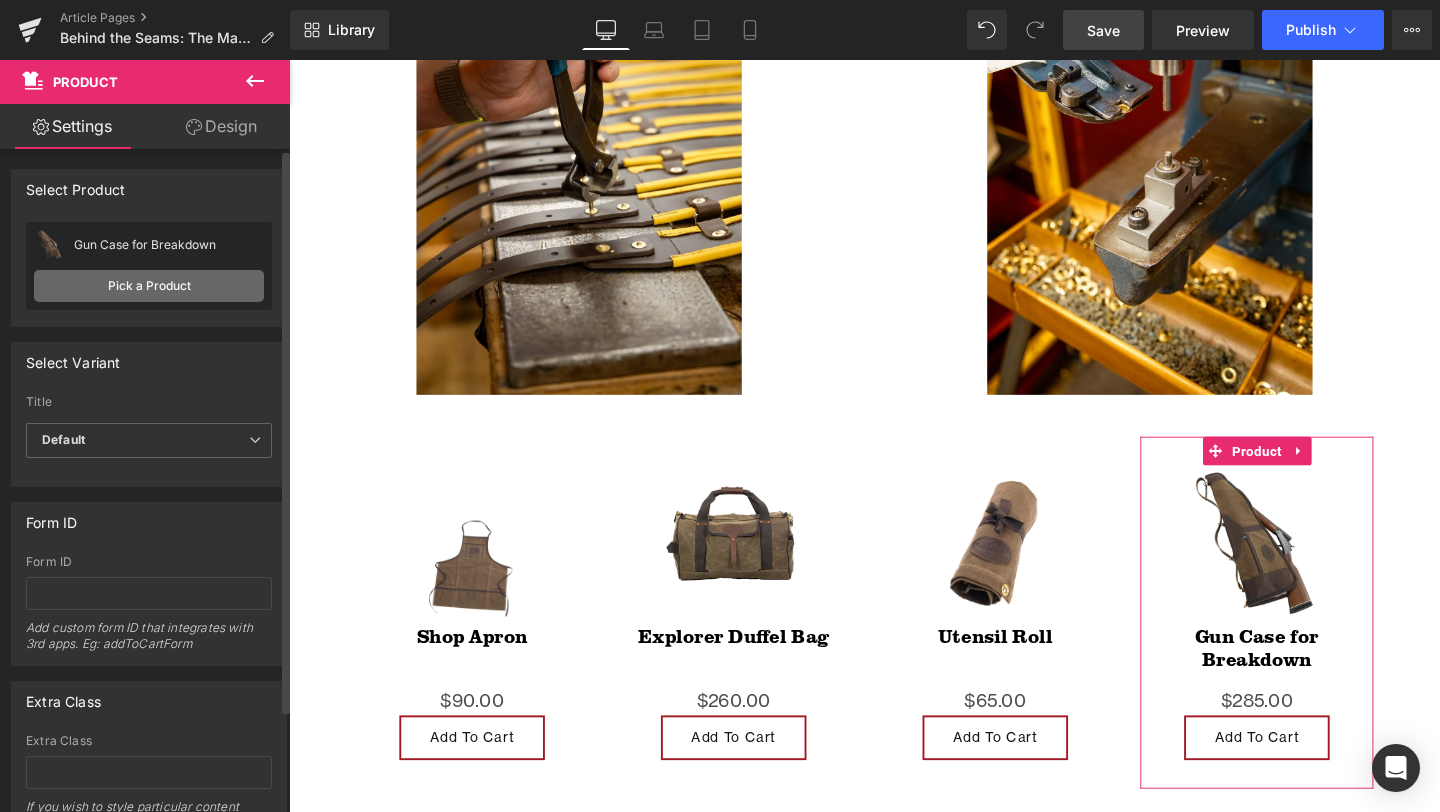 click on "Pick a Product" at bounding box center [149, 286] 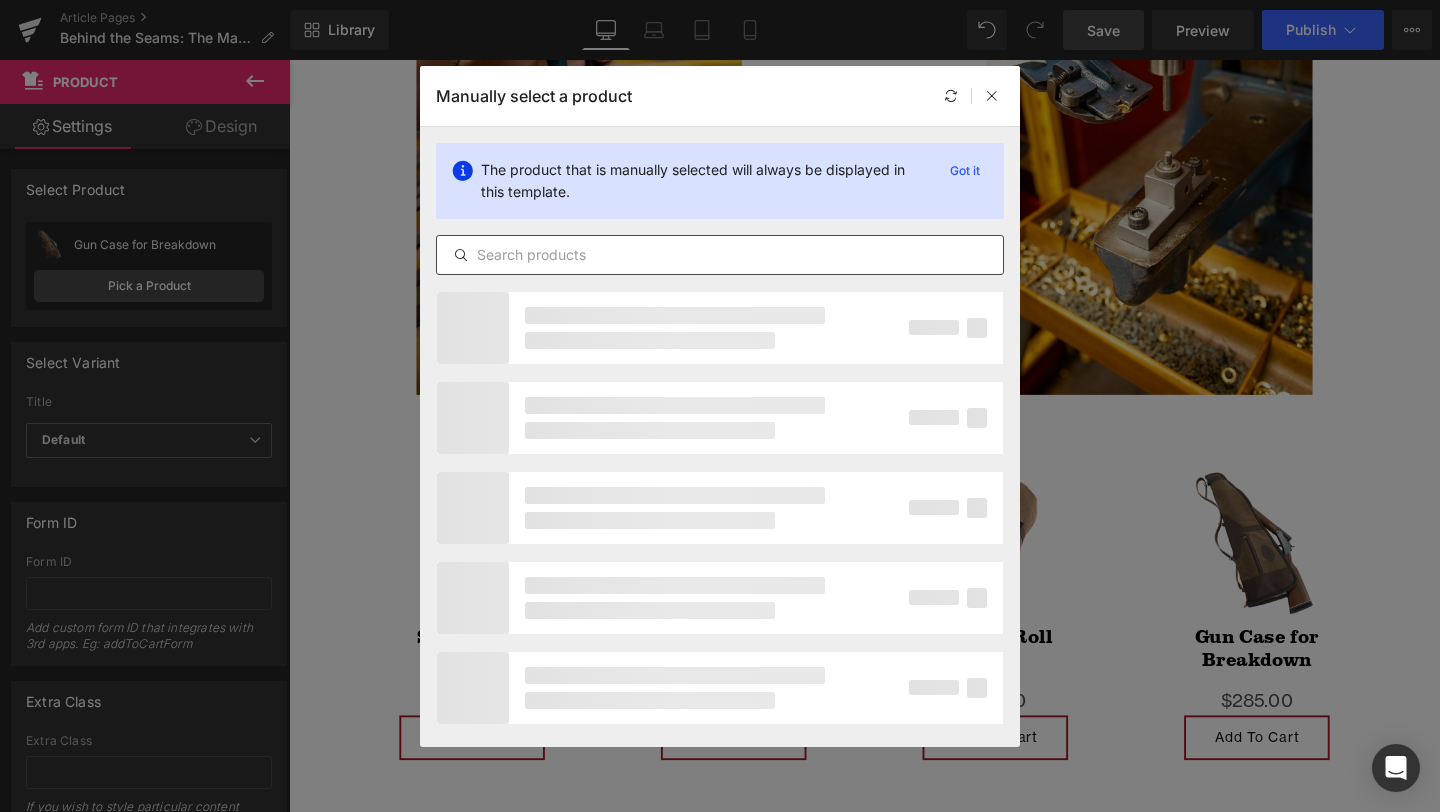 click at bounding box center (720, 255) 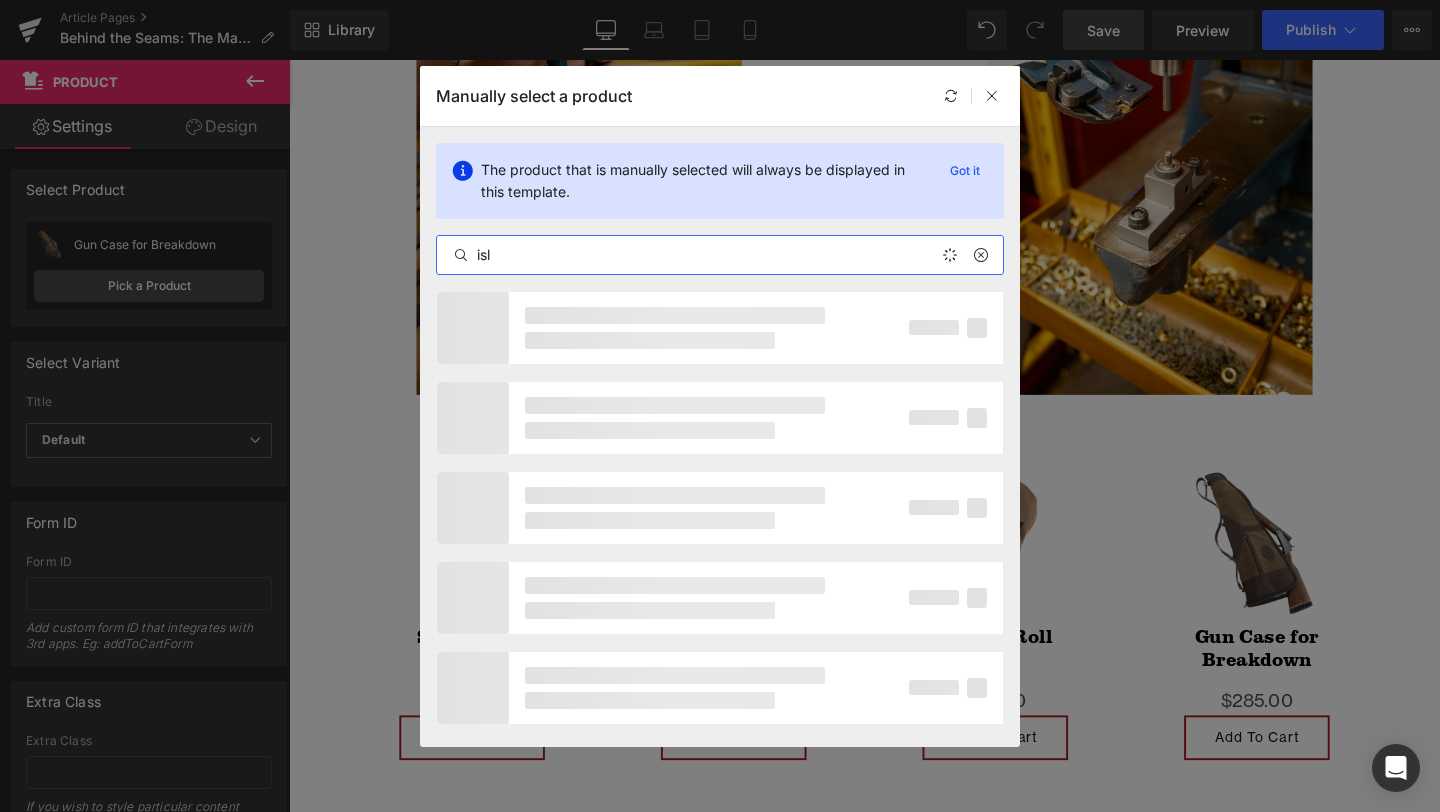 type on "isle" 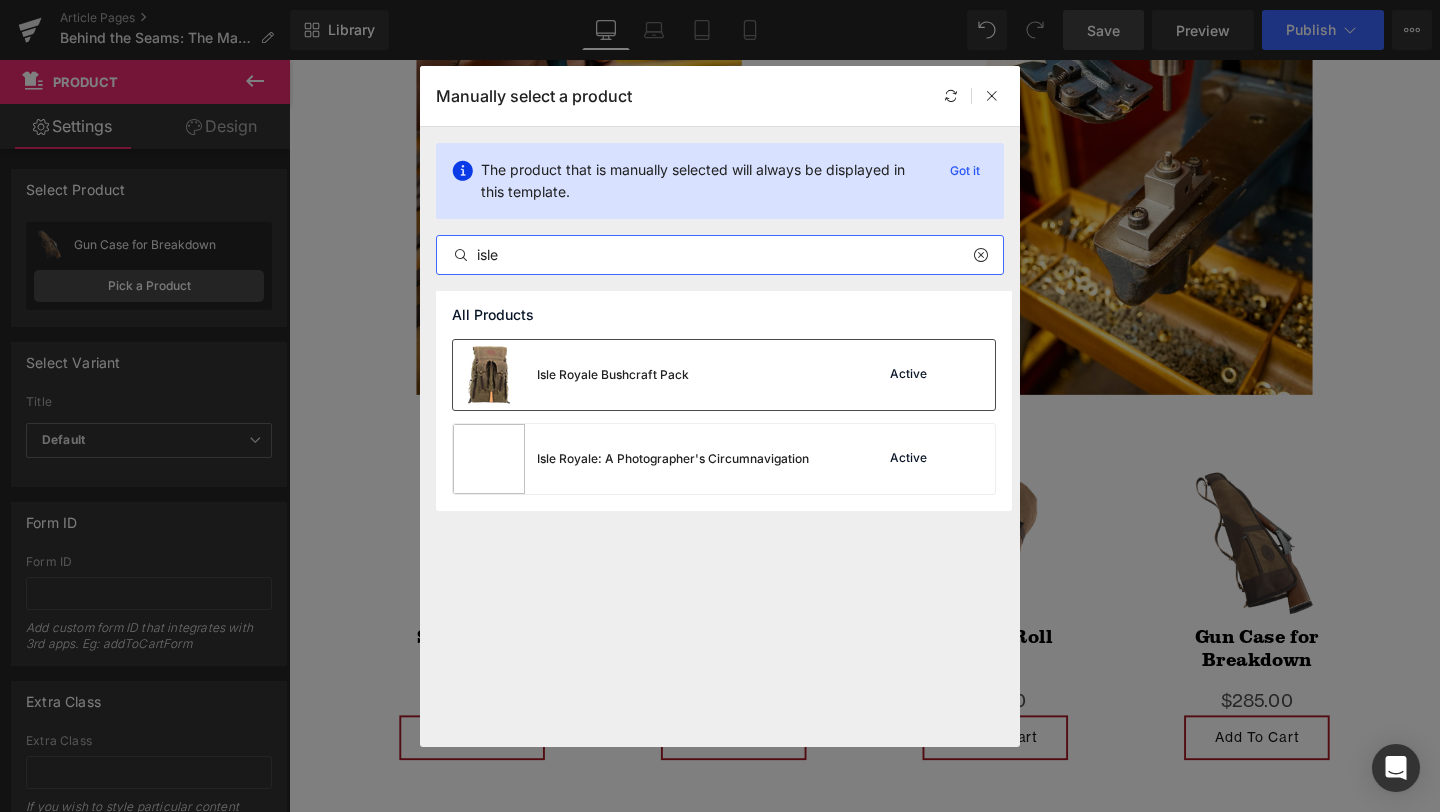 click on "Isle Royale Bushcraft Pack" at bounding box center (571, 375) 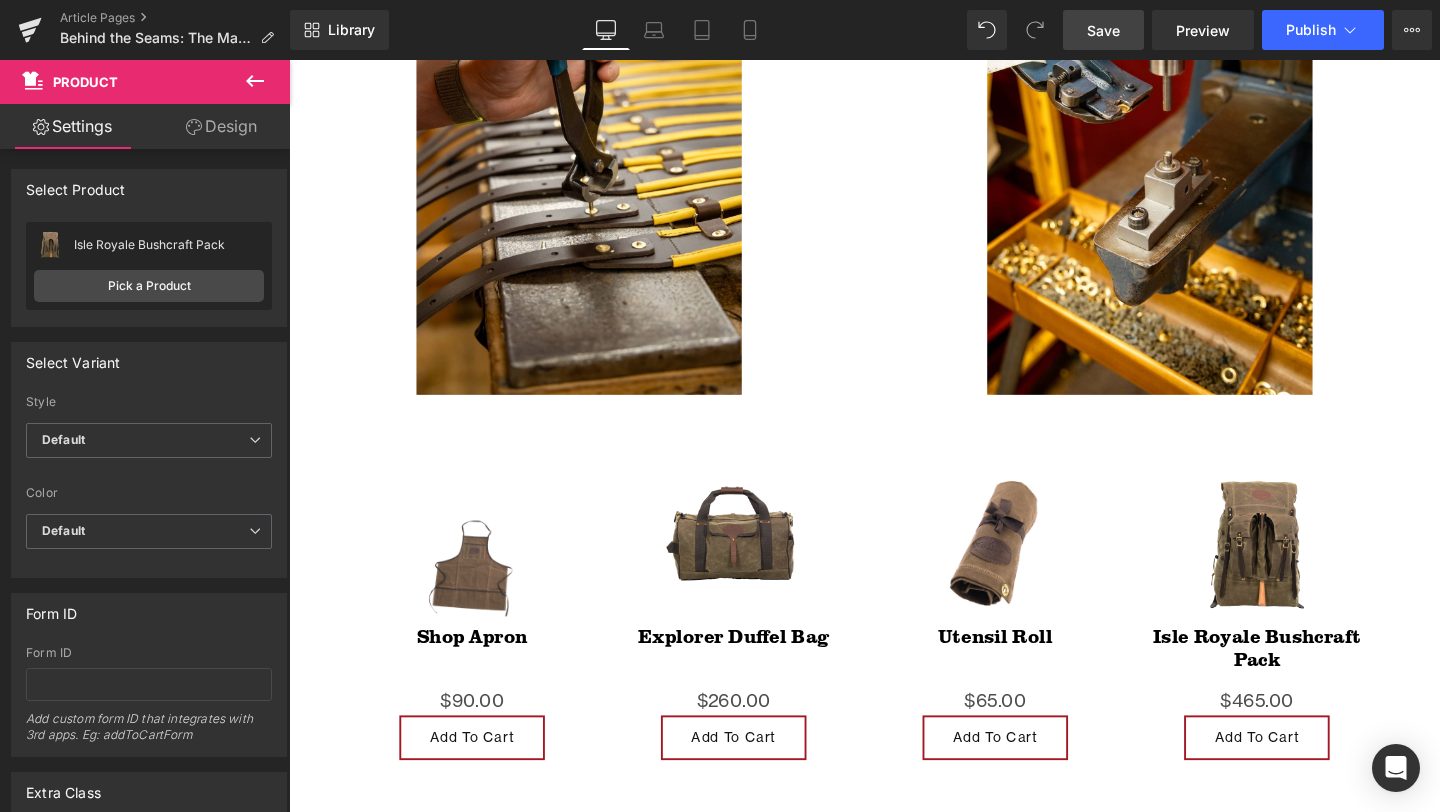 click on "Save" at bounding box center (1103, 30) 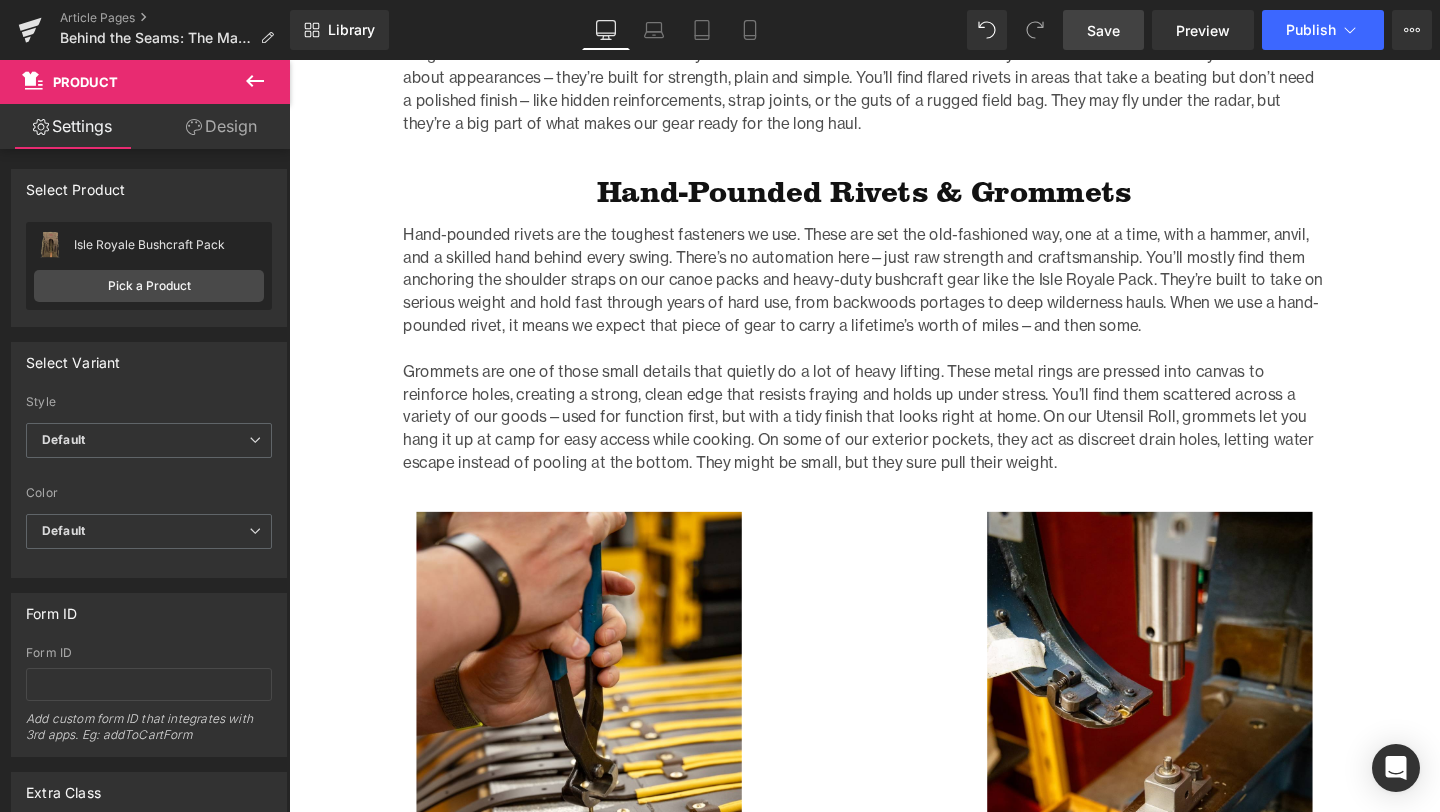 scroll, scrollTop: 5822, scrollLeft: 0, axis: vertical 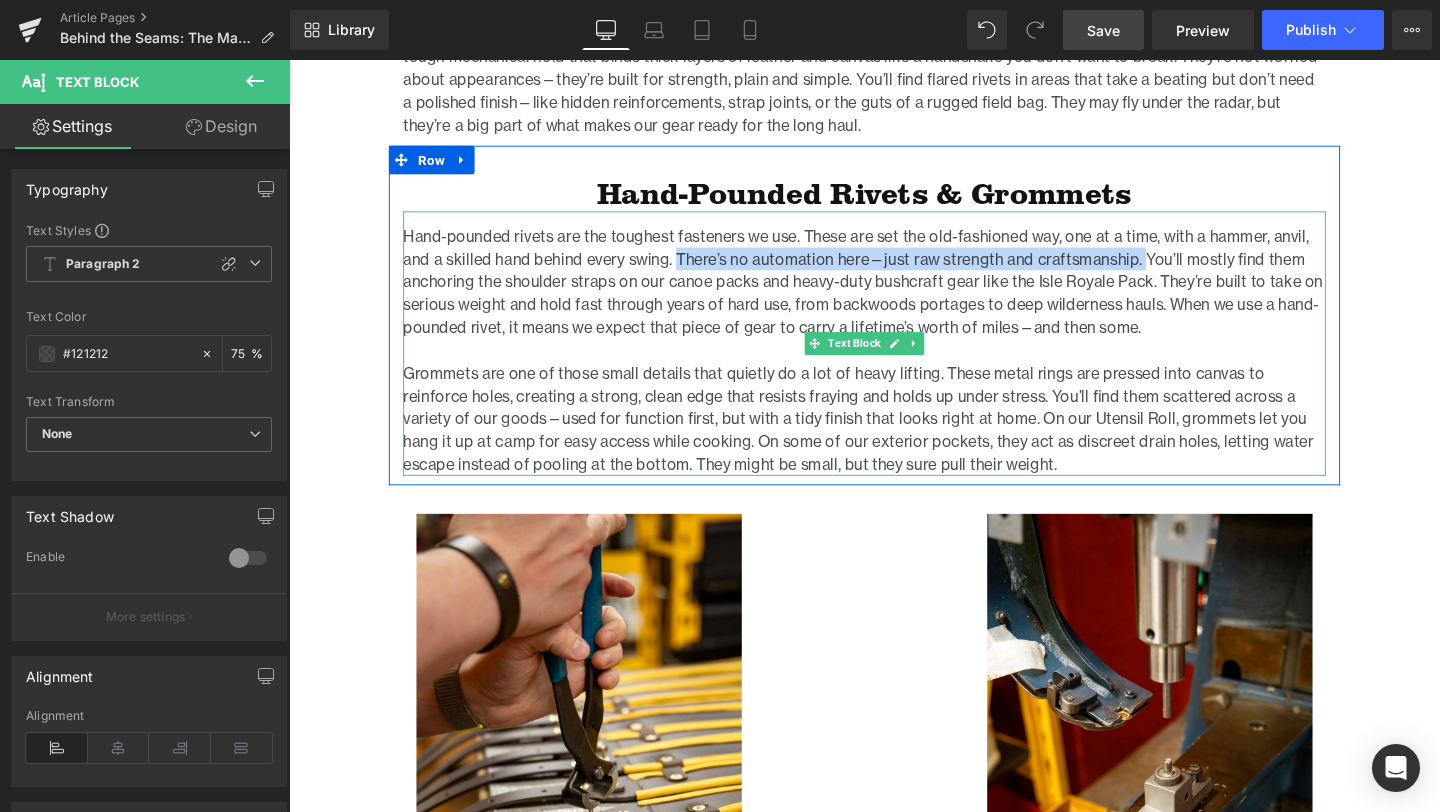 drag, startPoint x: 1186, startPoint y: 268, endPoint x: 699, endPoint y: 268, distance: 487 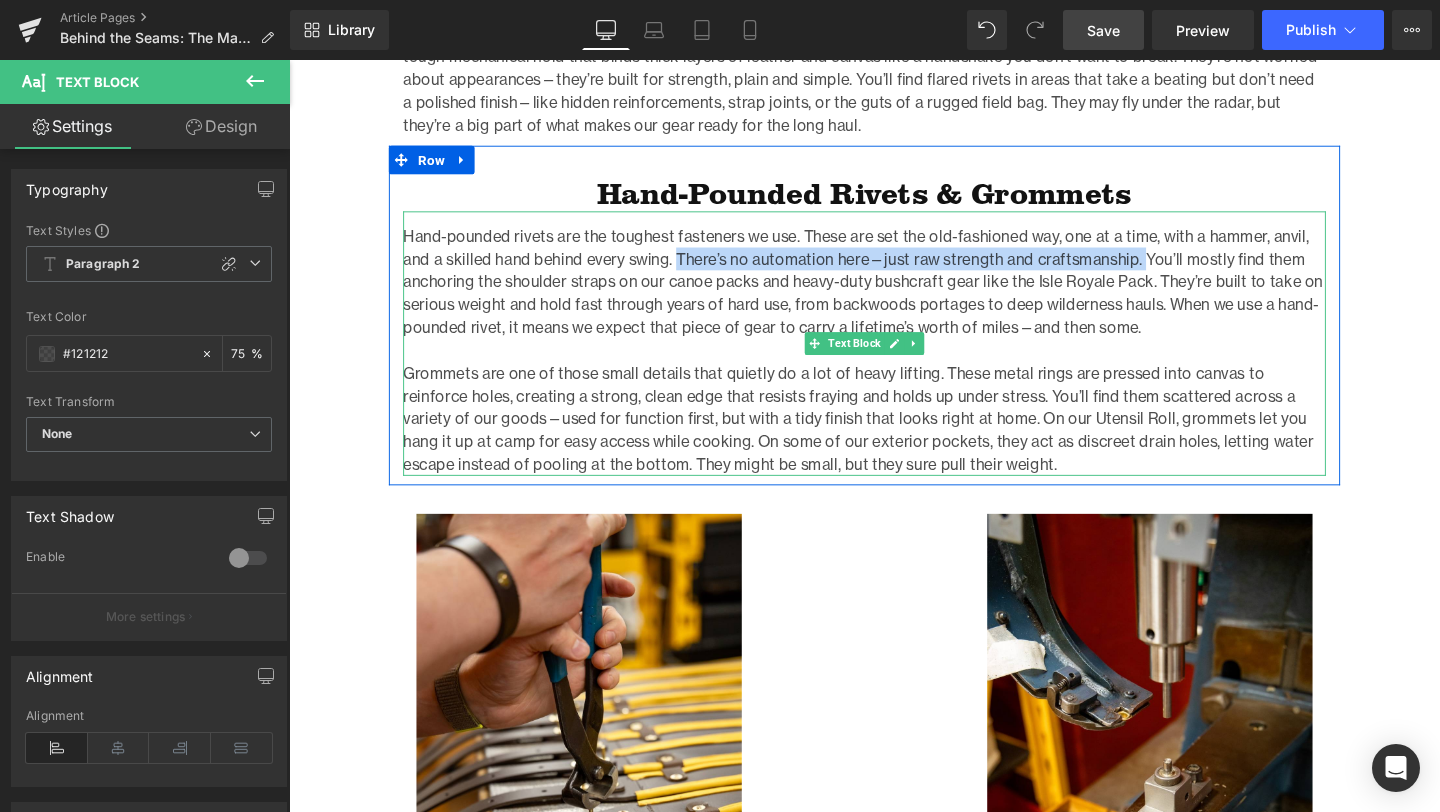 click on "Hand-pounded rivets are the toughest fasteners we use. These are set the old-fashioned way, one at a time, with a hammer, anvil, and a skilled hand behind every swing. There’s no automation here—just raw strength and craftsmanship. You’ll mostly find them anchoring the shoulder straps on our canoe packs and heavy-duty bushcraft gear like the Isle Royale Pack. They’re built to take on serious weight and hold fast through years of hard use, from backwoods portages to deep wilderness hauls. When we use a hand-pounded rivet, it means we expect that piece of gear to carry a lifetime’s worth of miles—and then some." at bounding box center (894, 293) 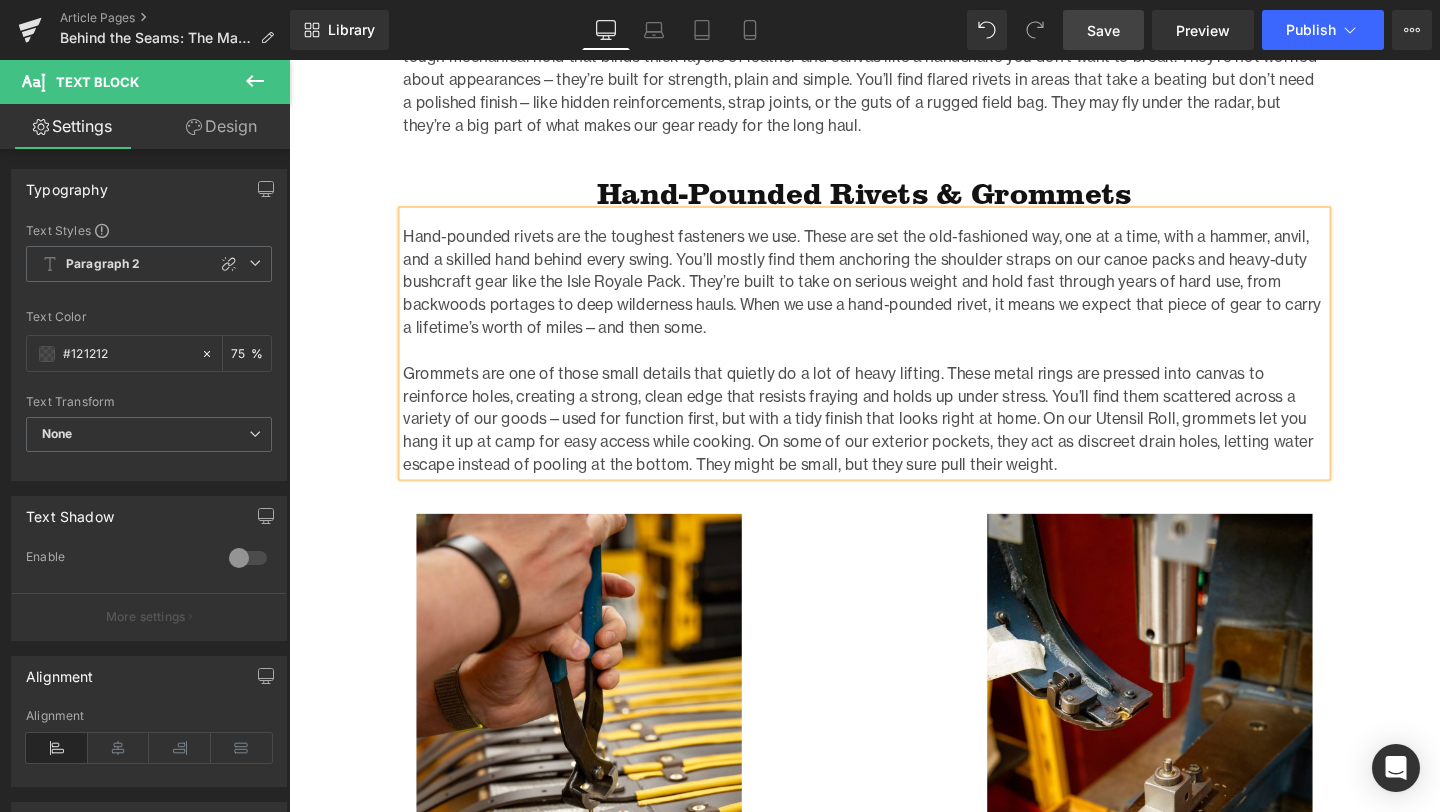 click on "Hand-pounded rivets are the toughest fasteners we use. These are set the old-fashioned way, one at a time, with a hammer, anvil, and a skilled hand behind every swing. You’ll mostly find them anchoring the shoulder straps on our canoe packs and heavy-duty bushcraft gear like the Isle Royale Pack. They’re built to take on serious weight and hold fast through years of hard use, from backwoods portages to deep wilderness hauls. When we use a hand-pounded rivet, it means we expect that piece of gear to carry a lifetime’s worth of miles—and then some." at bounding box center (894, 293) 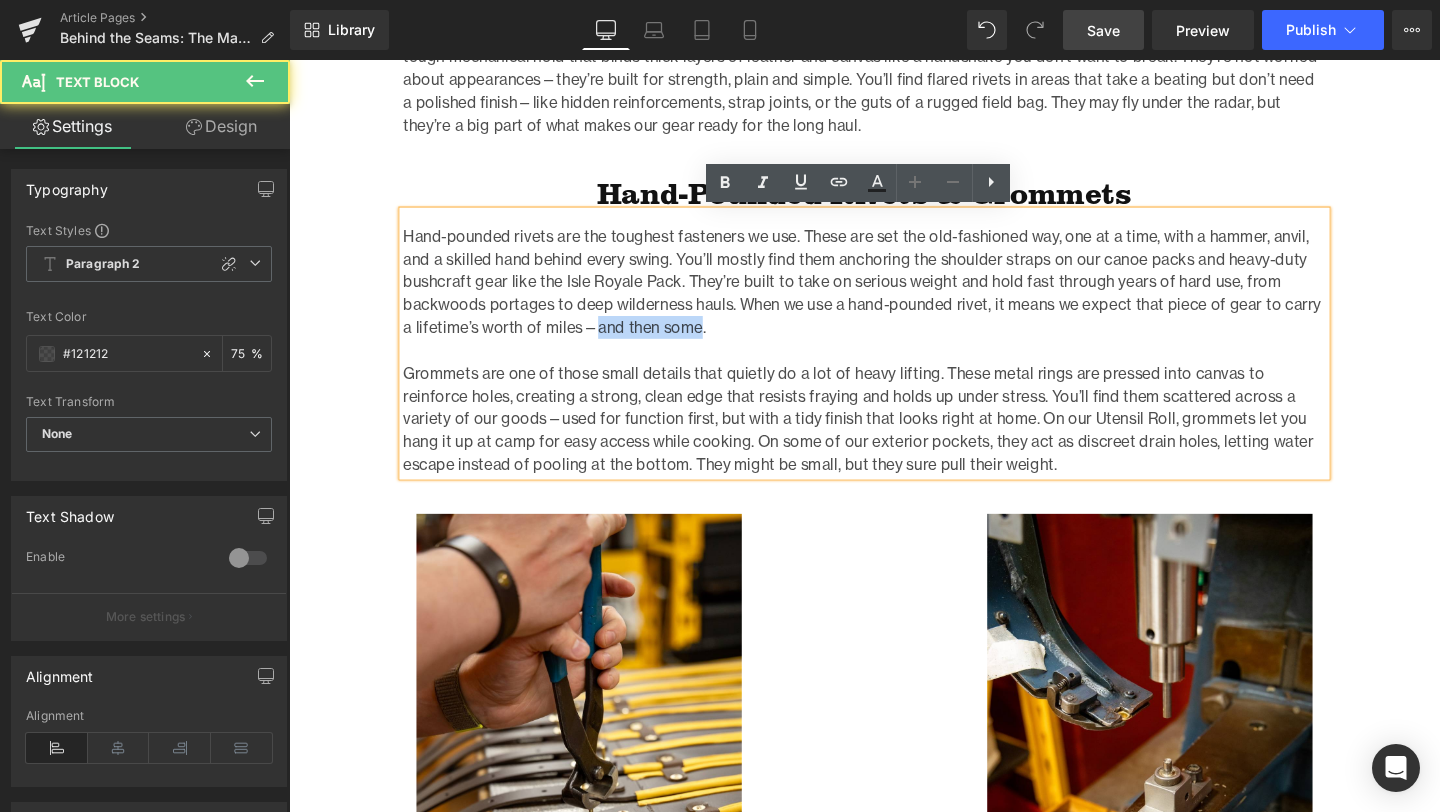 drag, startPoint x: 721, startPoint y: 344, endPoint x: 611, endPoint y: 344, distance: 110 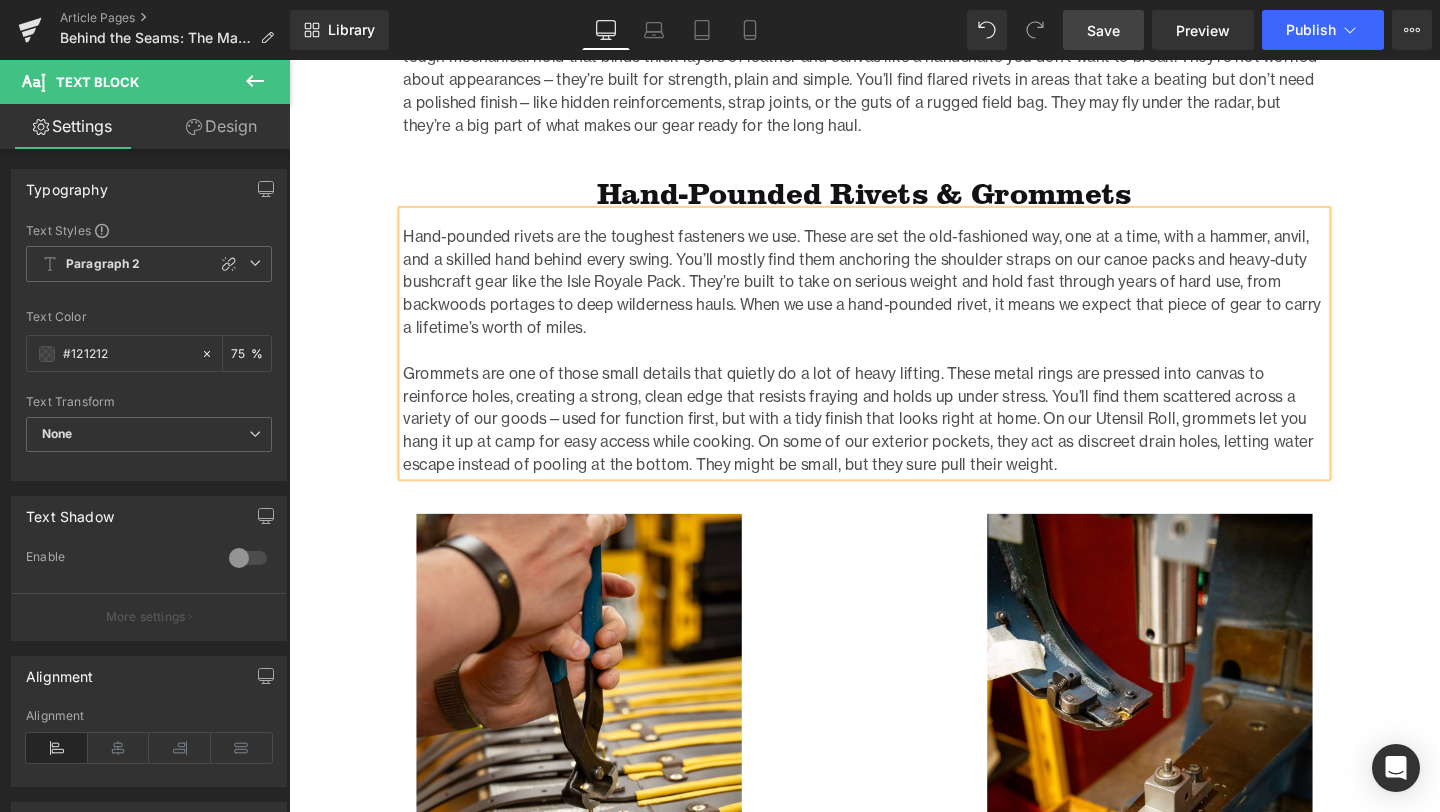 click on "Grommets are one of those small details that quietly do a lot of heavy lifting. These metal rings are pressed into canvas to reinforce holes, creating a strong, clean edge that resists fraying and holds up under stress. You’ll find them scattered across a variety of our goods—used for function first, but with a tidy finish that looks right at home. On our Utensil Roll, grommets let you hang it up at camp for easy access while cooking. On some of our exterior pockets, they act as discreet drain holes, letting water escape instead of pooling at the bottom. They might be small, but they sure pull their weight." at bounding box center [894, 437] 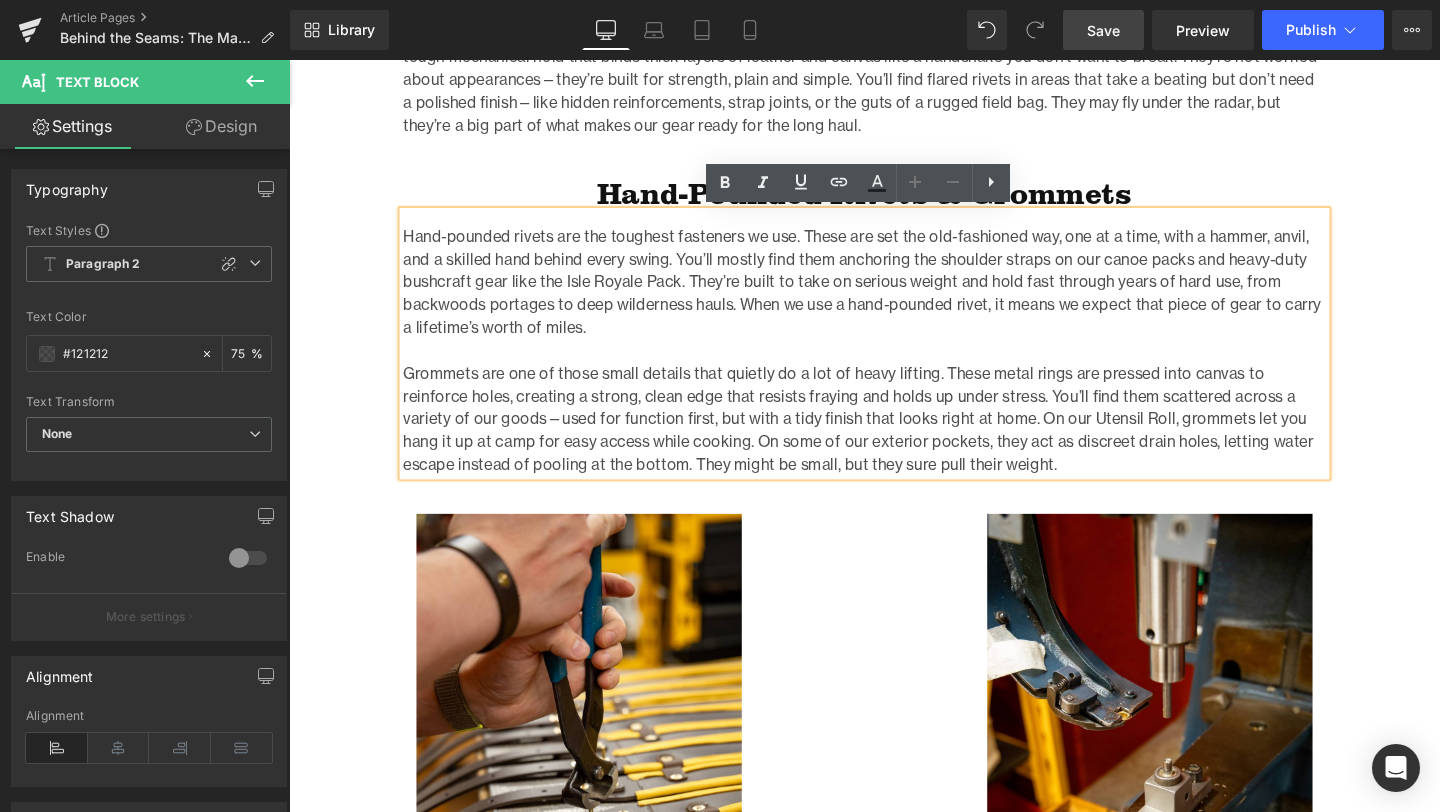 click on "Save" at bounding box center (1103, 30) 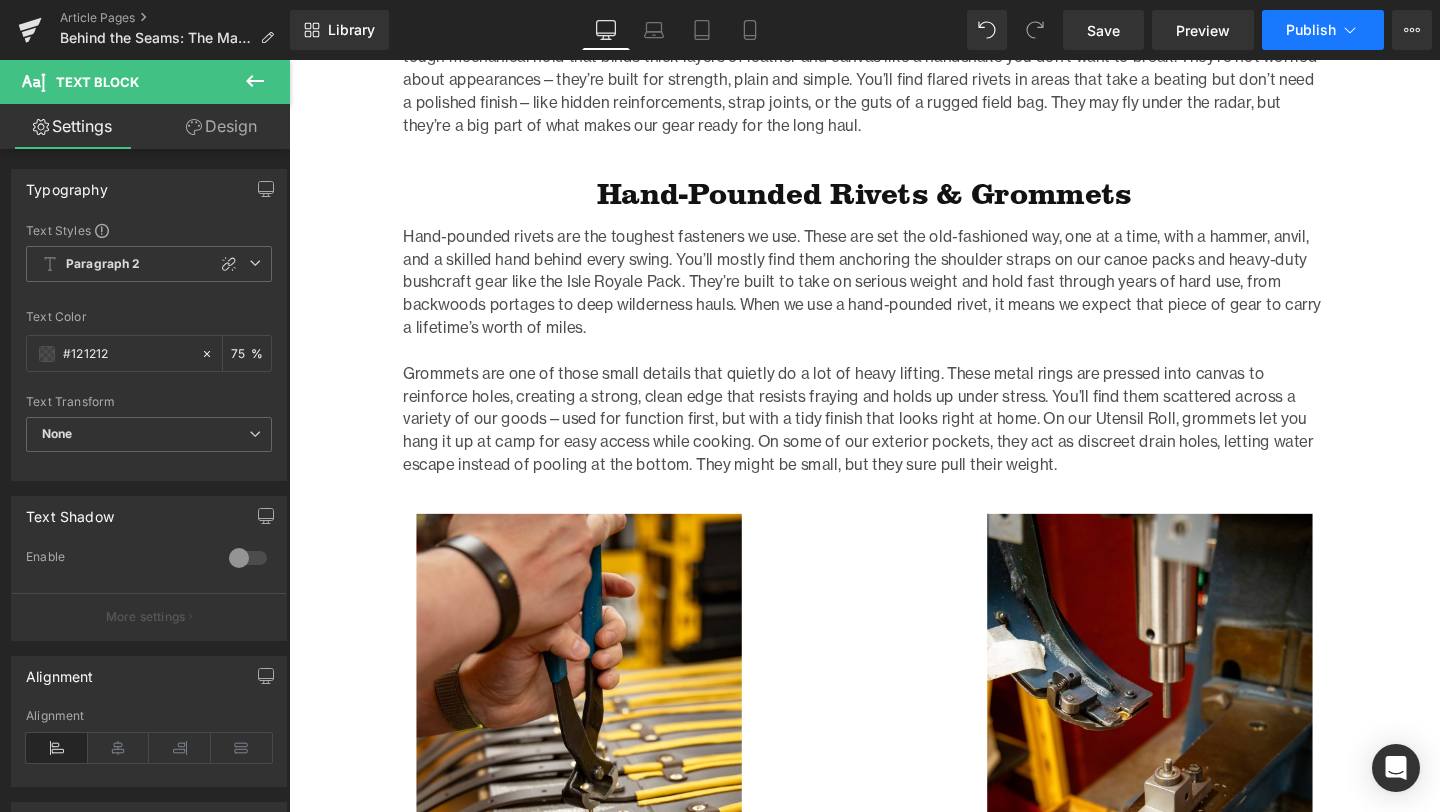 click on "Publish" at bounding box center [1311, 30] 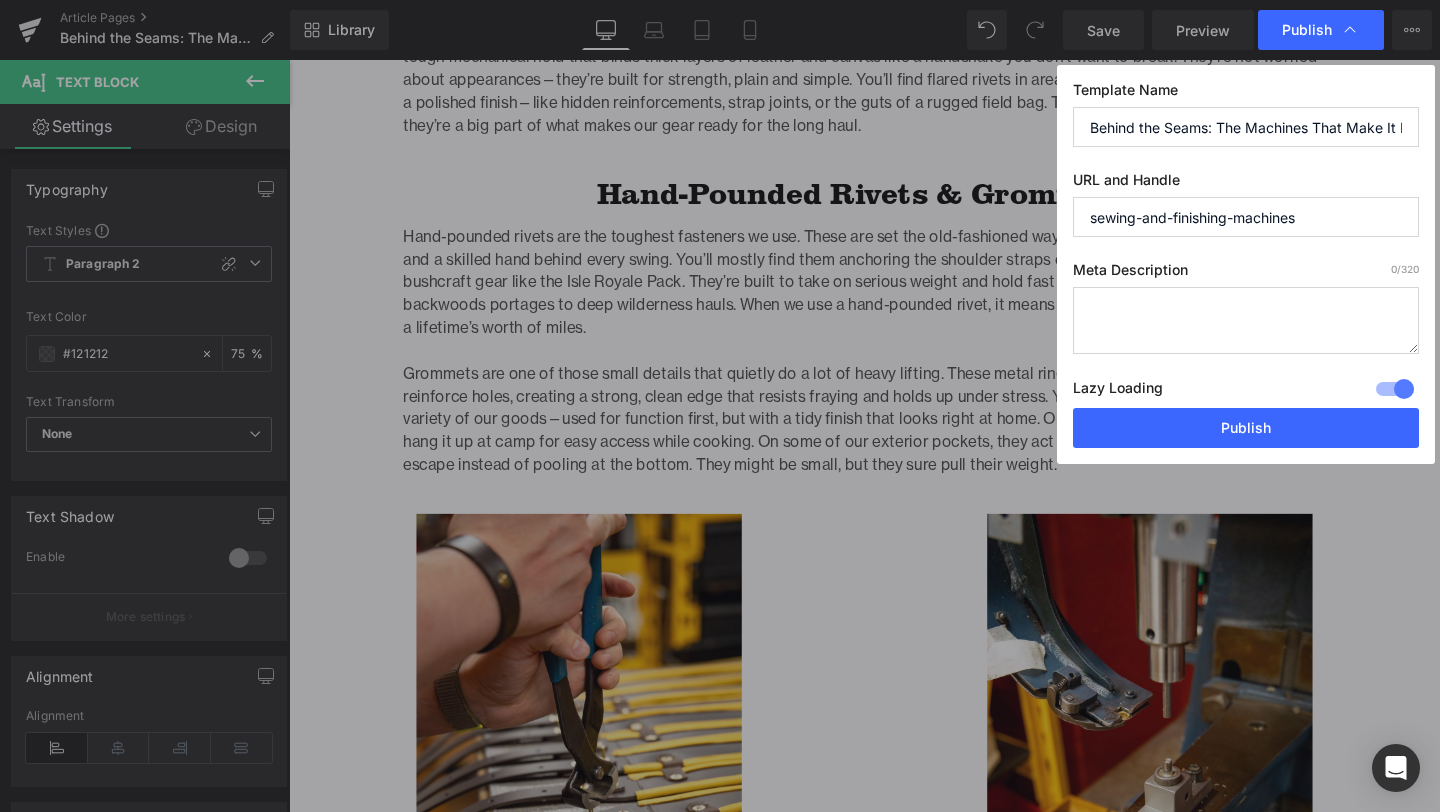 drag, startPoint x: 1322, startPoint y: 219, endPoint x: 1058, endPoint y: 211, distance: 264.1212 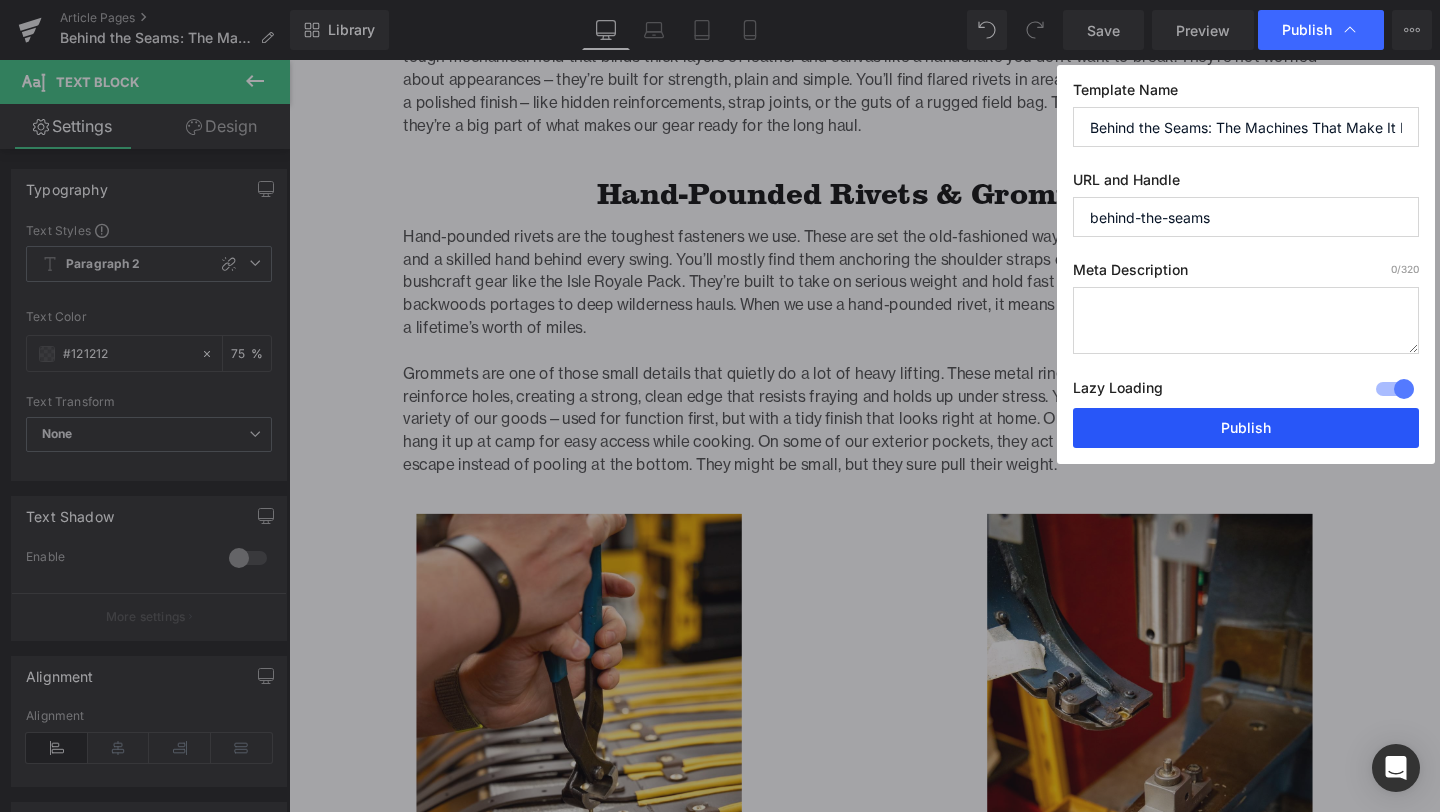 type on "behind-the-seams" 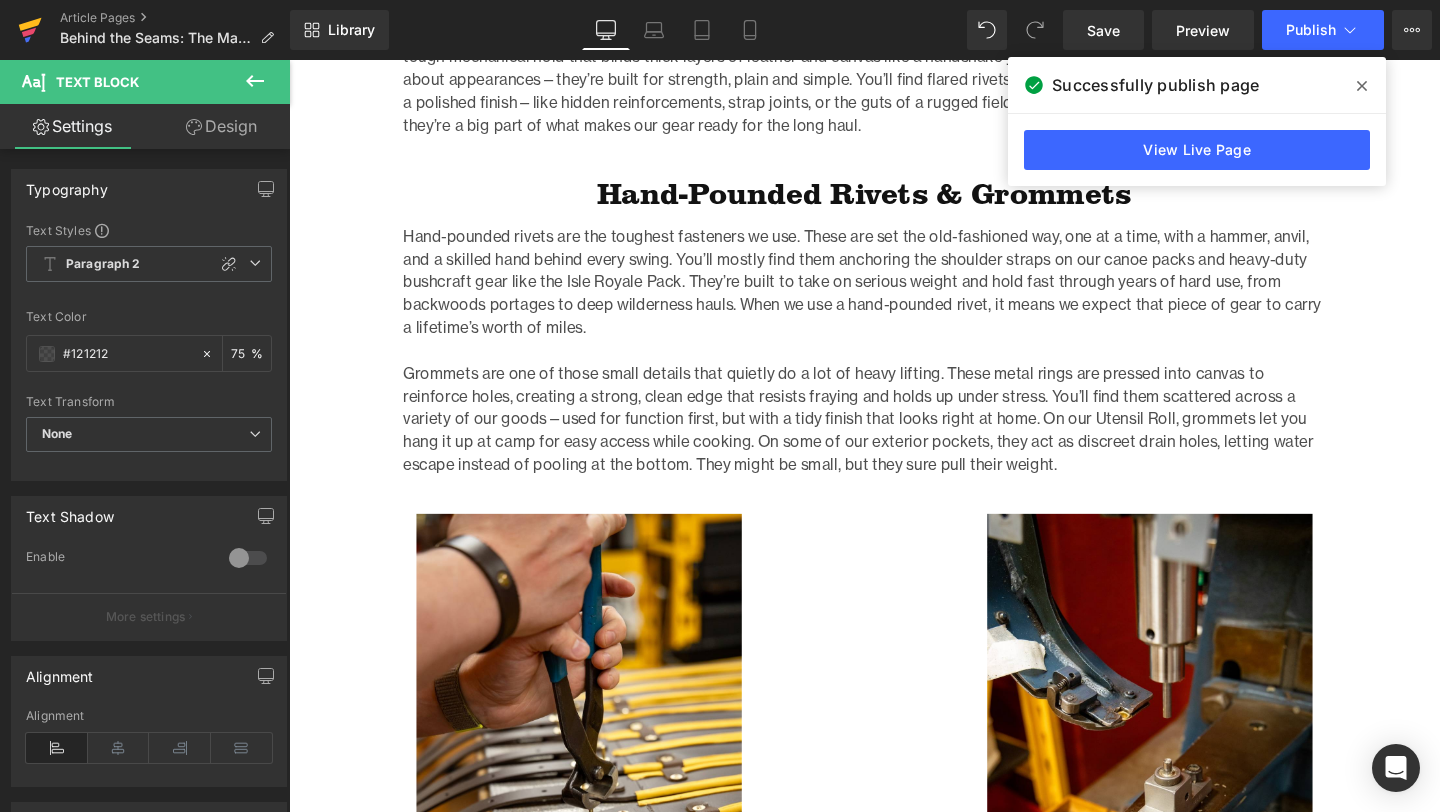click 